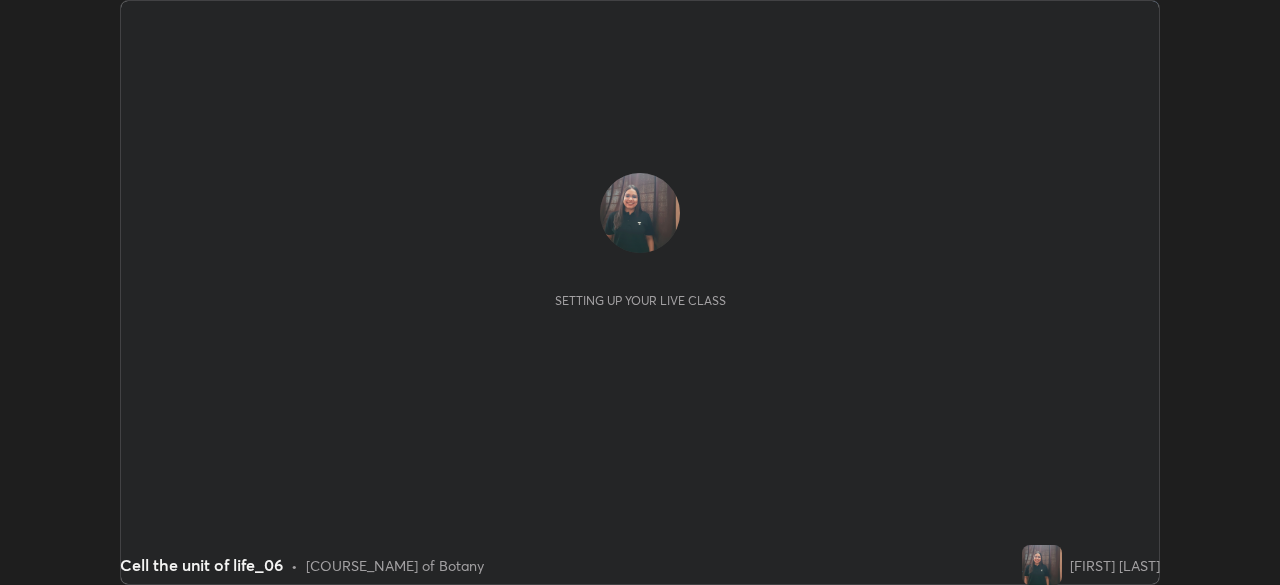scroll, scrollTop: 0, scrollLeft: 0, axis: both 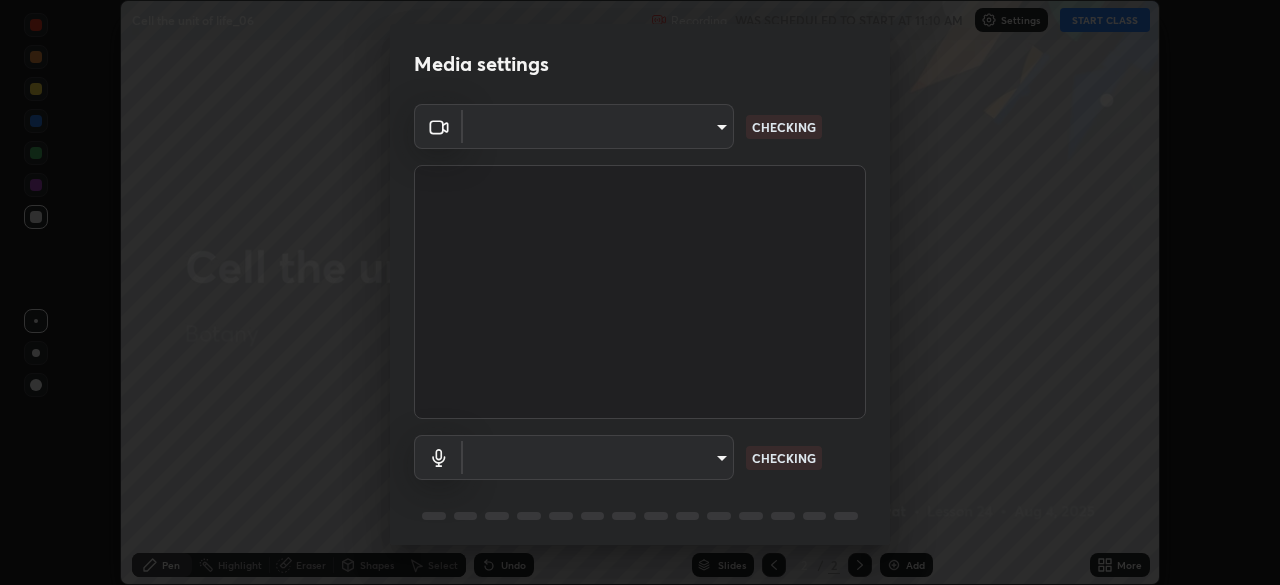 type on "dc213d5b485c0bb305d6b2db547763d7870d17505a100a98238a66de69915d05" 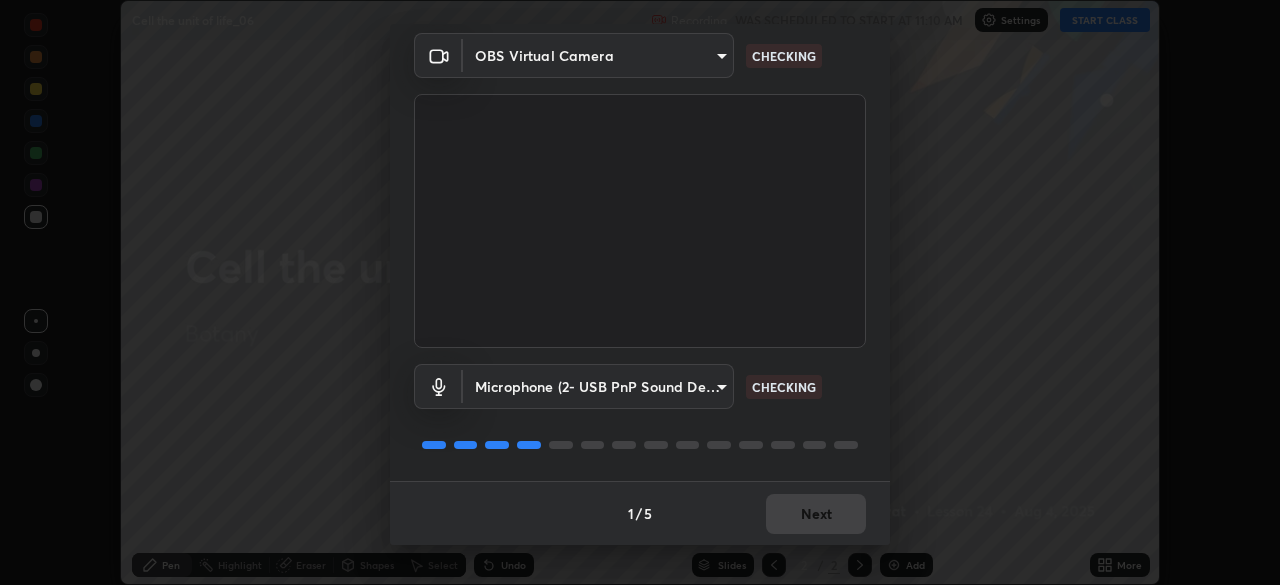 scroll, scrollTop: 68, scrollLeft: 0, axis: vertical 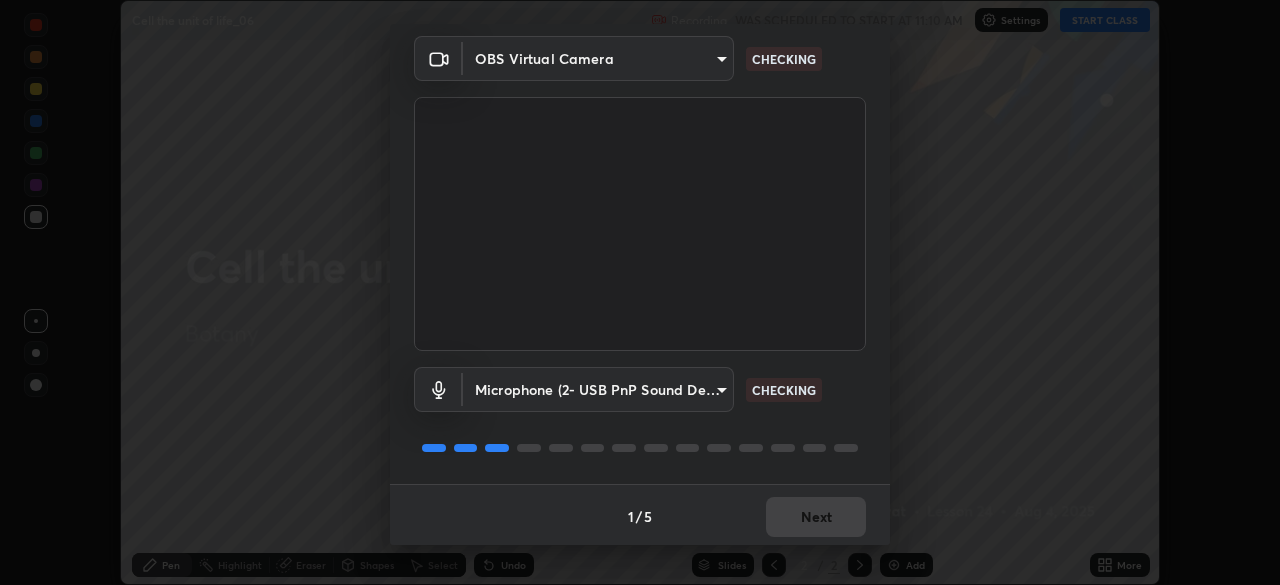 click on "1 / 5 Next" at bounding box center [640, 516] 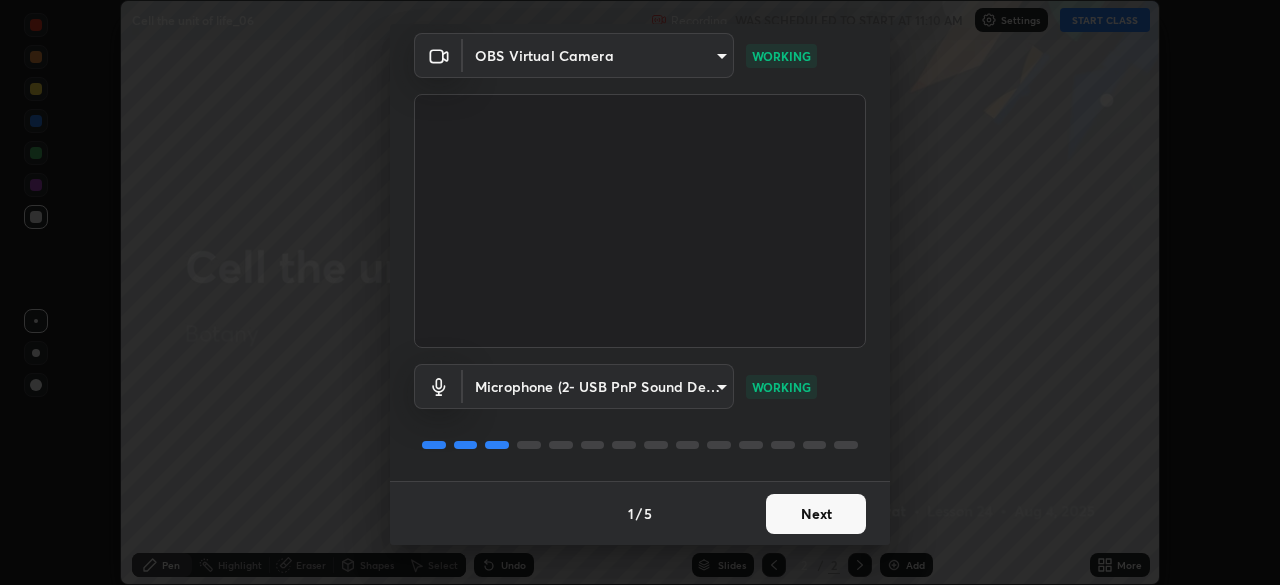 click on "Next" at bounding box center (816, 514) 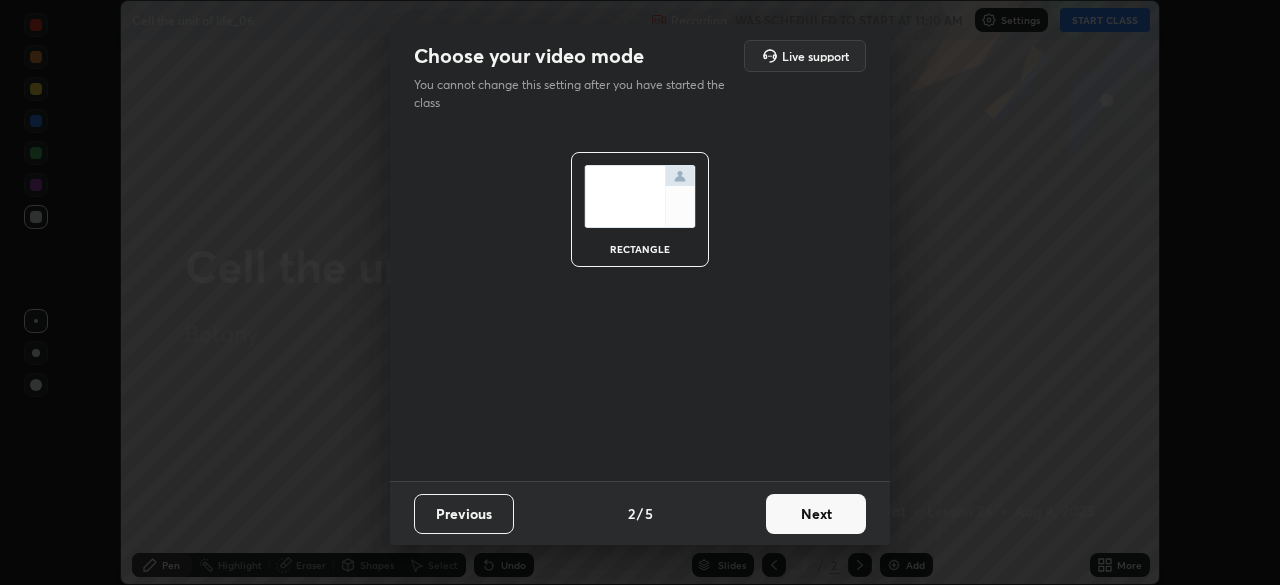 scroll, scrollTop: 0, scrollLeft: 0, axis: both 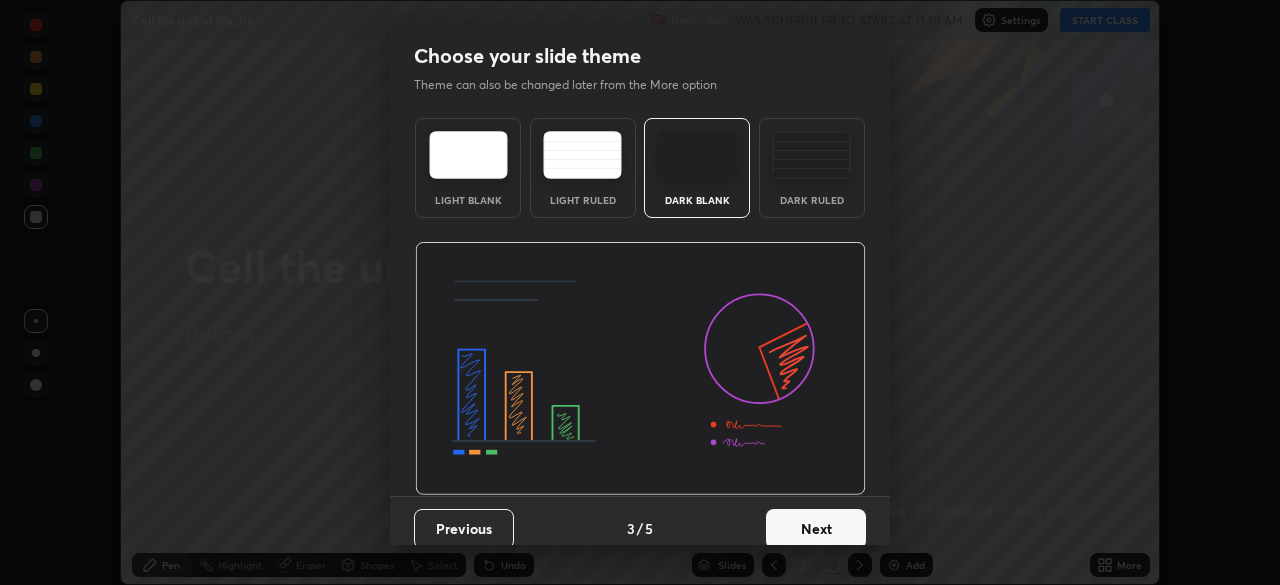 click on "Next" at bounding box center (816, 529) 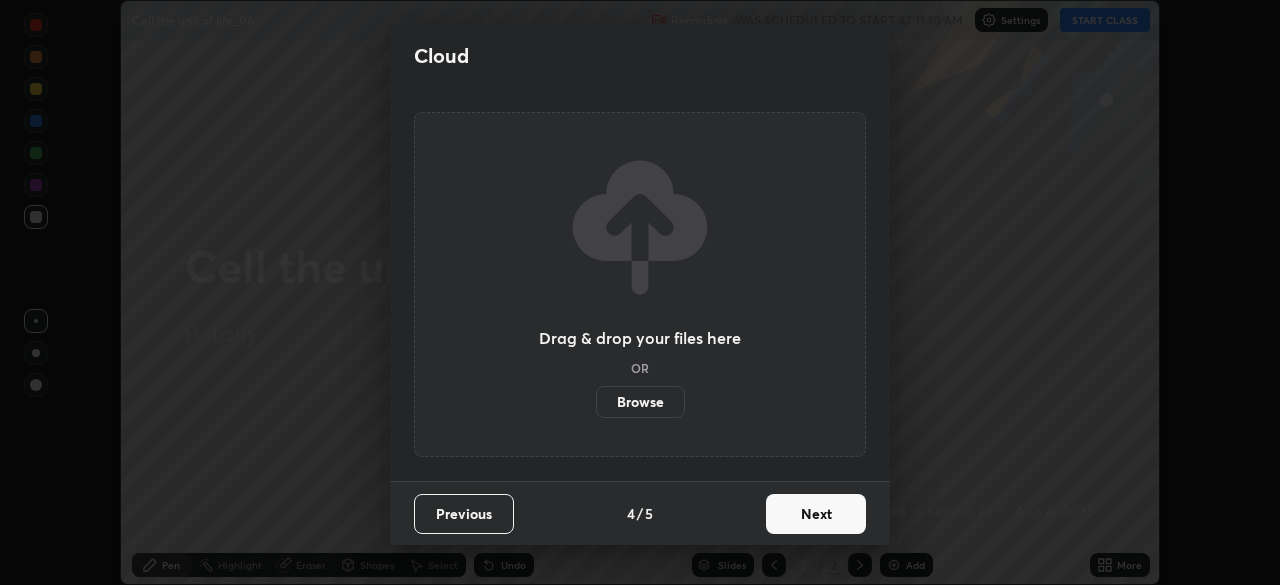 click on "Next" at bounding box center [816, 514] 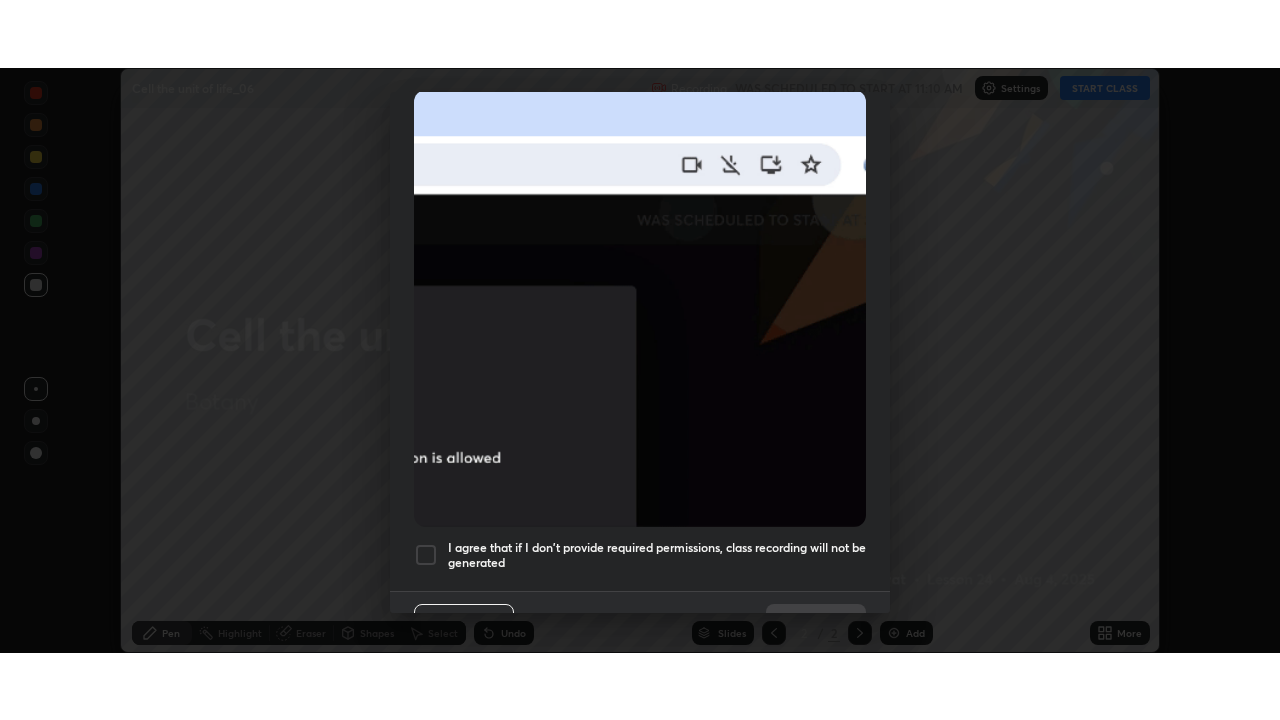 scroll, scrollTop: 479, scrollLeft: 0, axis: vertical 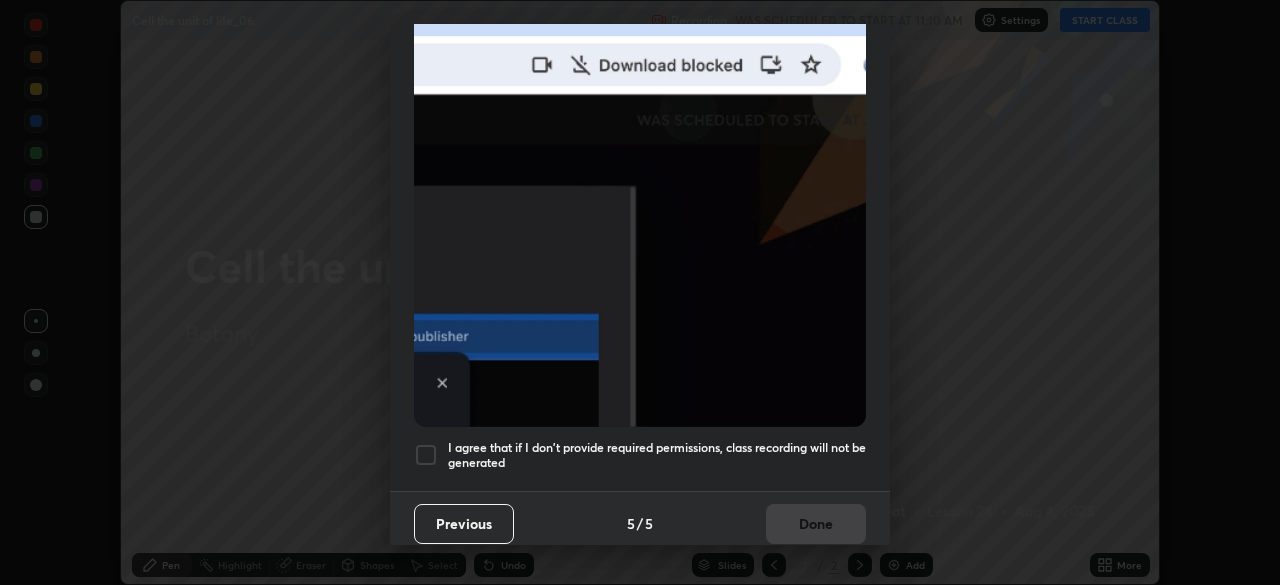 click at bounding box center [426, 455] 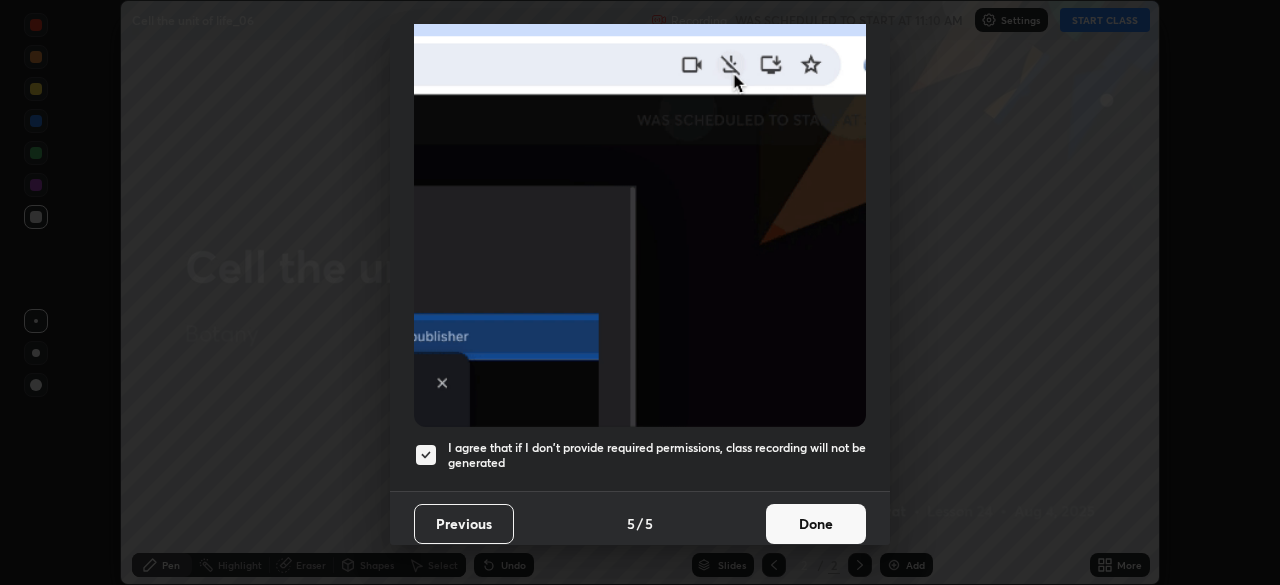 click on "Done" at bounding box center [816, 524] 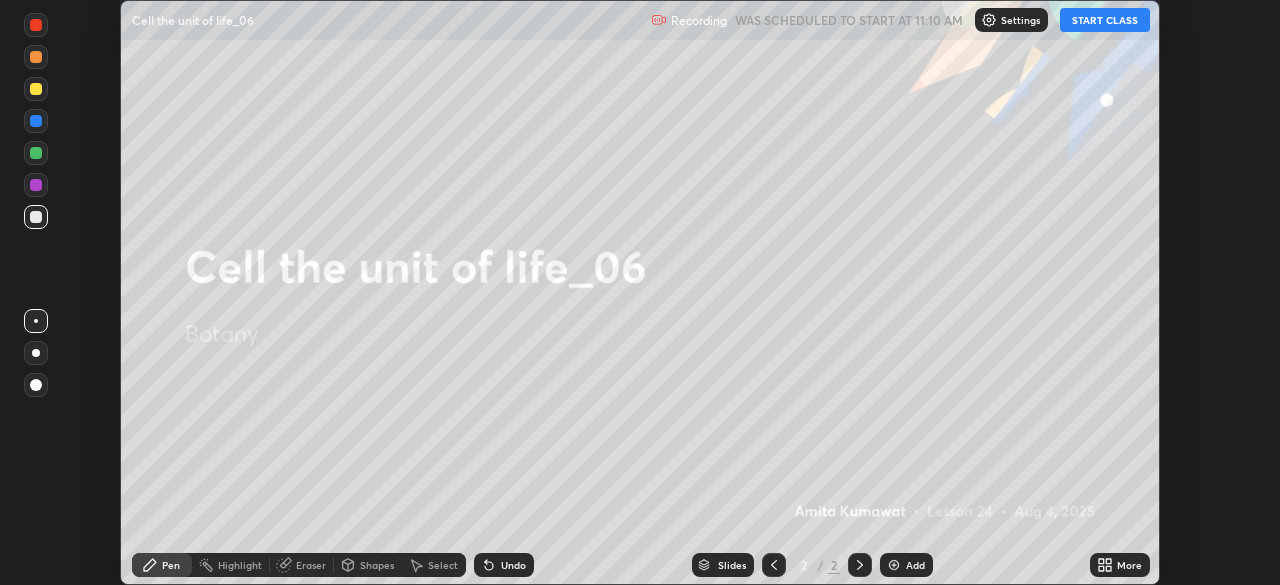 click on "START CLASS" at bounding box center (1105, 20) 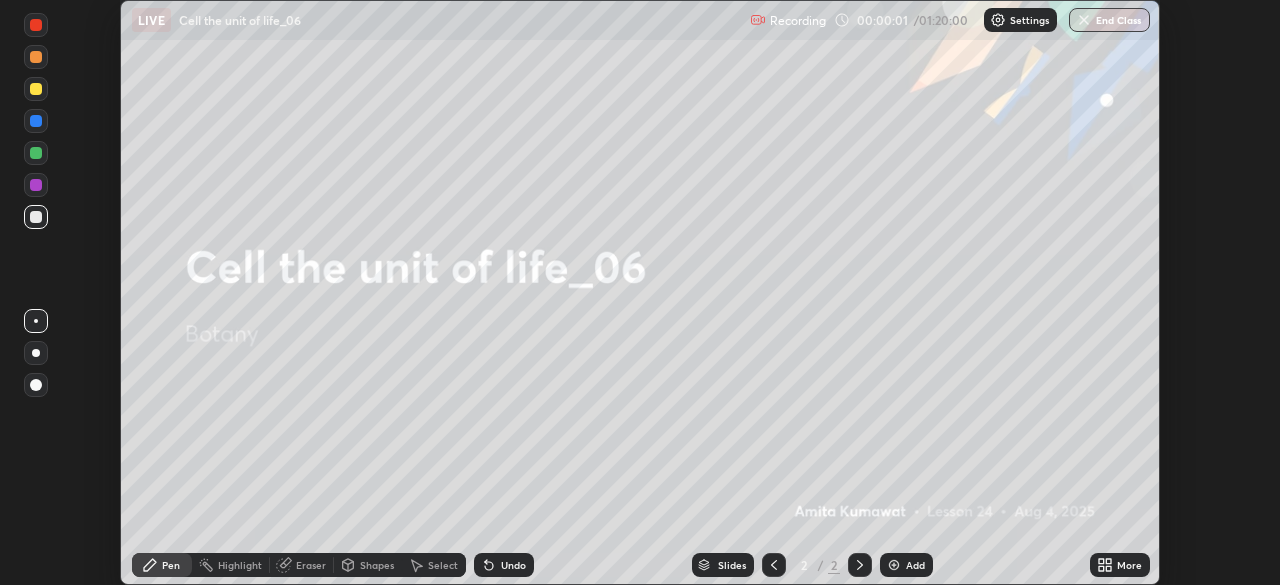 click 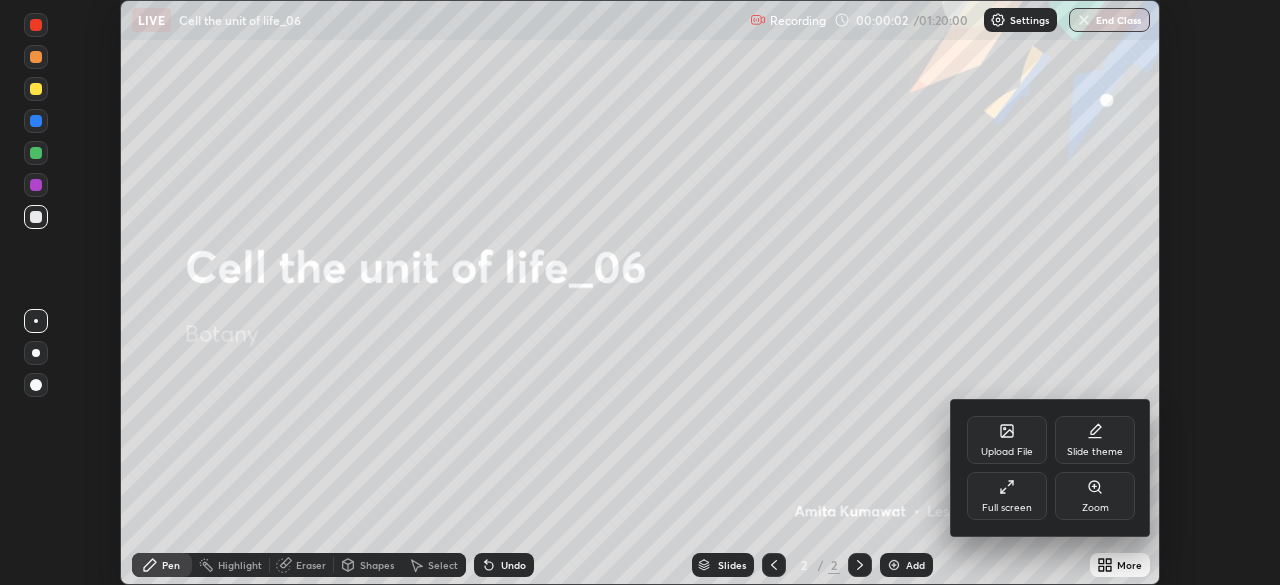 click on "Full screen" at bounding box center [1007, 496] 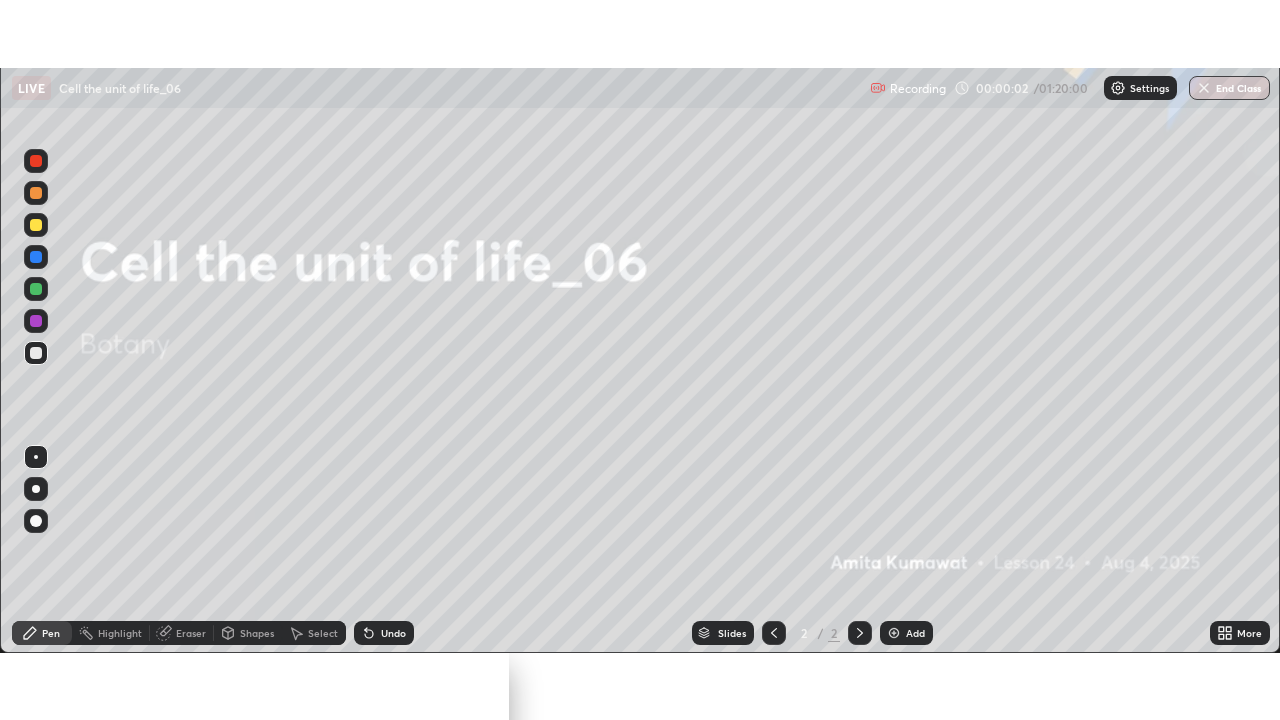 scroll, scrollTop: 99280, scrollLeft: 98720, axis: both 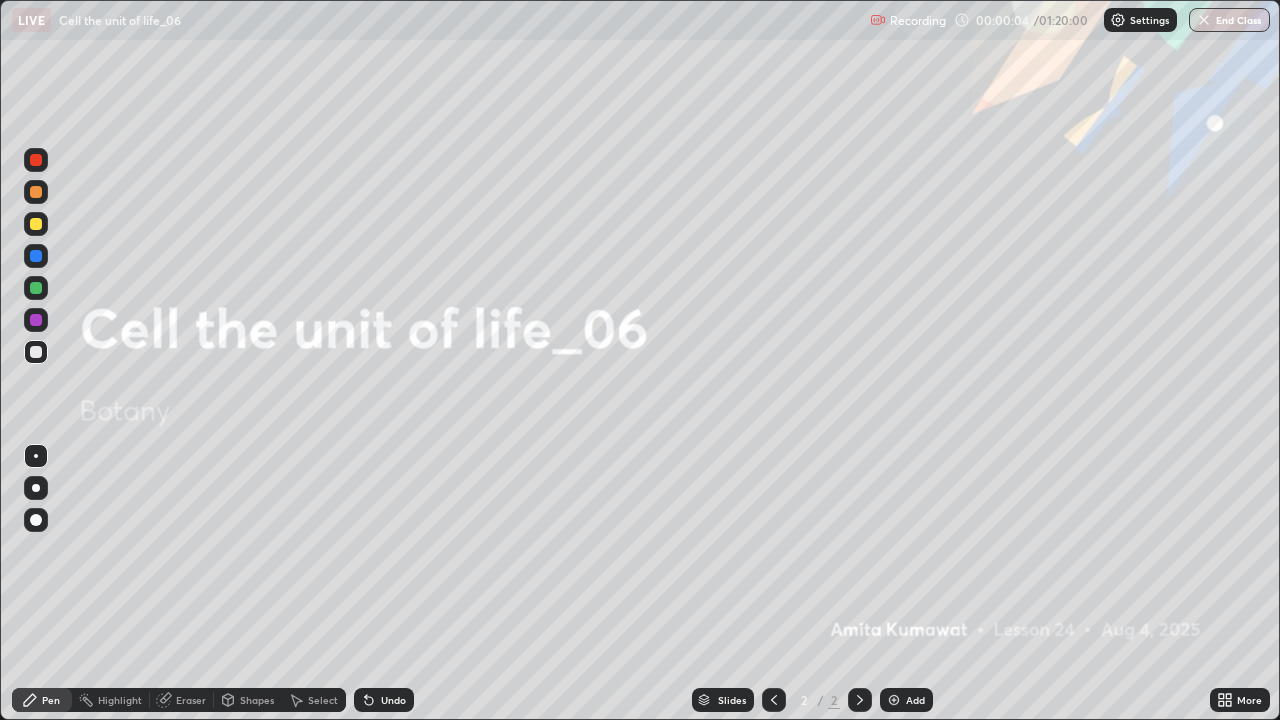 click 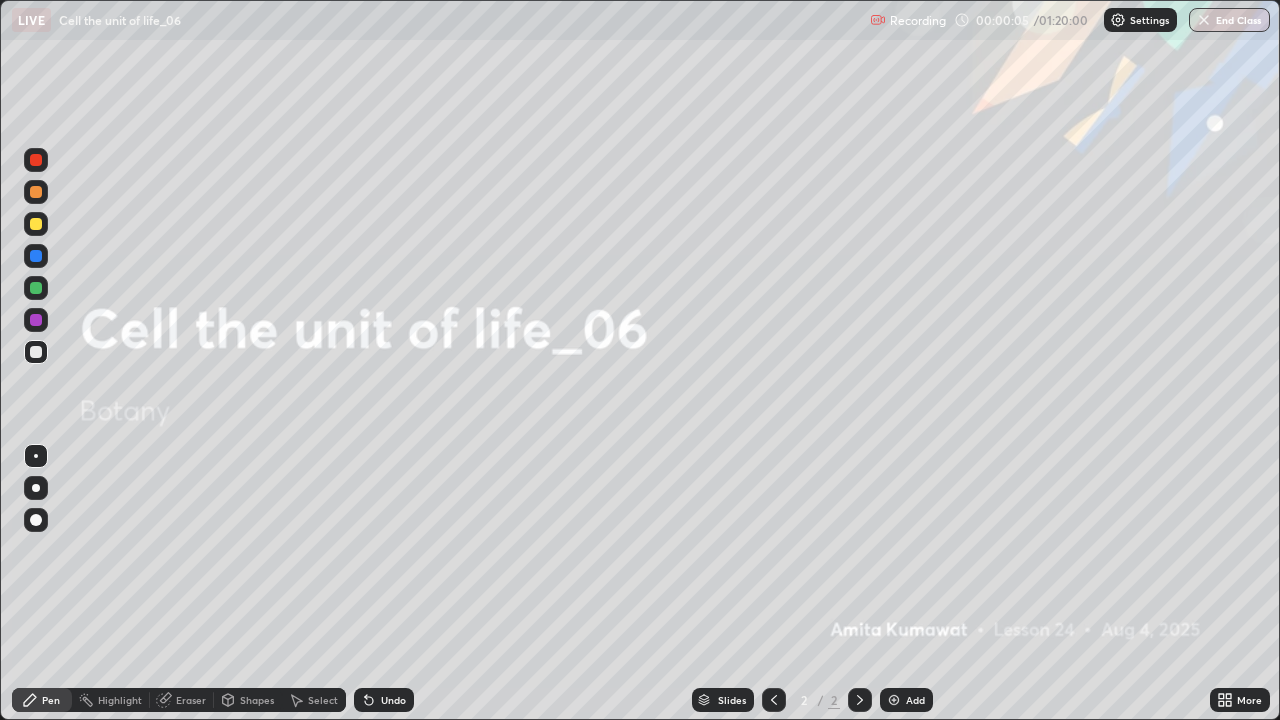 click at bounding box center (894, 700) 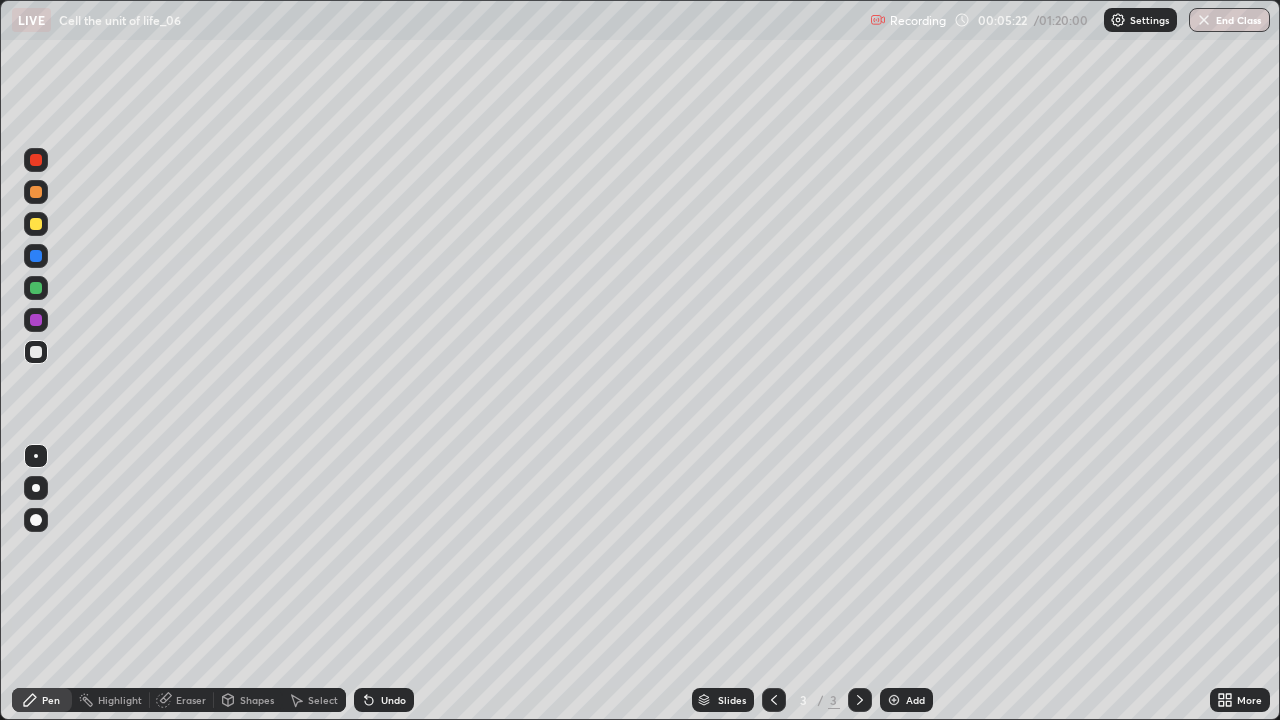 click at bounding box center [36, 488] 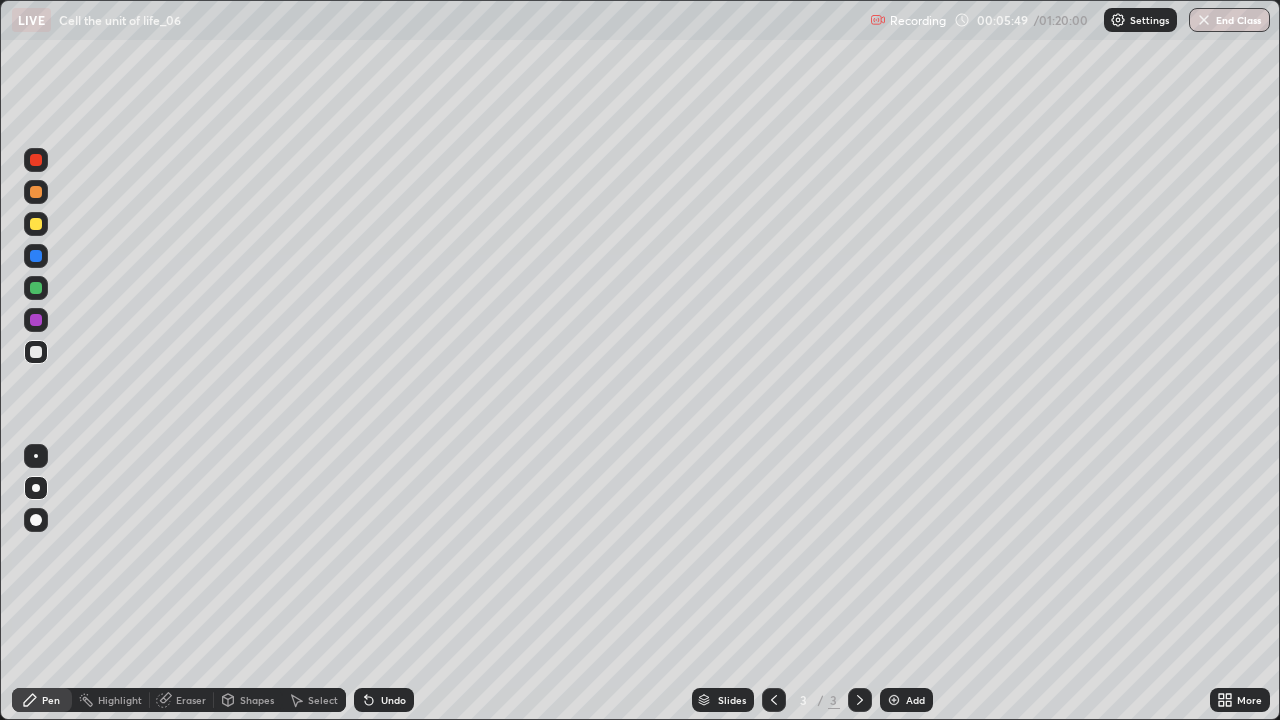 click at bounding box center [36, 288] 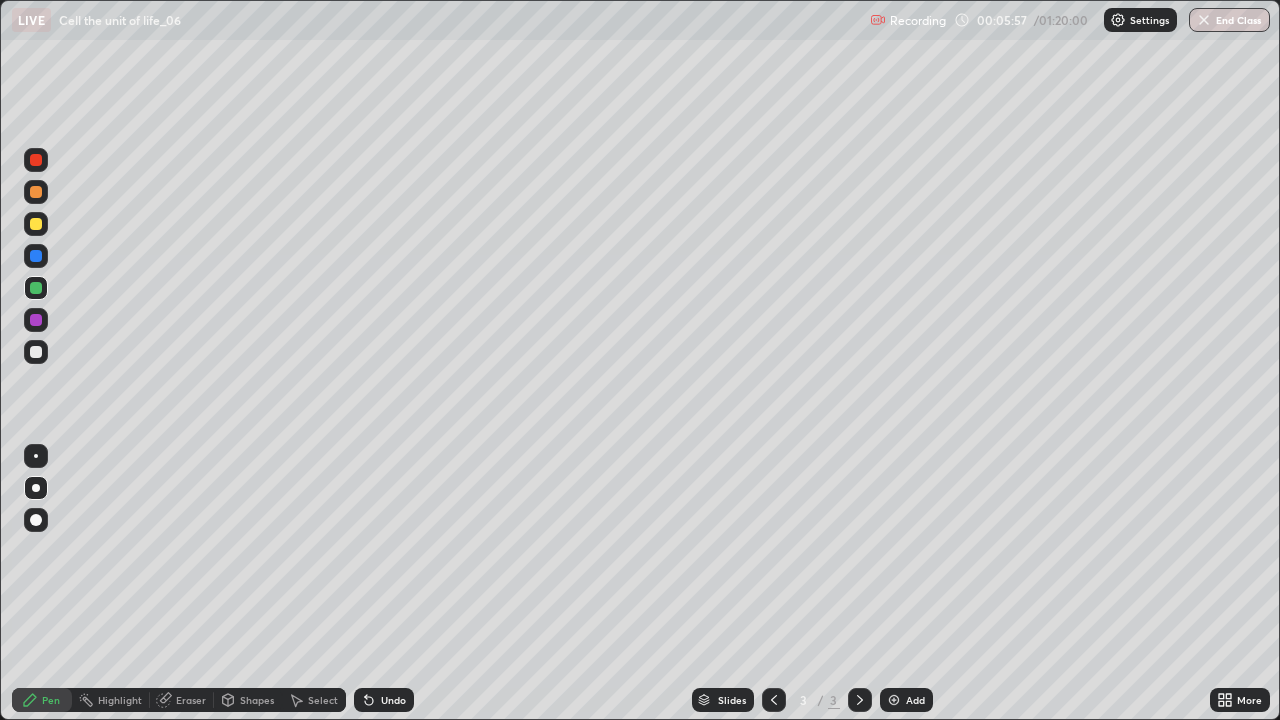 click at bounding box center (36, 352) 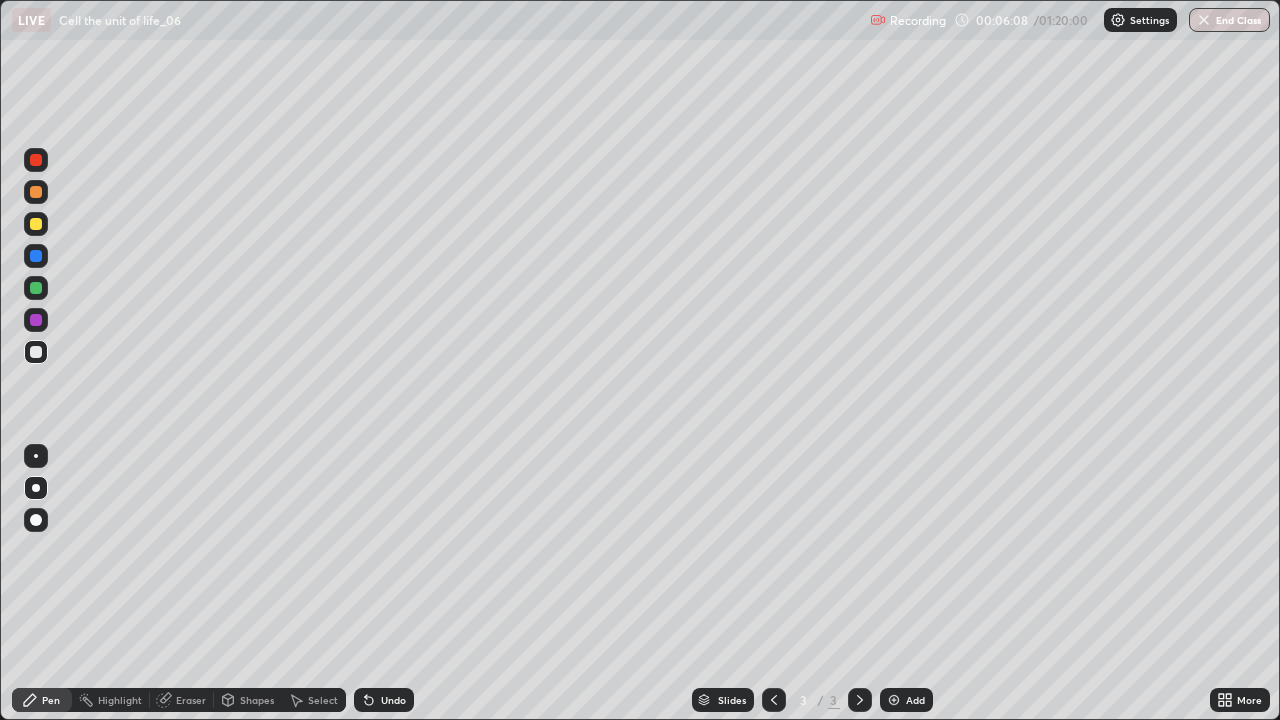 click at bounding box center [36, 320] 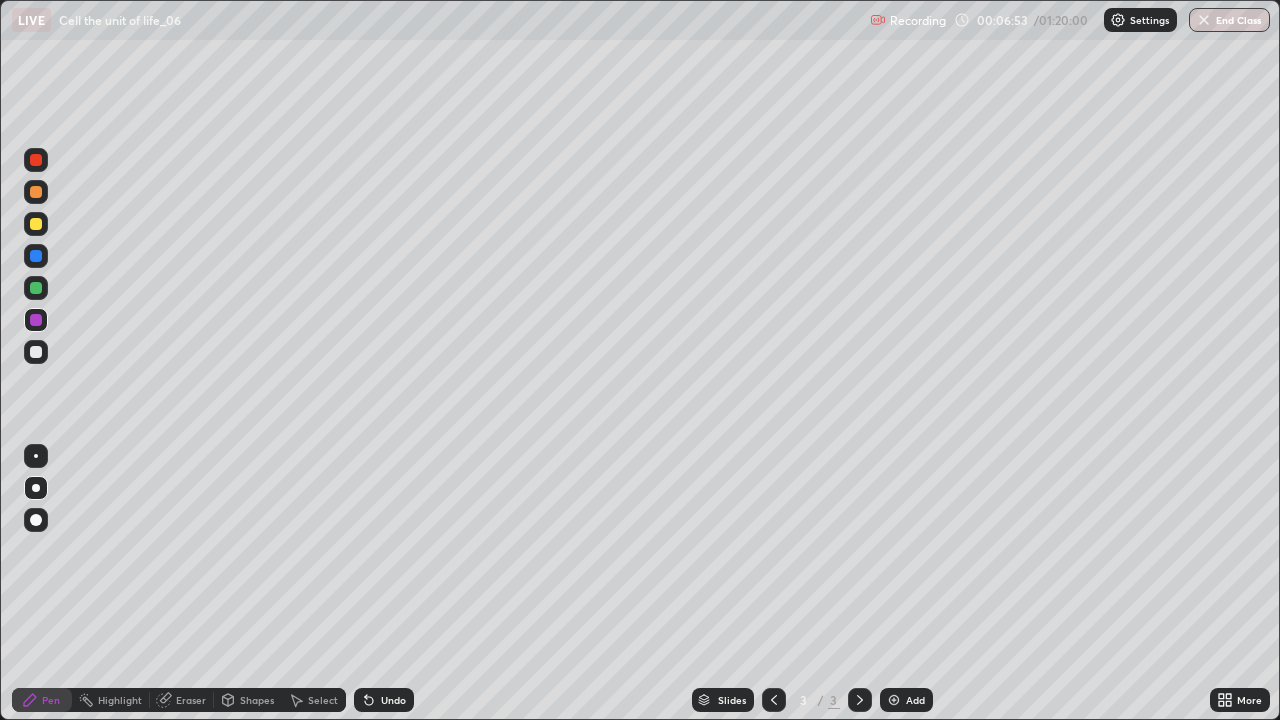 click on "Undo" at bounding box center [393, 700] 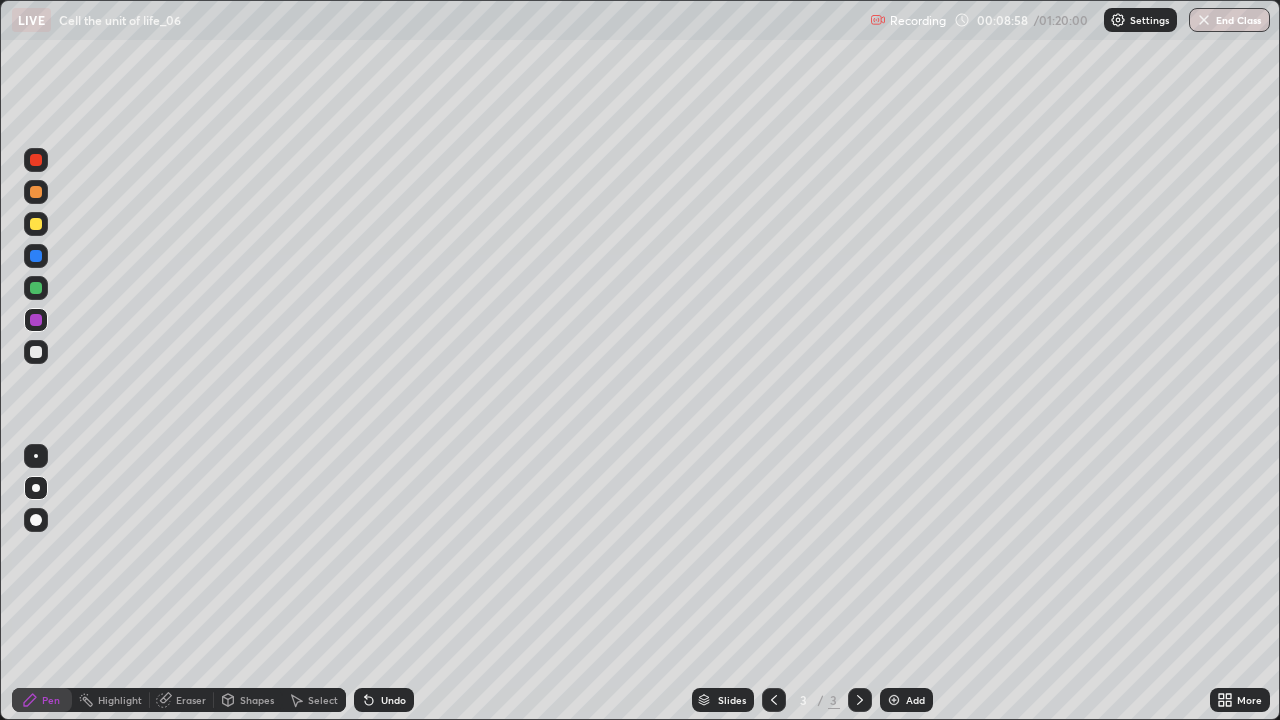 click at bounding box center [894, 700] 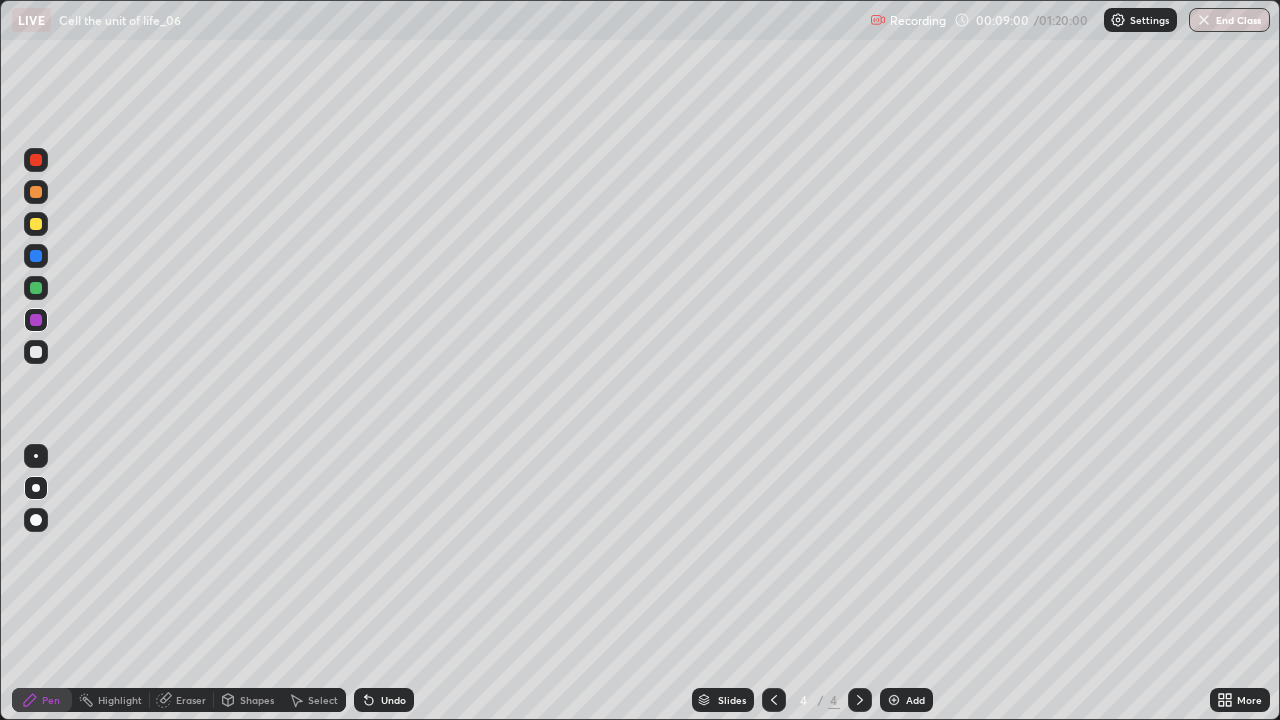 click at bounding box center (36, 352) 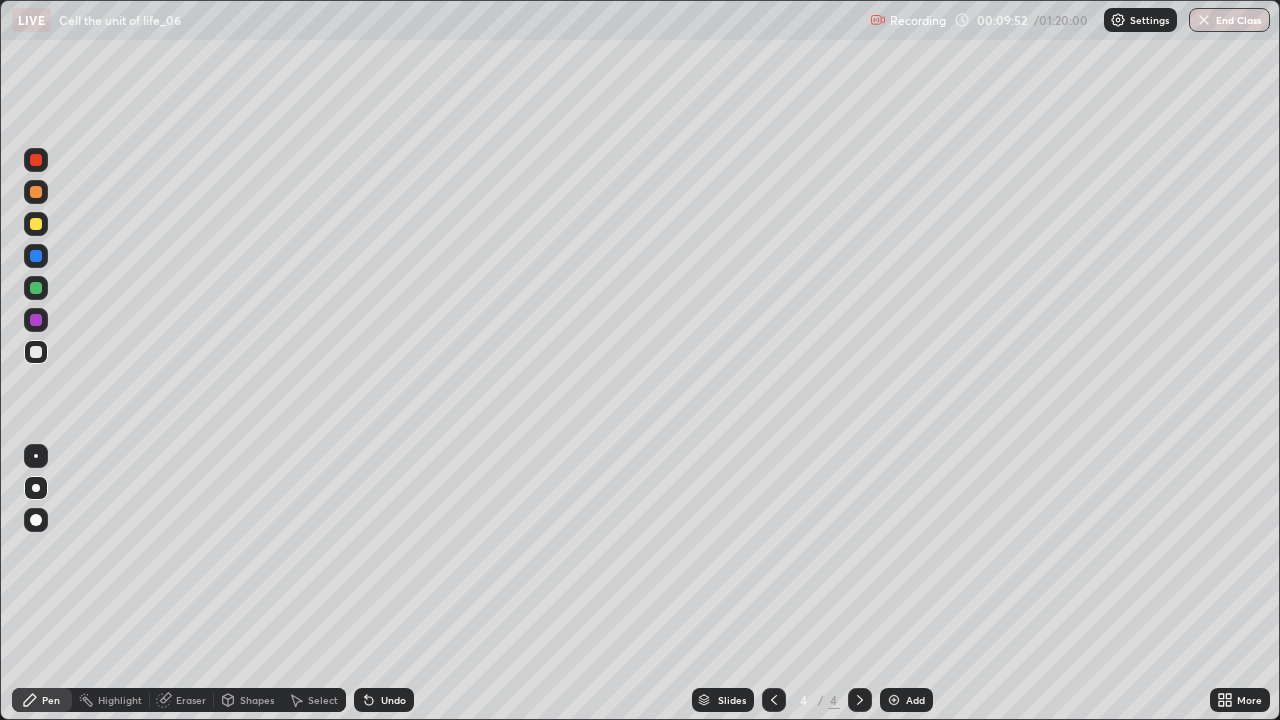 click at bounding box center [36, 320] 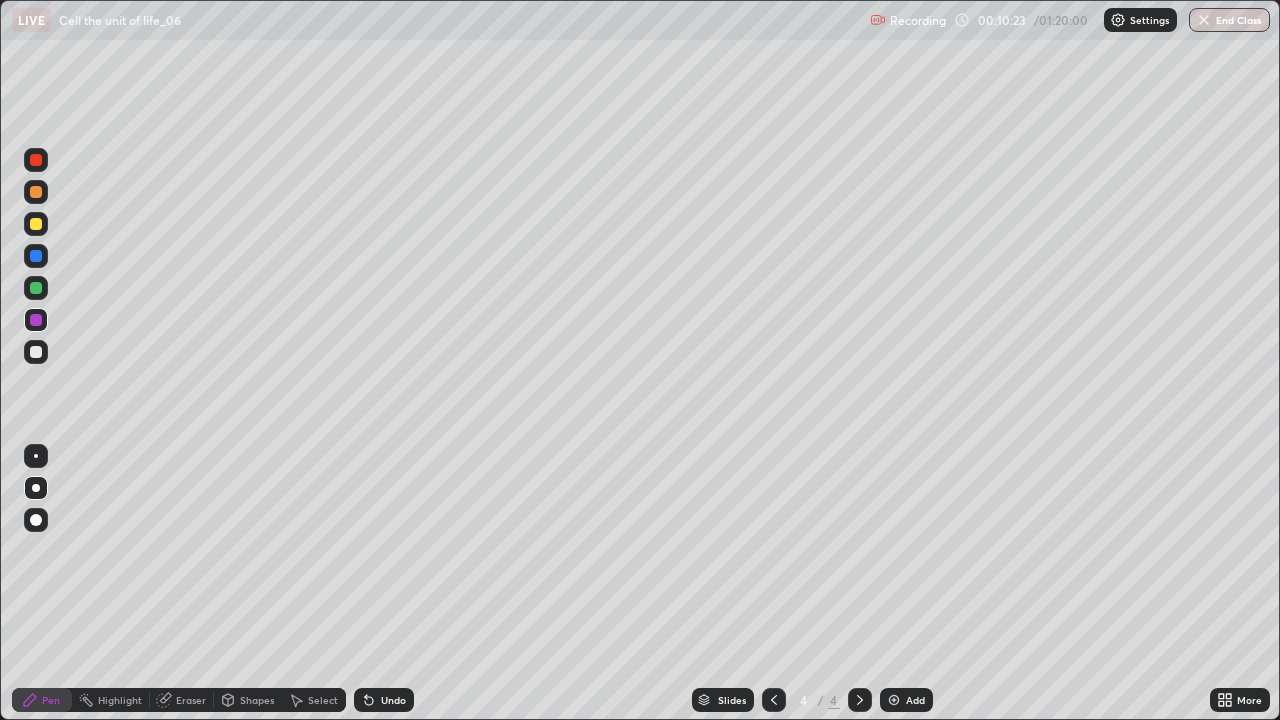 click at bounding box center [36, 192] 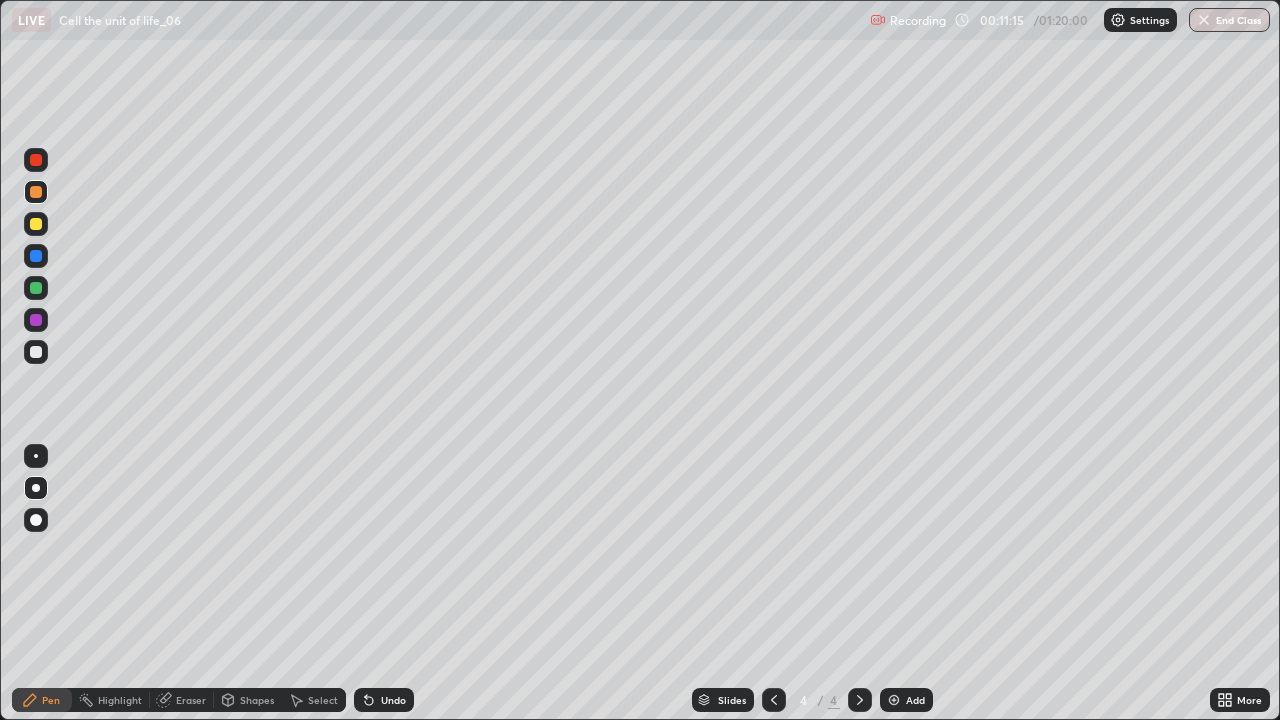 click at bounding box center (36, 160) 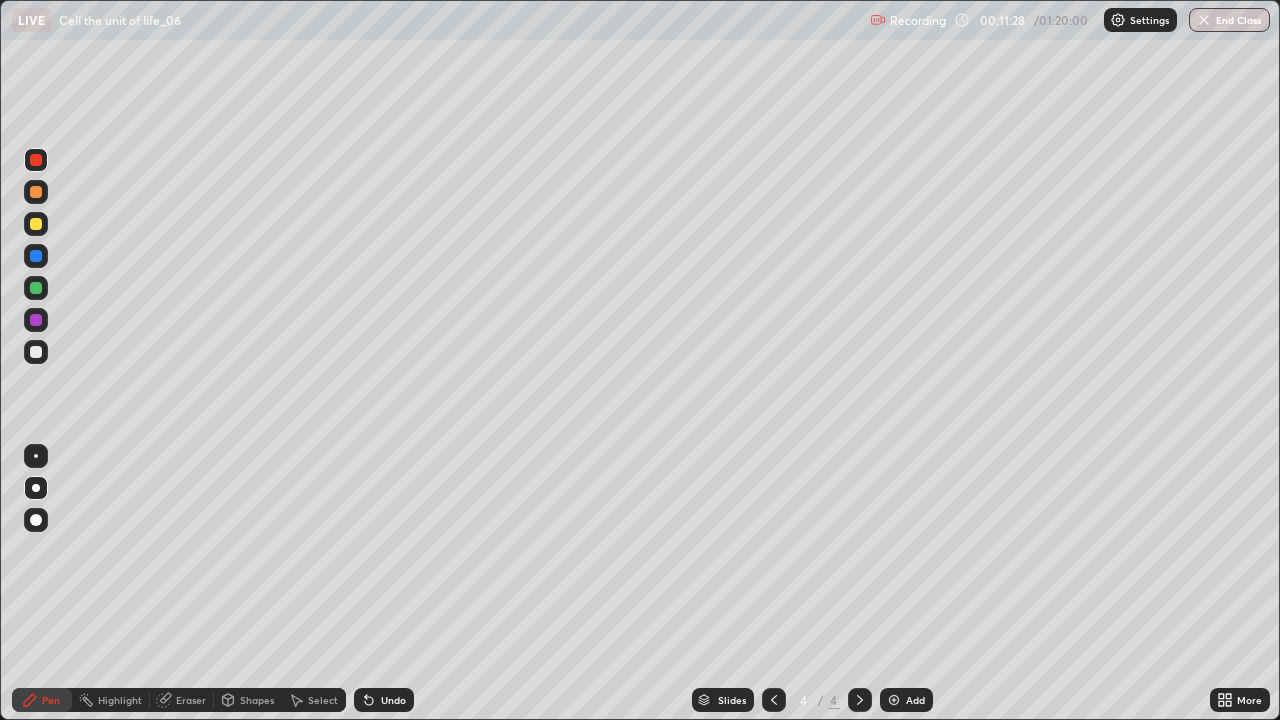 click at bounding box center [36, 192] 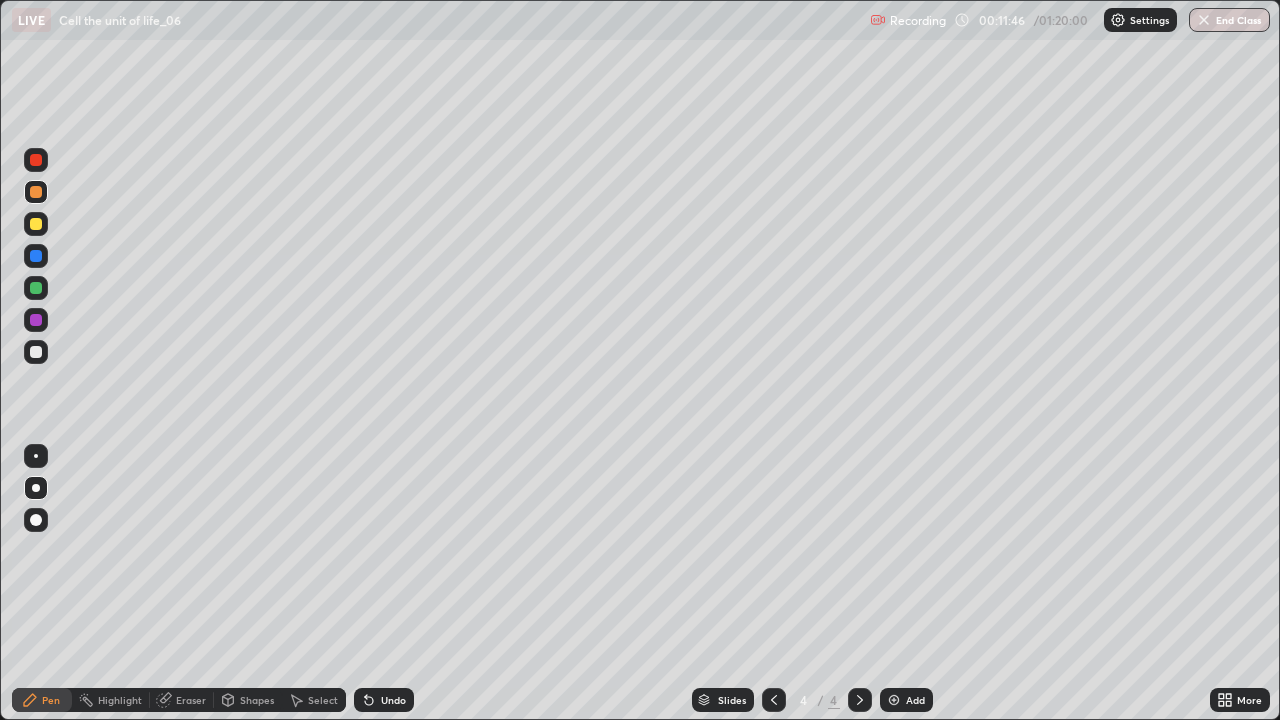 click on "Undo" at bounding box center [384, 700] 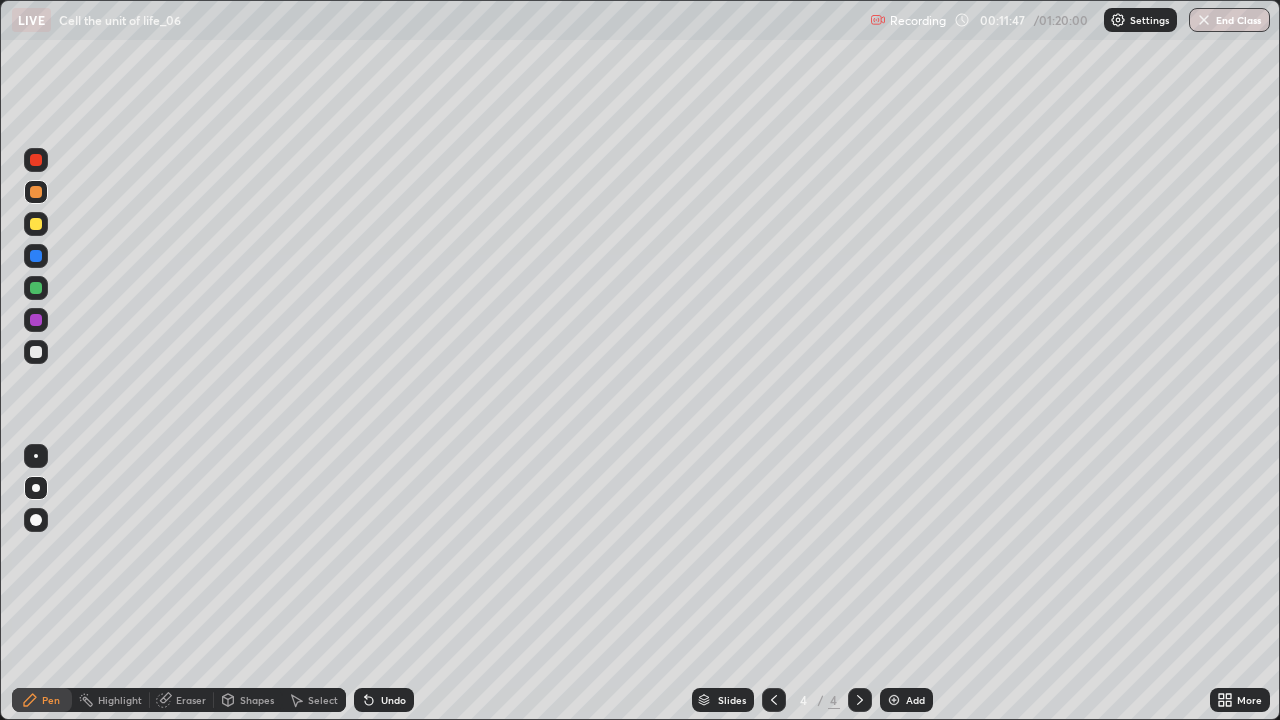 click on "Undo" at bounding box center [393, 700] 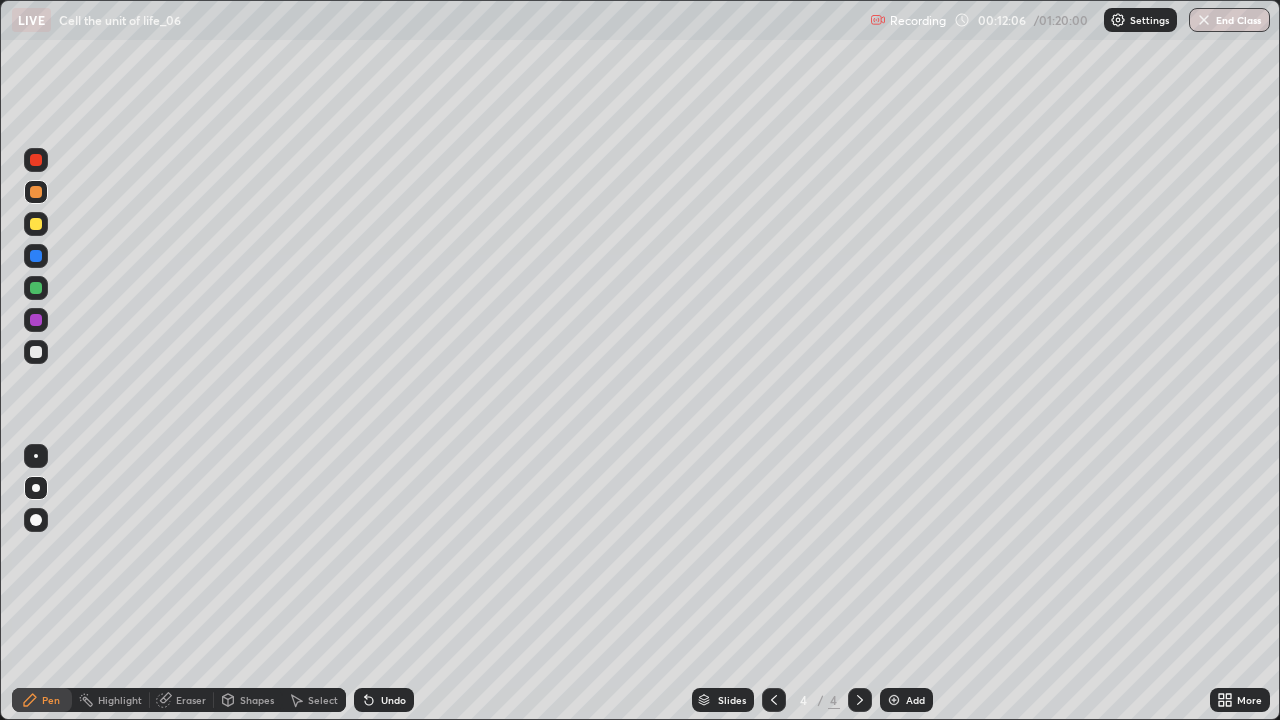 click at bounding box center (36, 160) 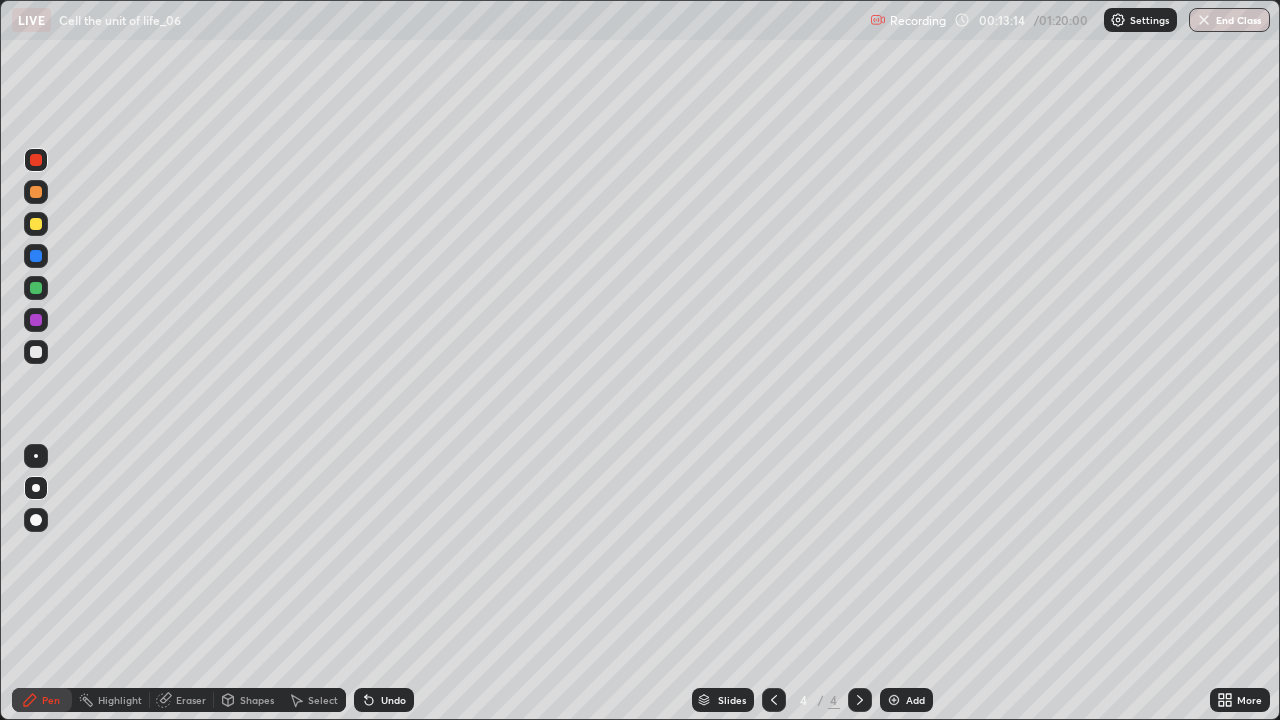 click on "Add" at bounding box center (906, 700) 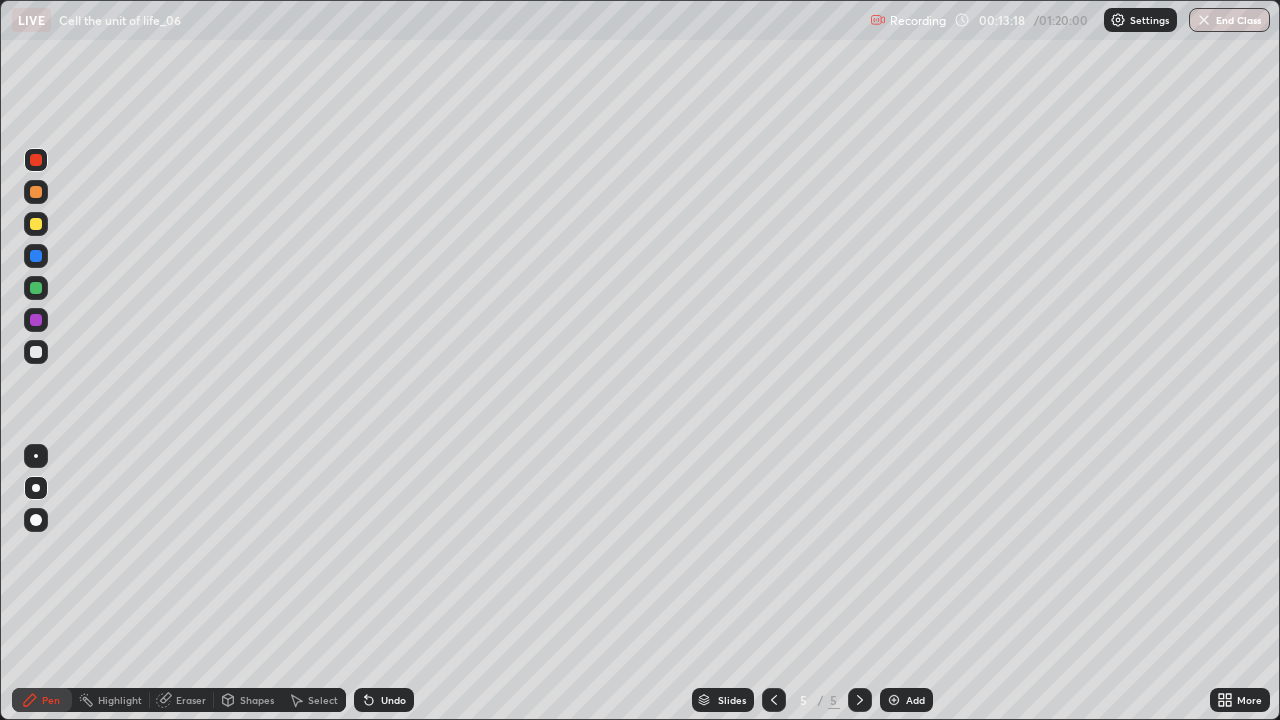 click at bounding box center [36, 160] 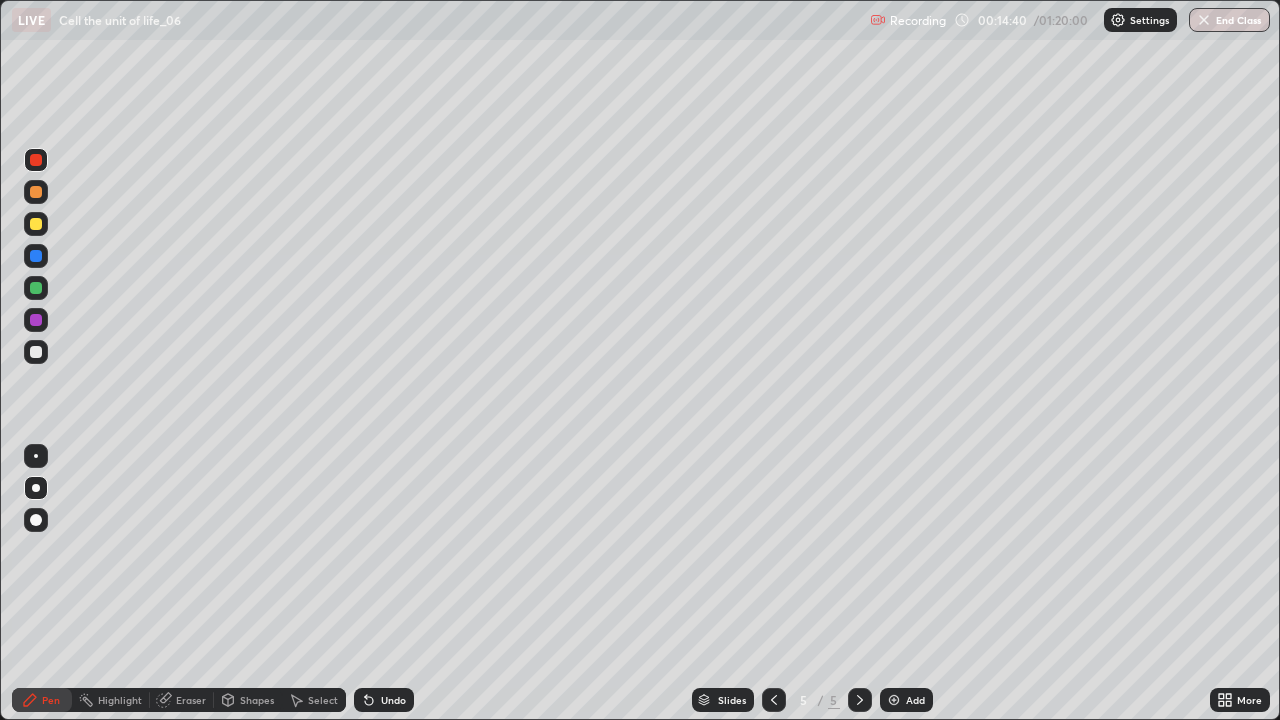 click at bounding box center (36, 352) 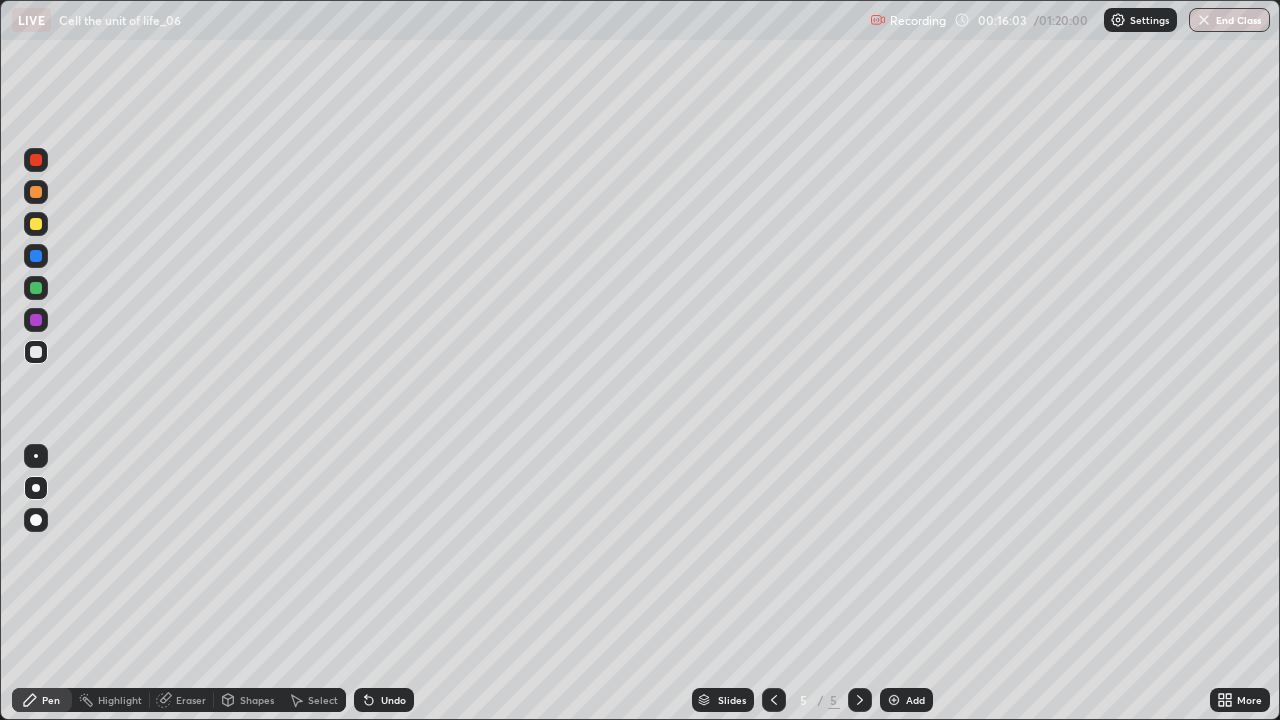 click at bounding box center [36, 192] 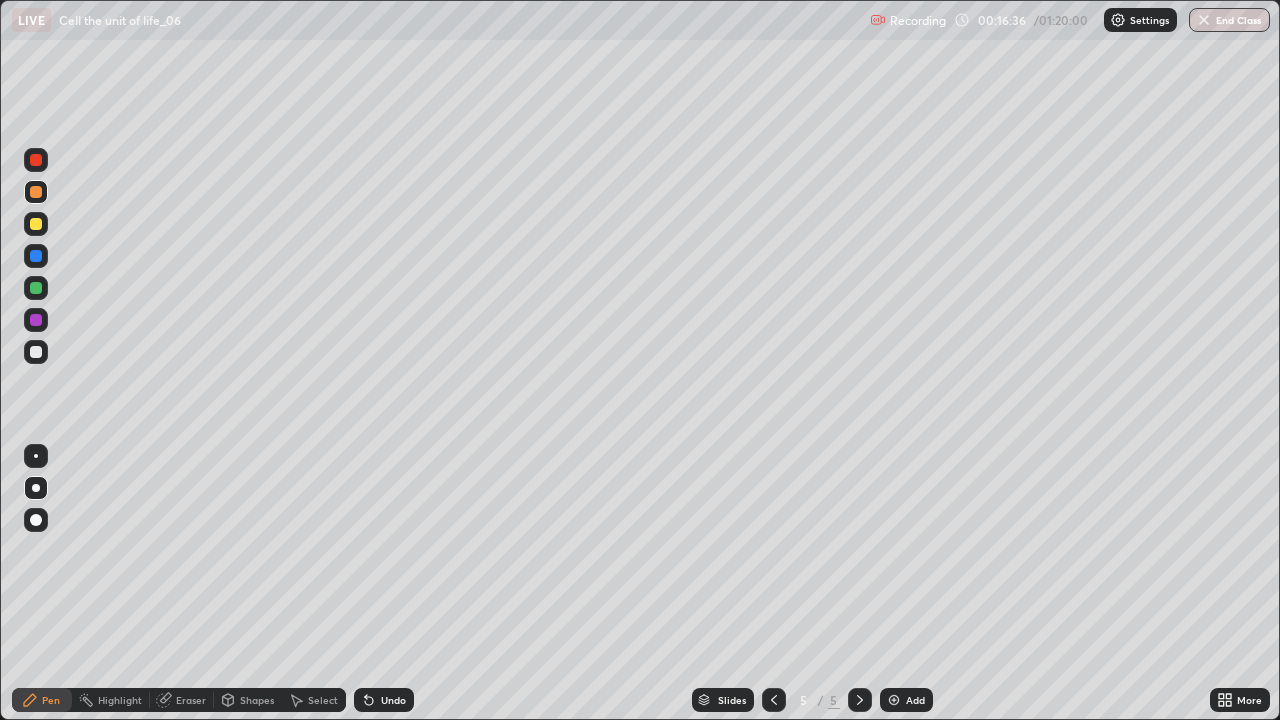 click at bounding box center [36, 320] 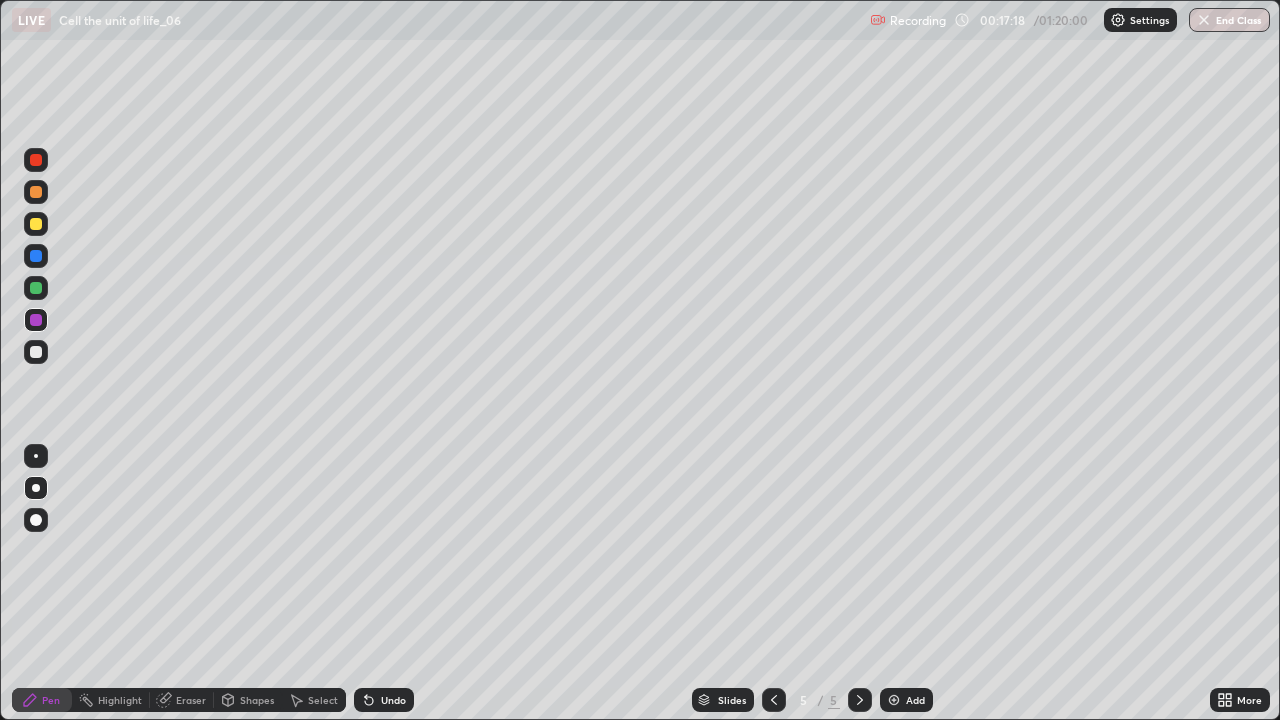 click at bounding box center (894, 700) 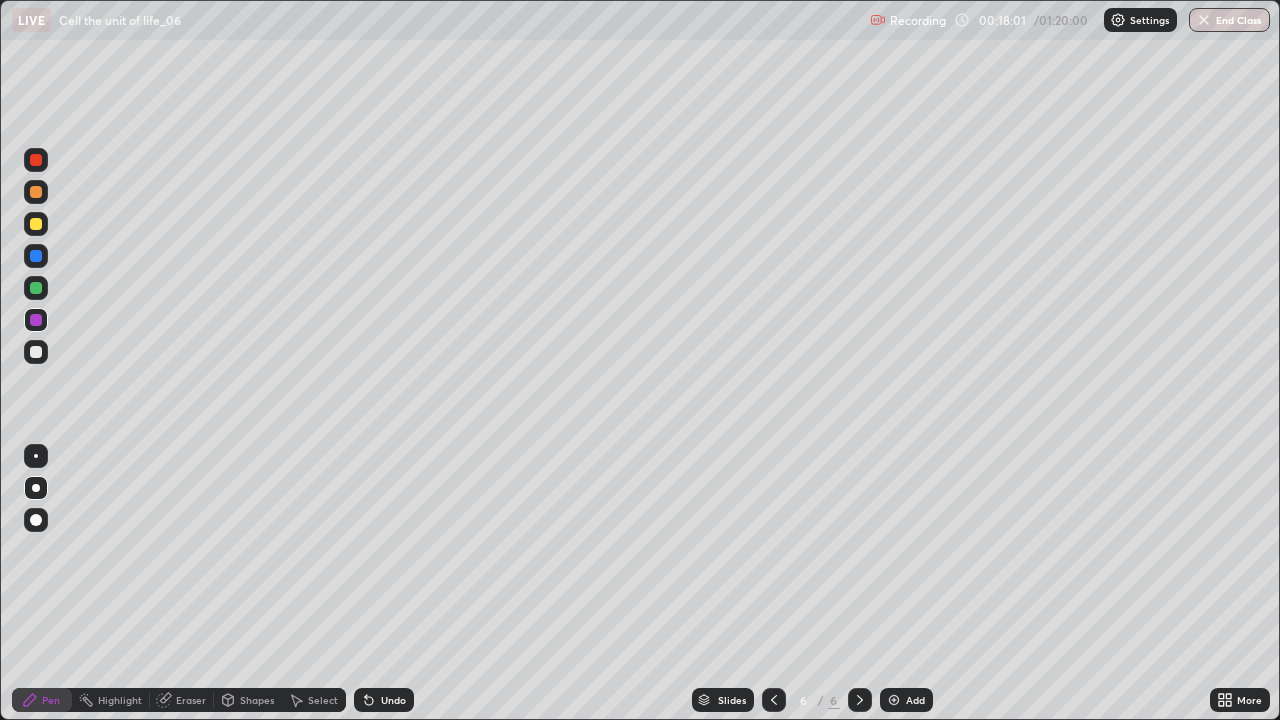 click at bounding box center (36, 288) 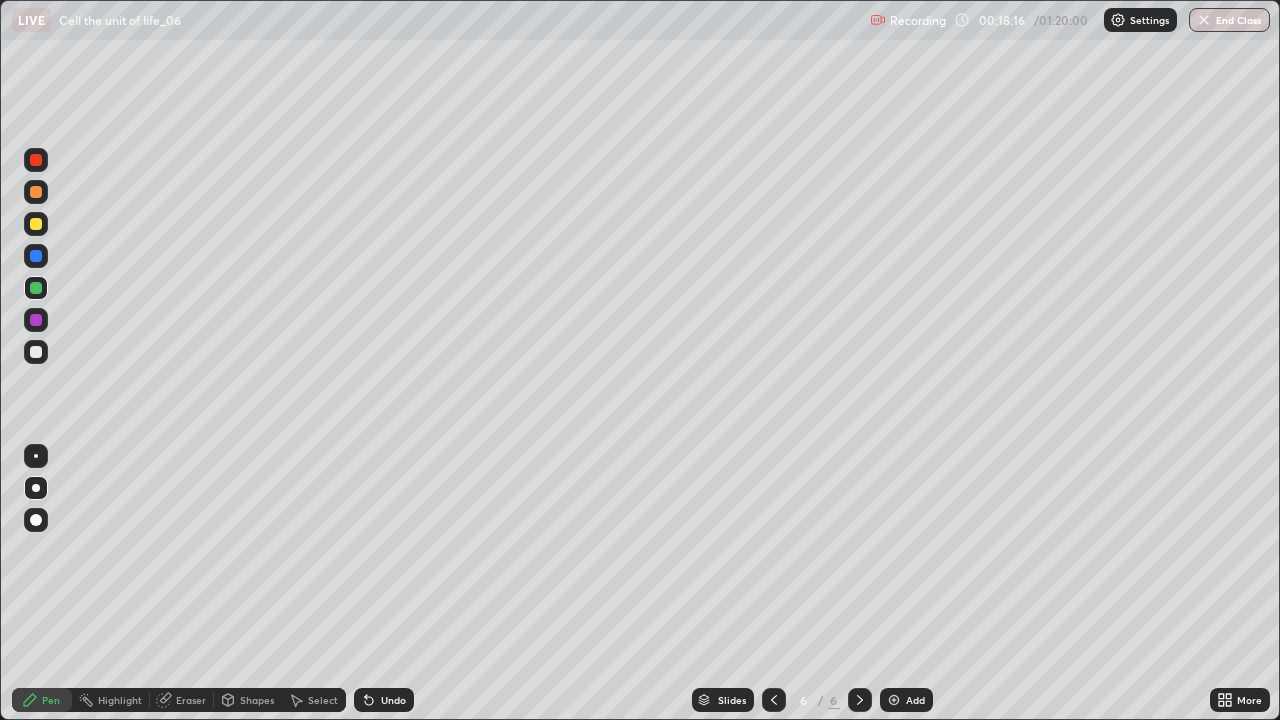 click at bounding box center [36, 352] 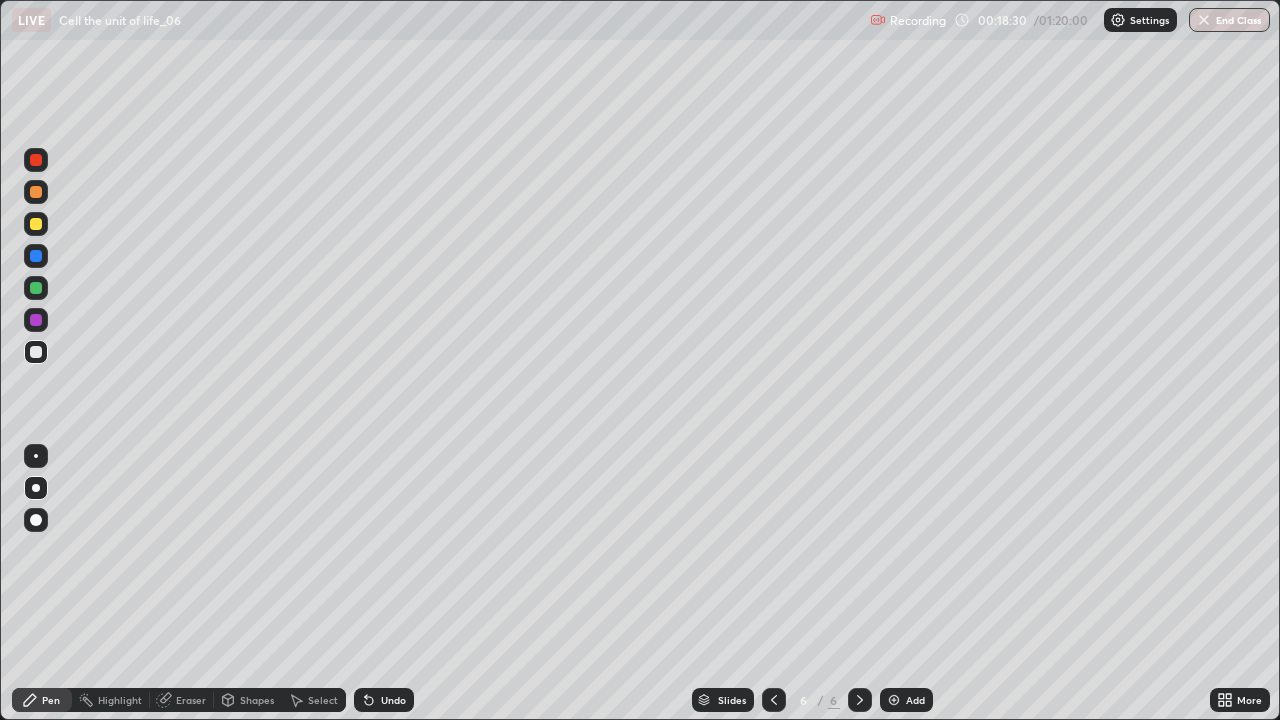 click at bounding box center (36, 288) 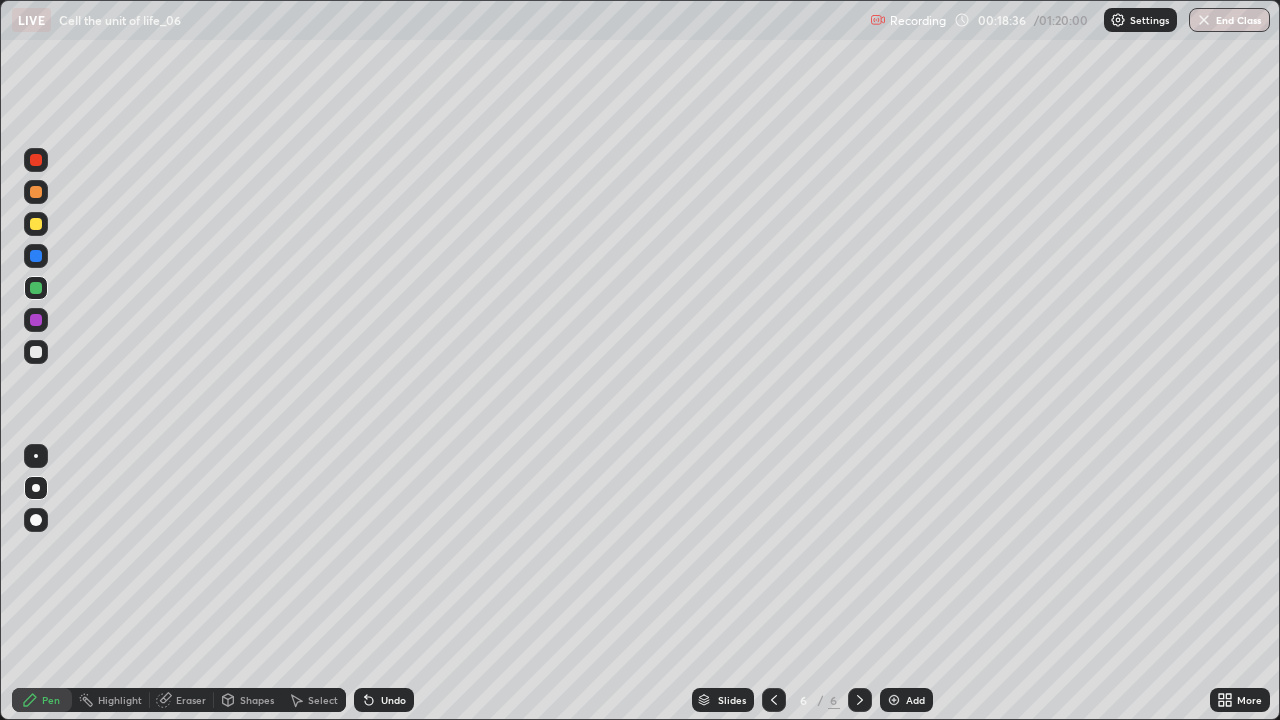 click at bounding box center (36, 352) 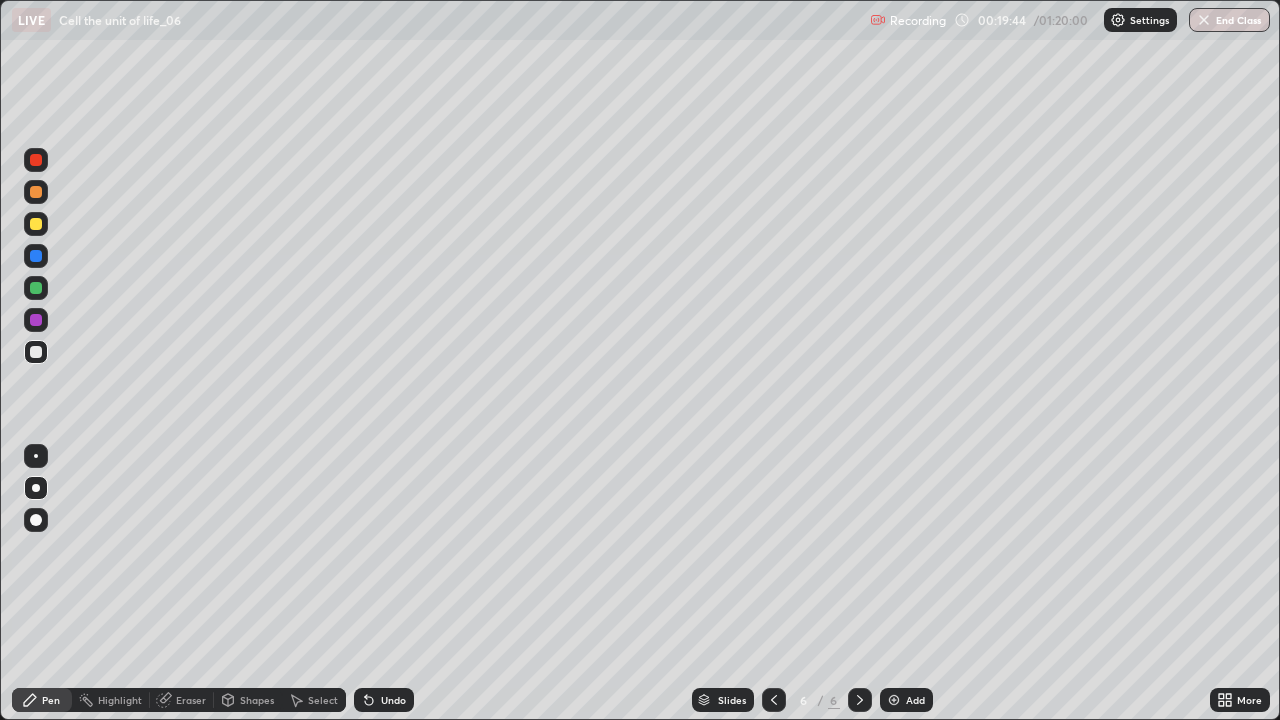 click at bounding box center [36, 256] 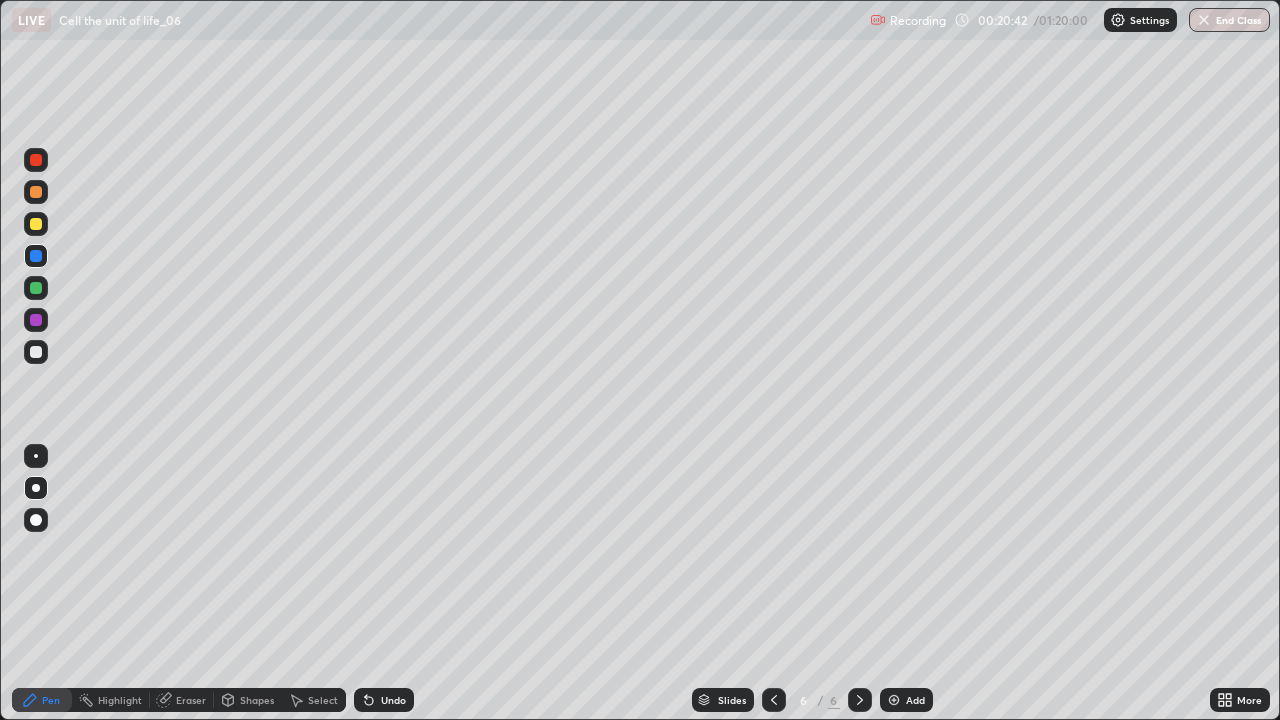 click at bounding box center (36, 192) 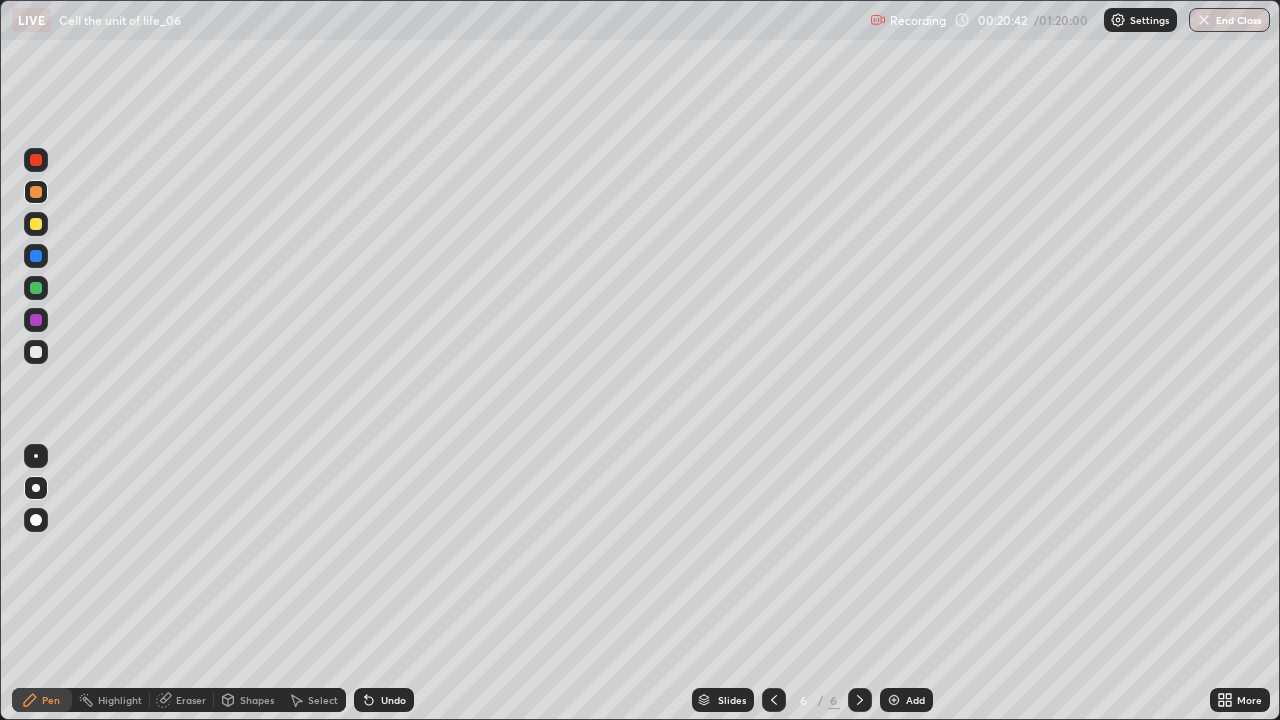 click at bounding box center (36, 160) 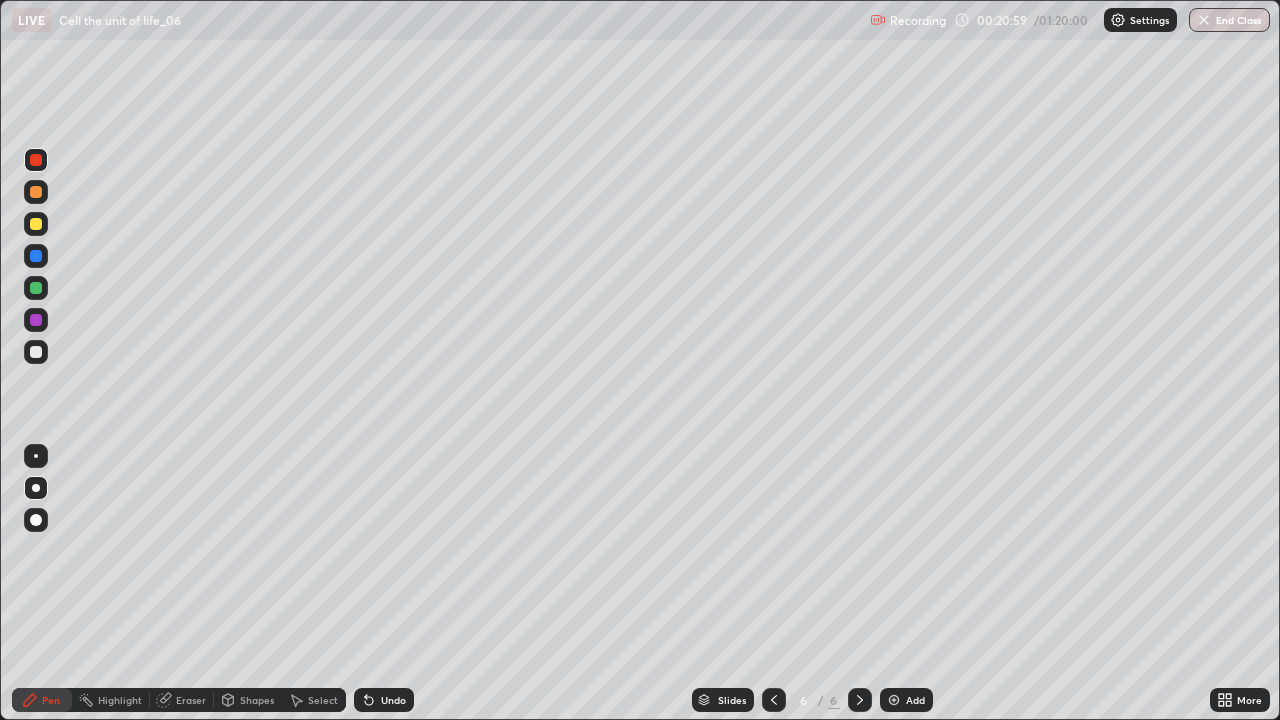 click at bounding box center (36, 288) 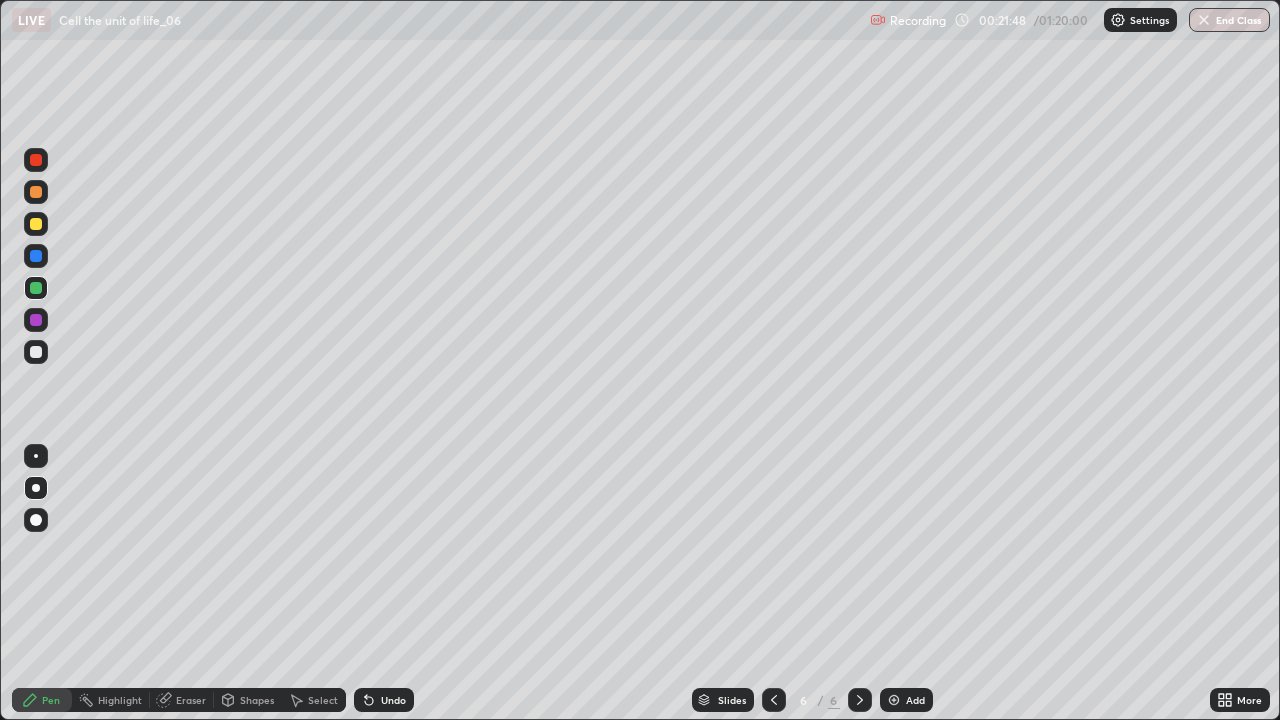 click at bounding box center [36, 192] 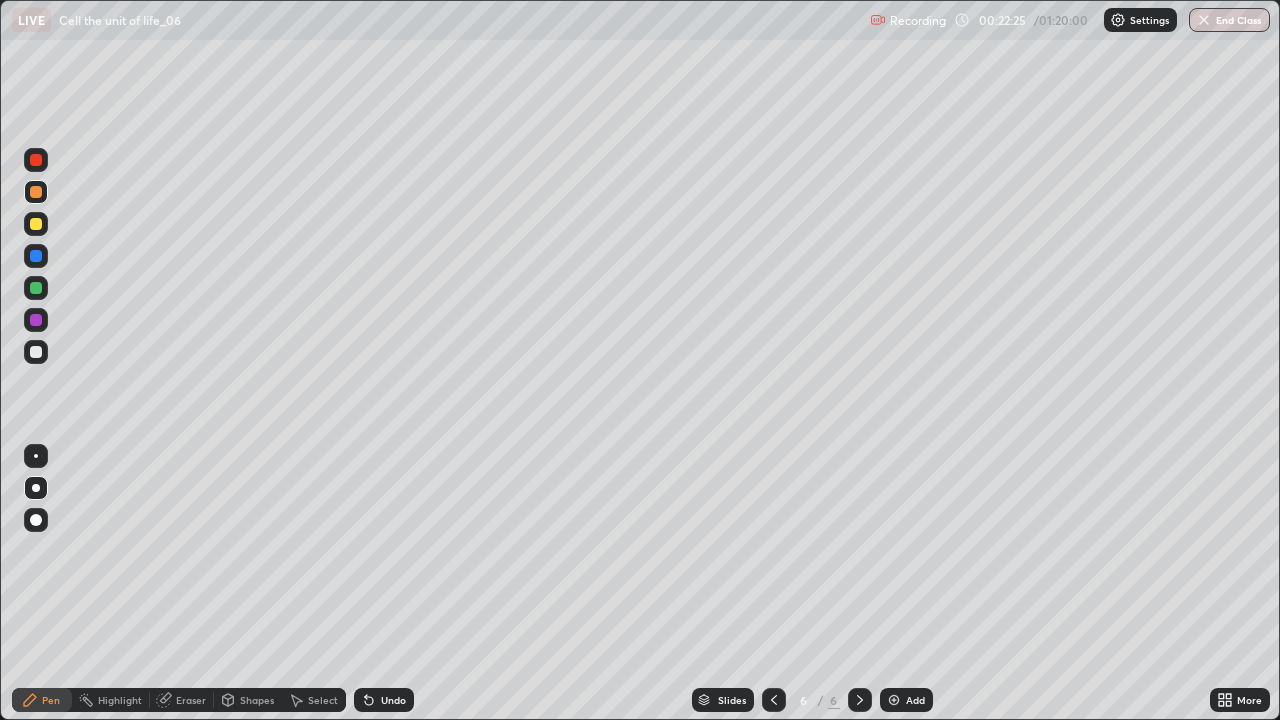 click at bounding box center [36, 224] 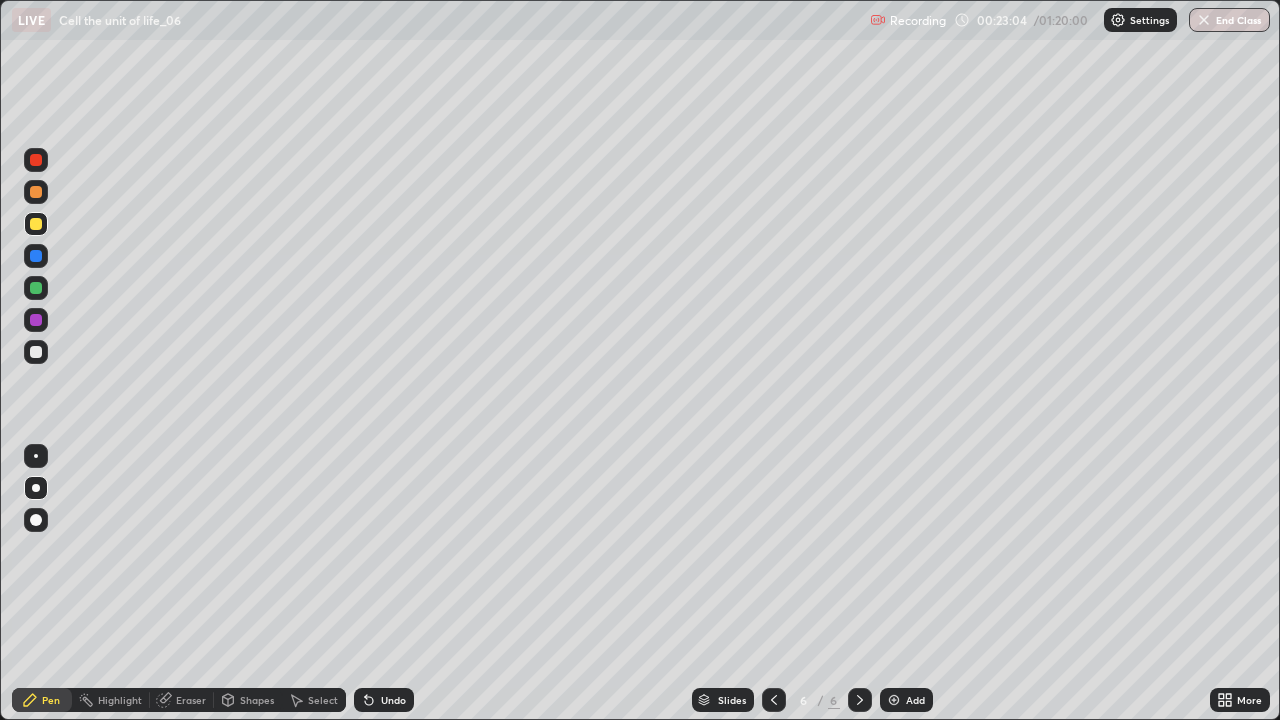 click at bounding box center (36, 256) 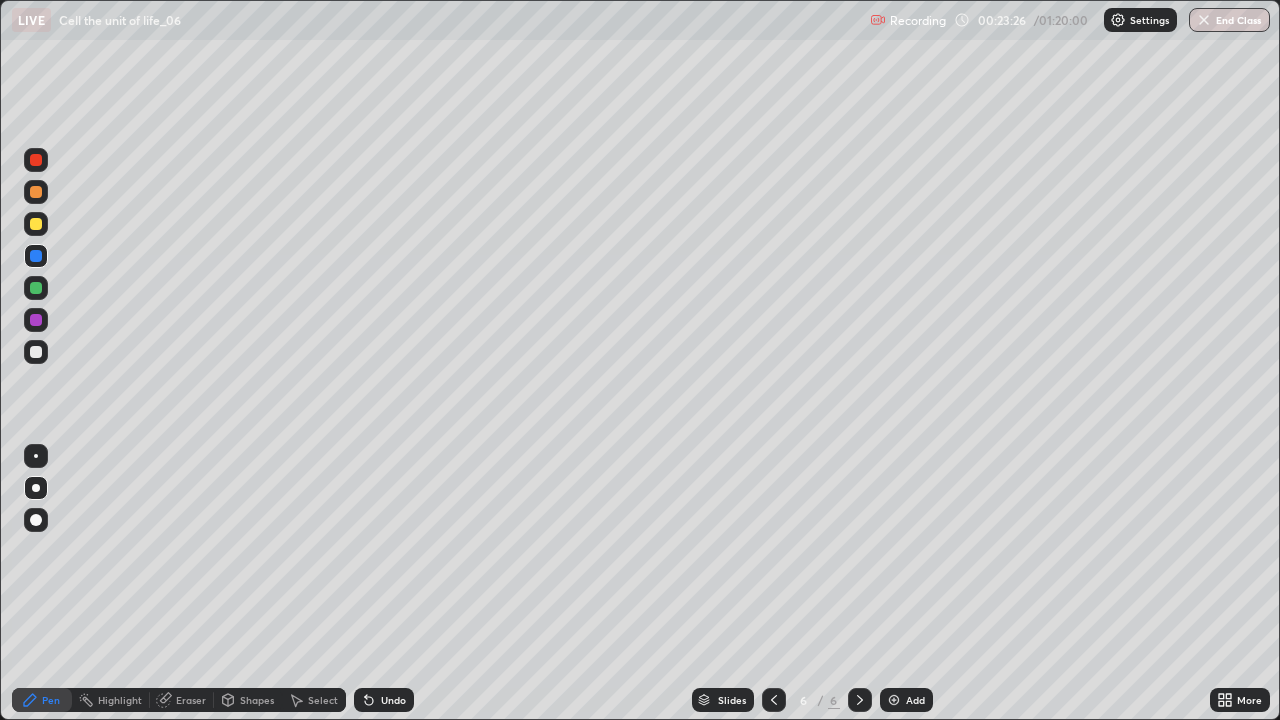 click at bounding box center (36, 224) 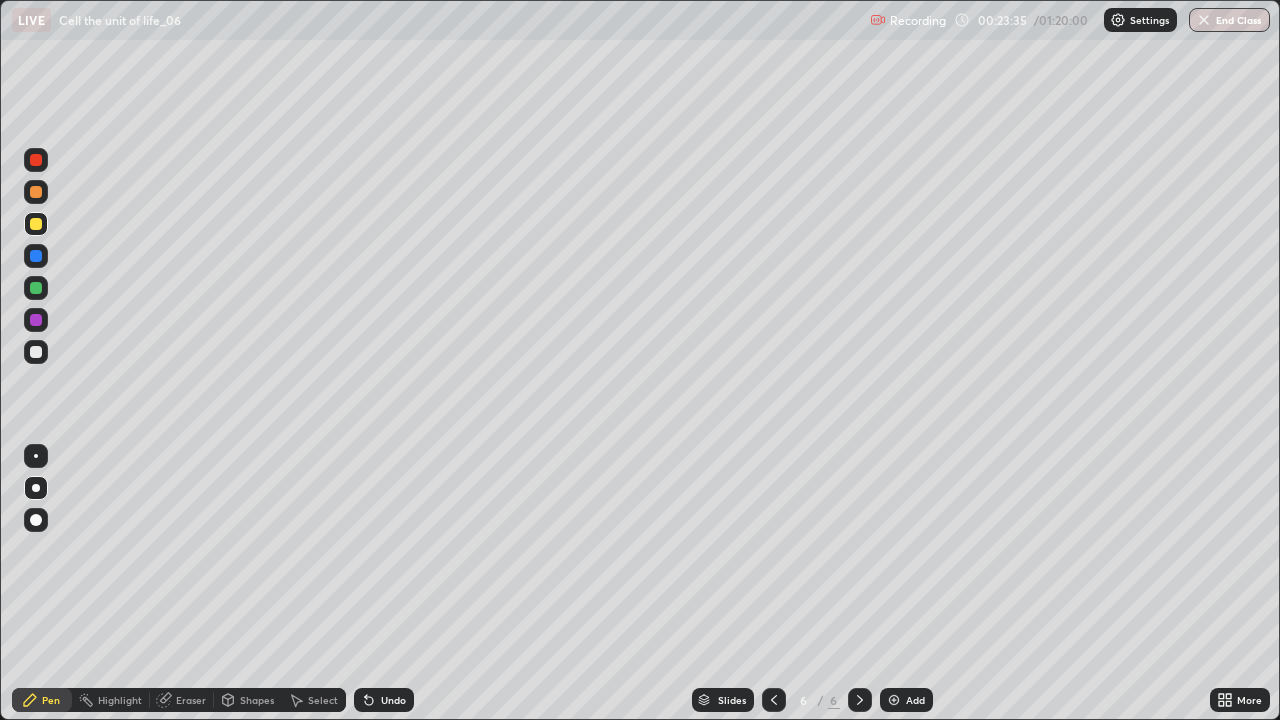 click at bounding box center [36, 256] 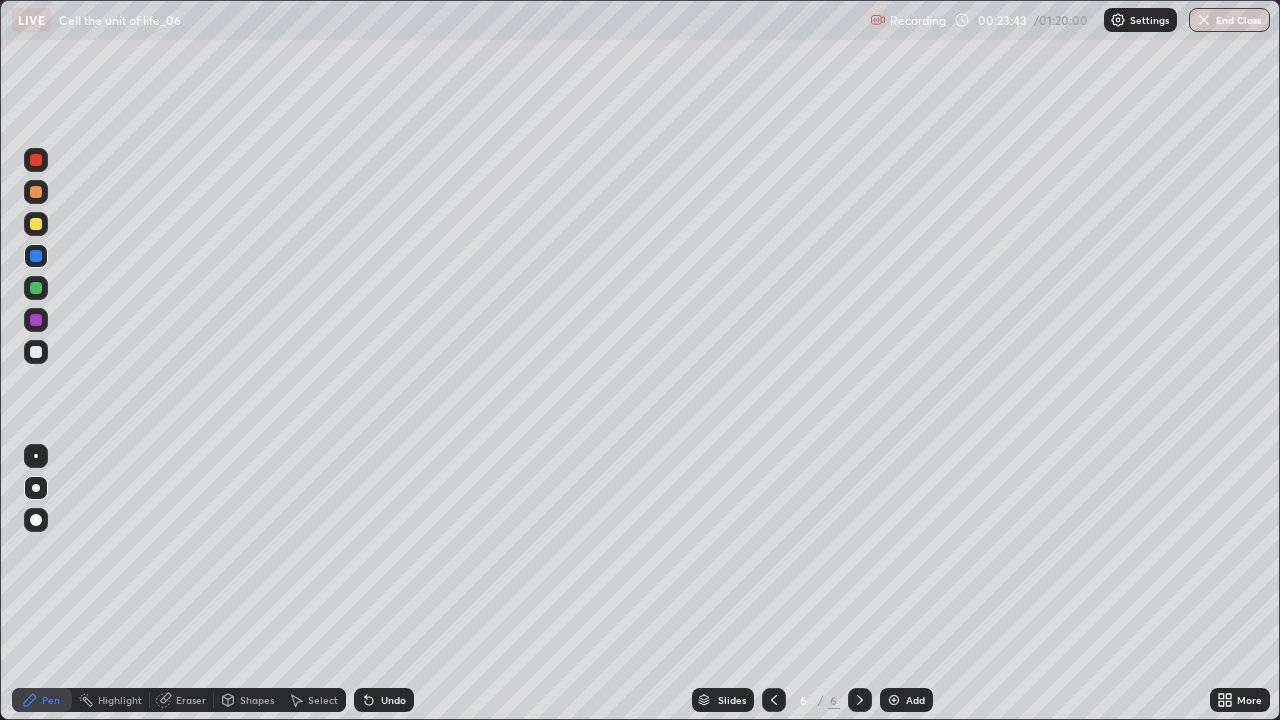 click at bounding box center (36, 224) 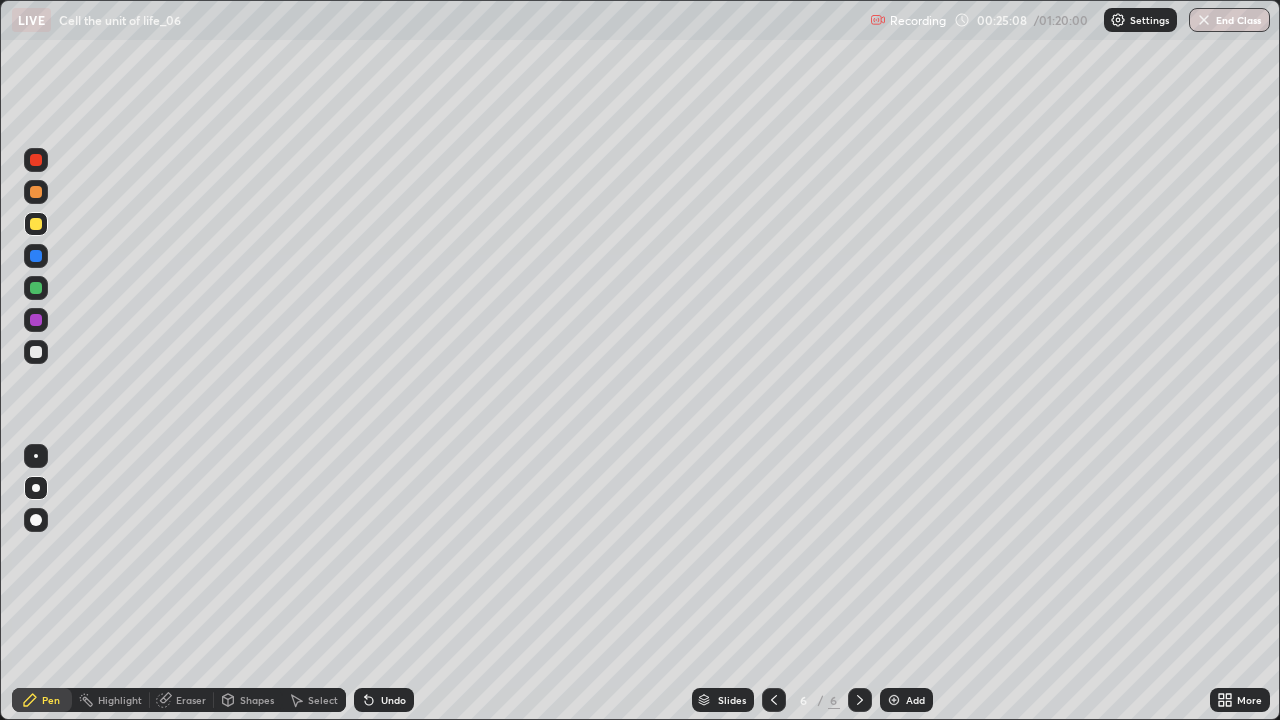 click at bounding box center [36, 320] 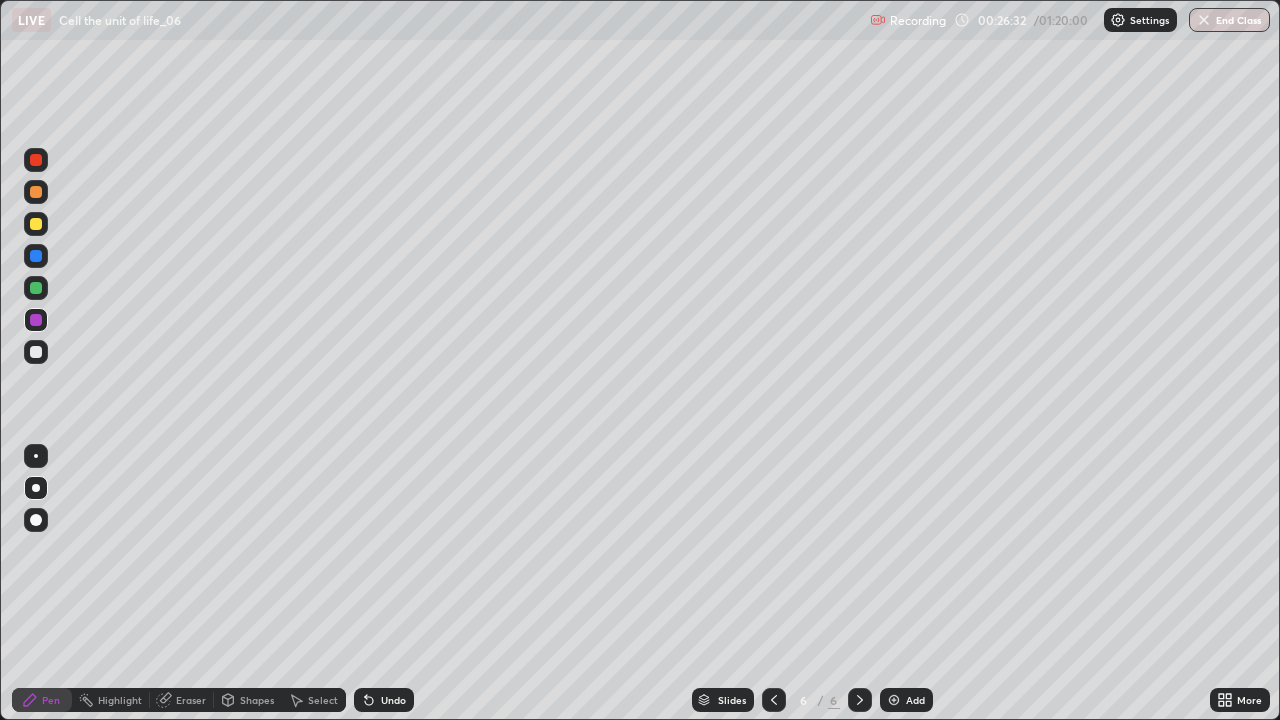 click 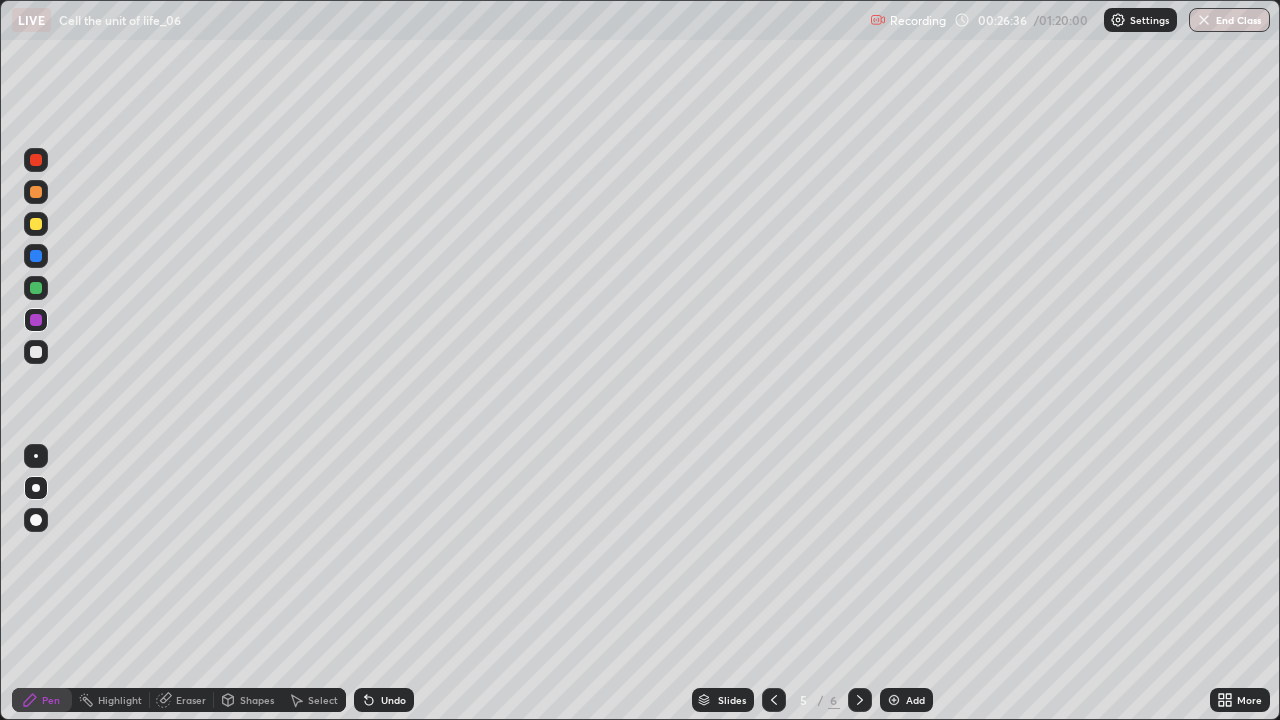 click 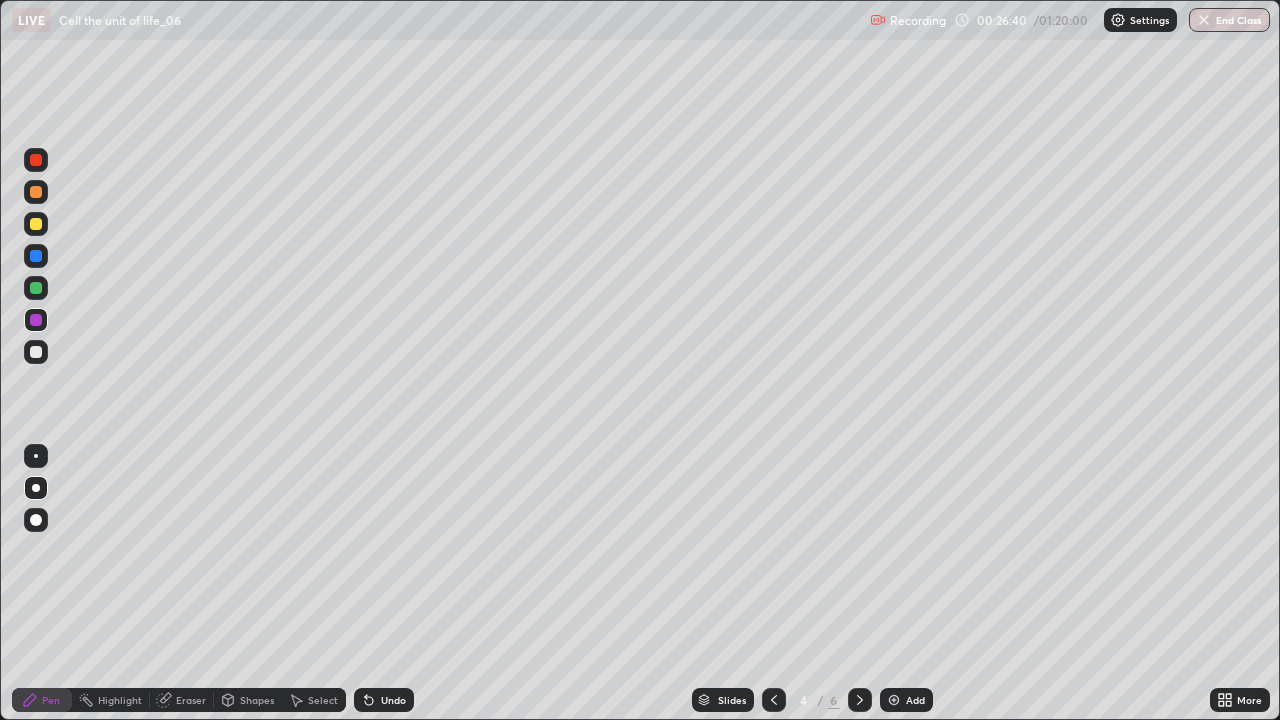 click at bounding box center (774, 700) 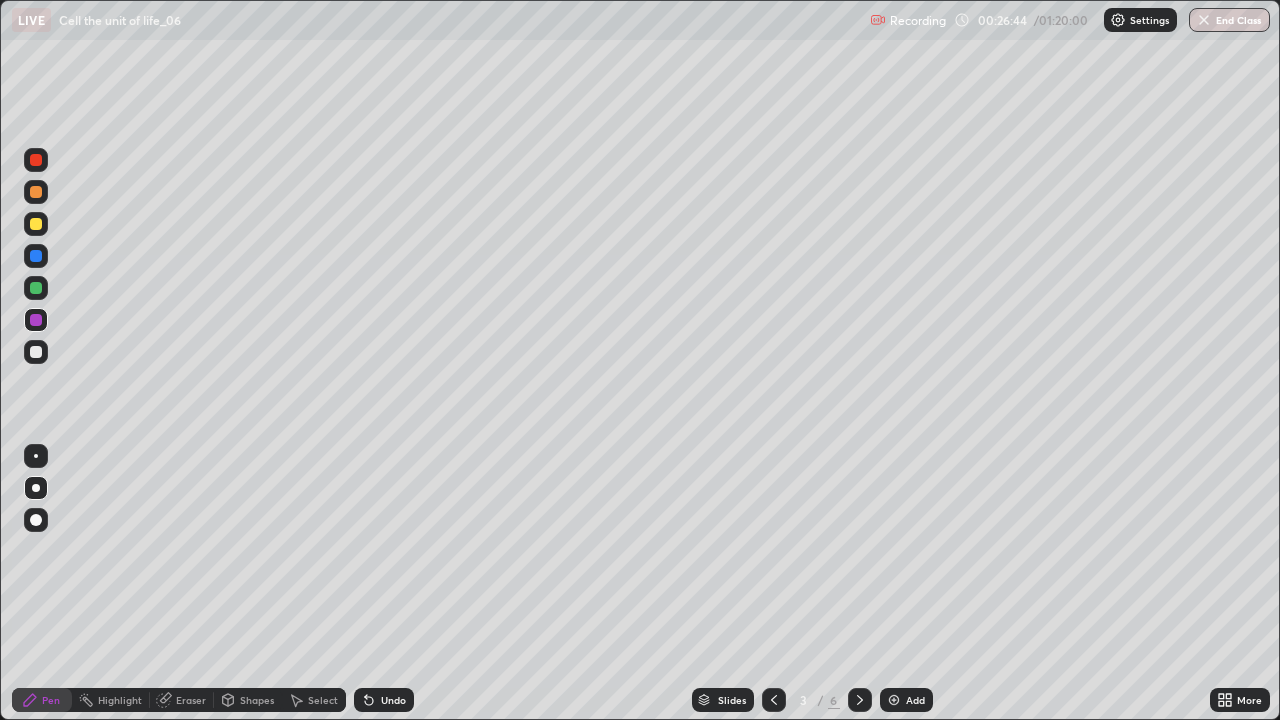click 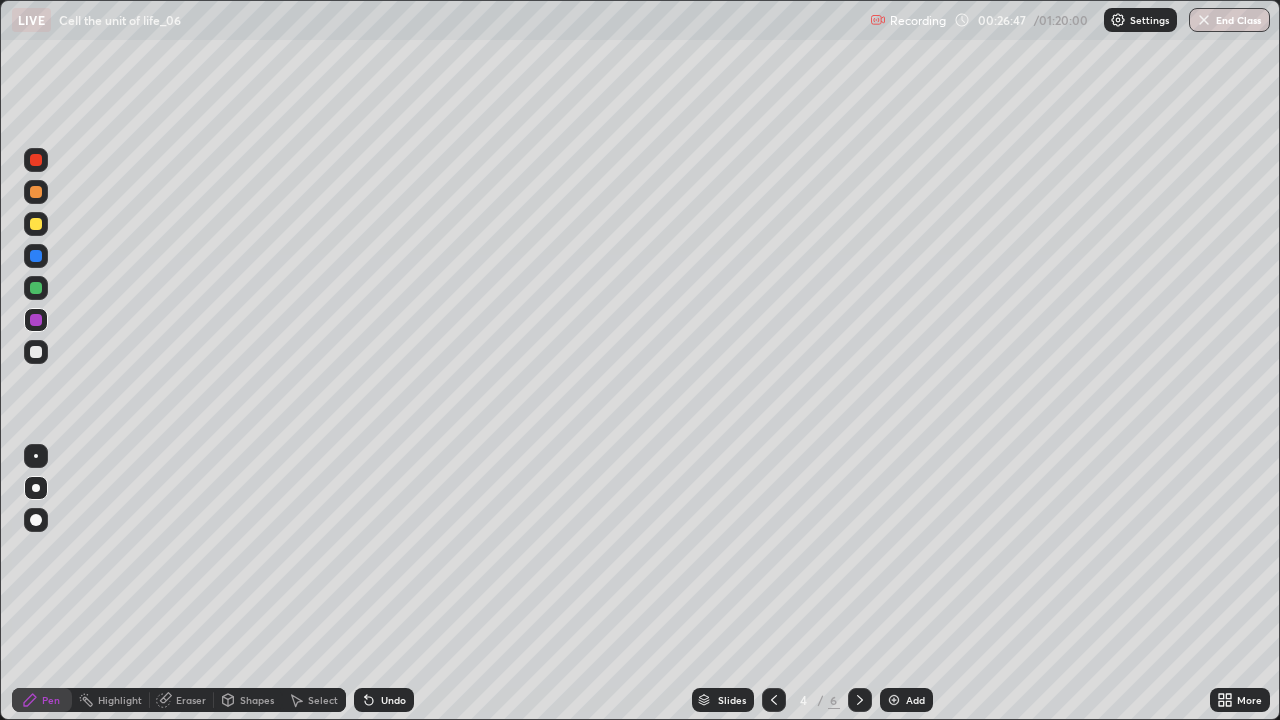 click 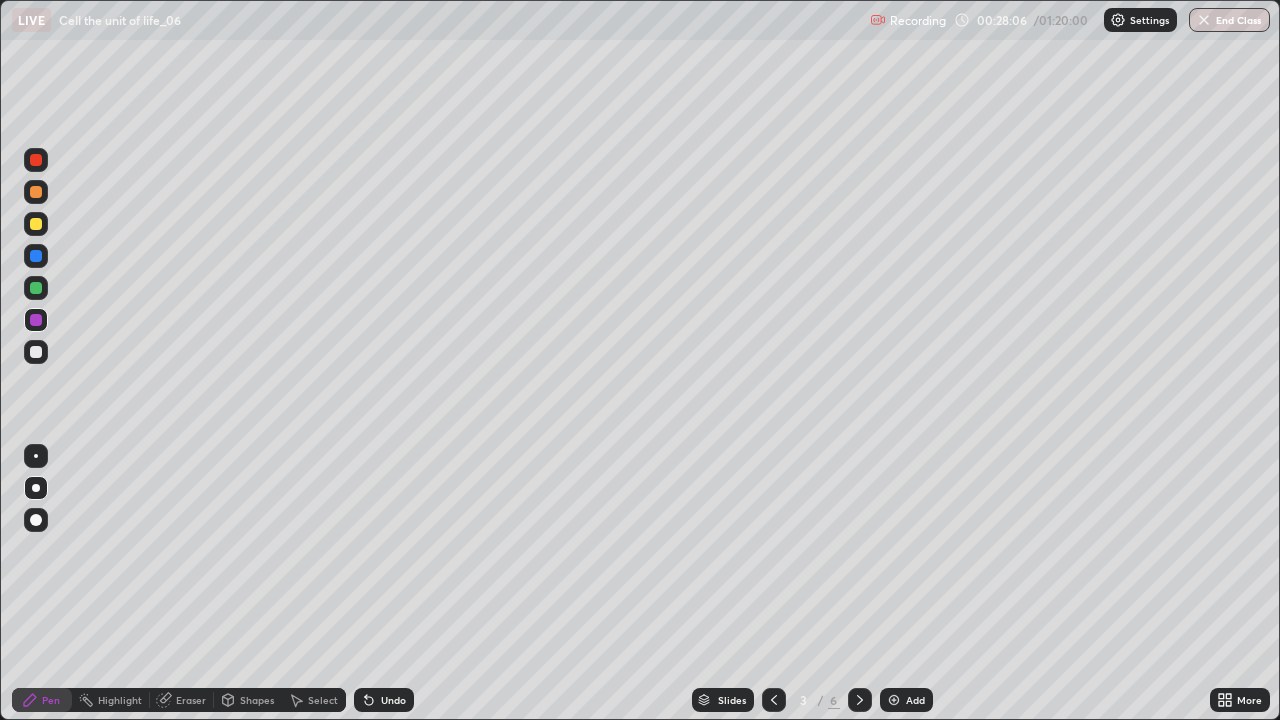 click 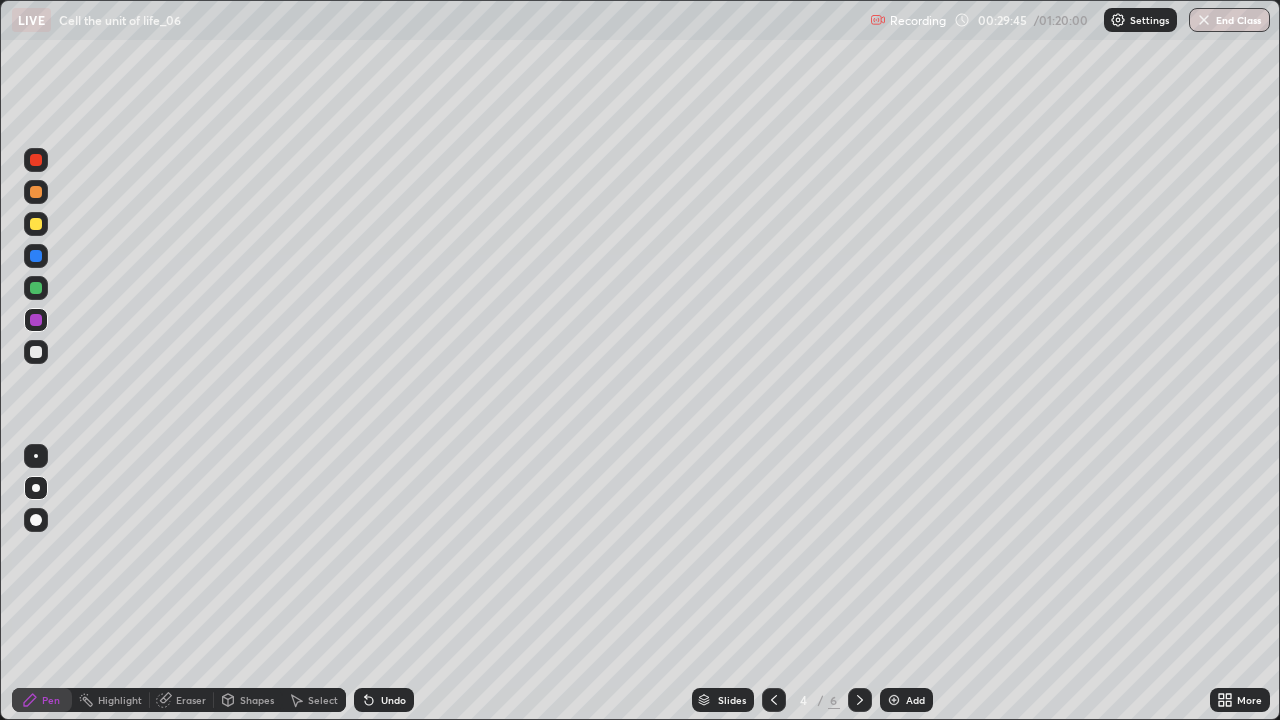 click at bounding box center (860, 700) 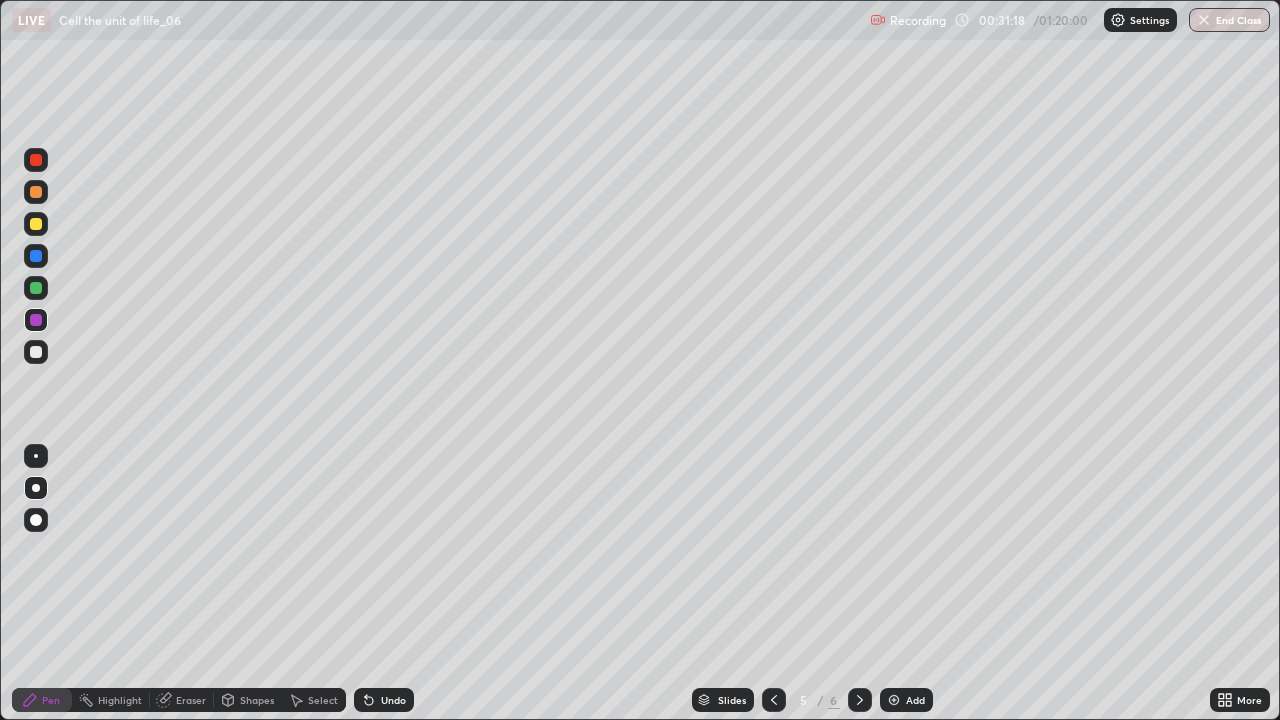 click 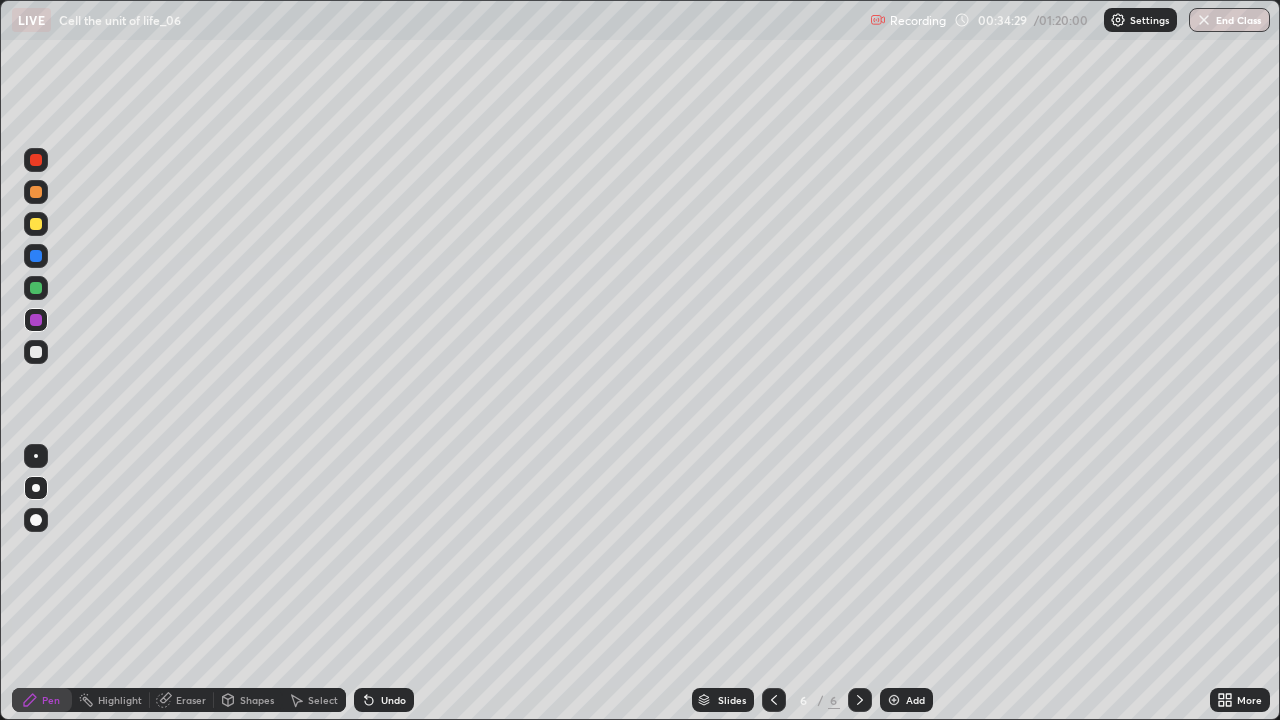 click 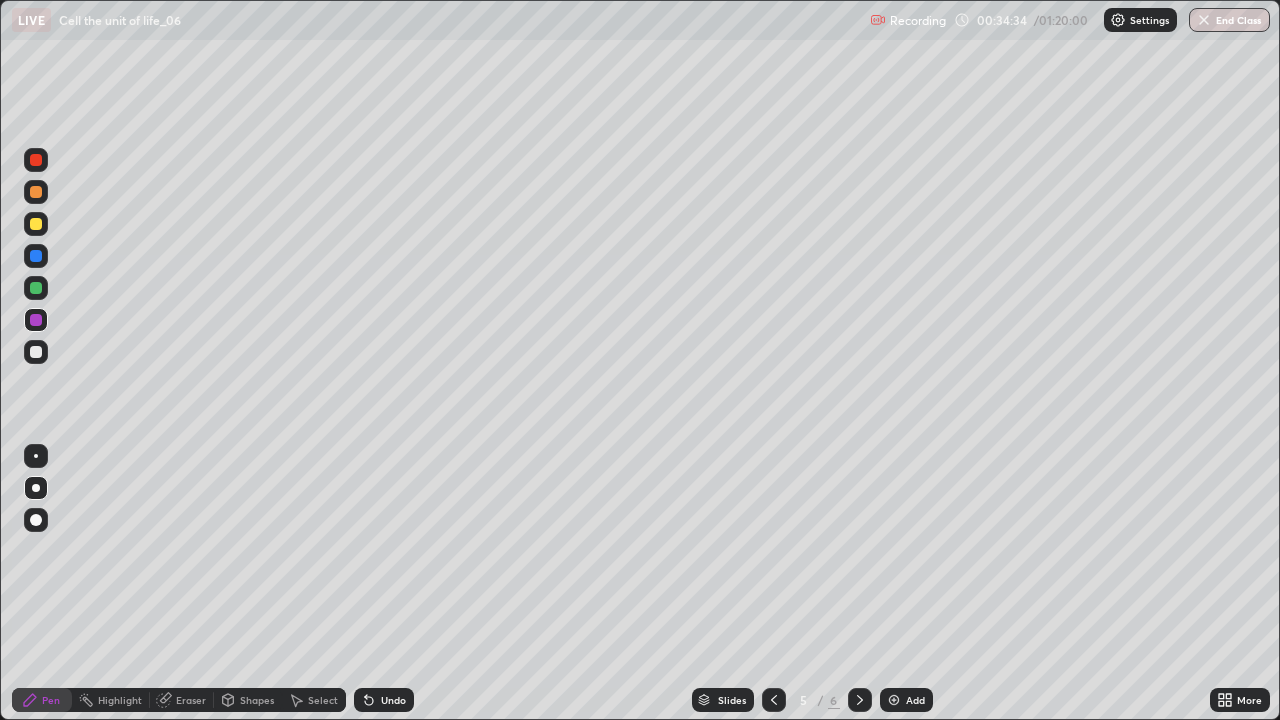 click 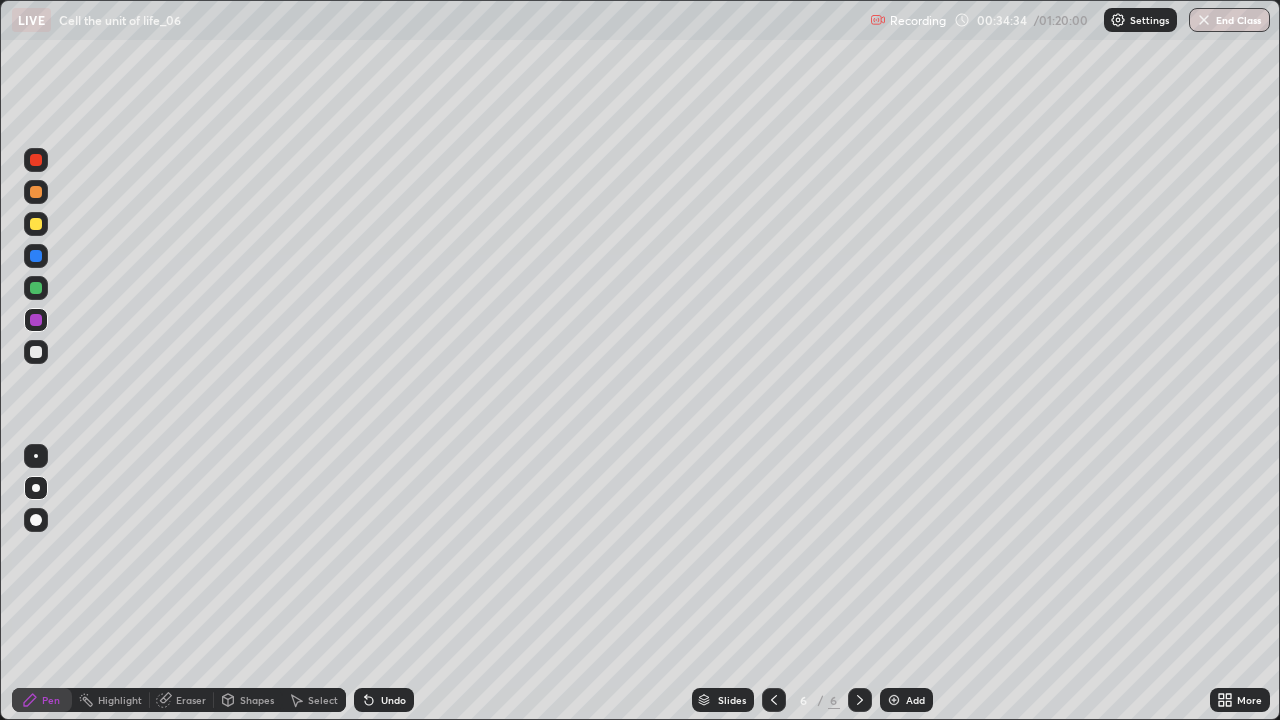 click at bounding box center (894, 700) 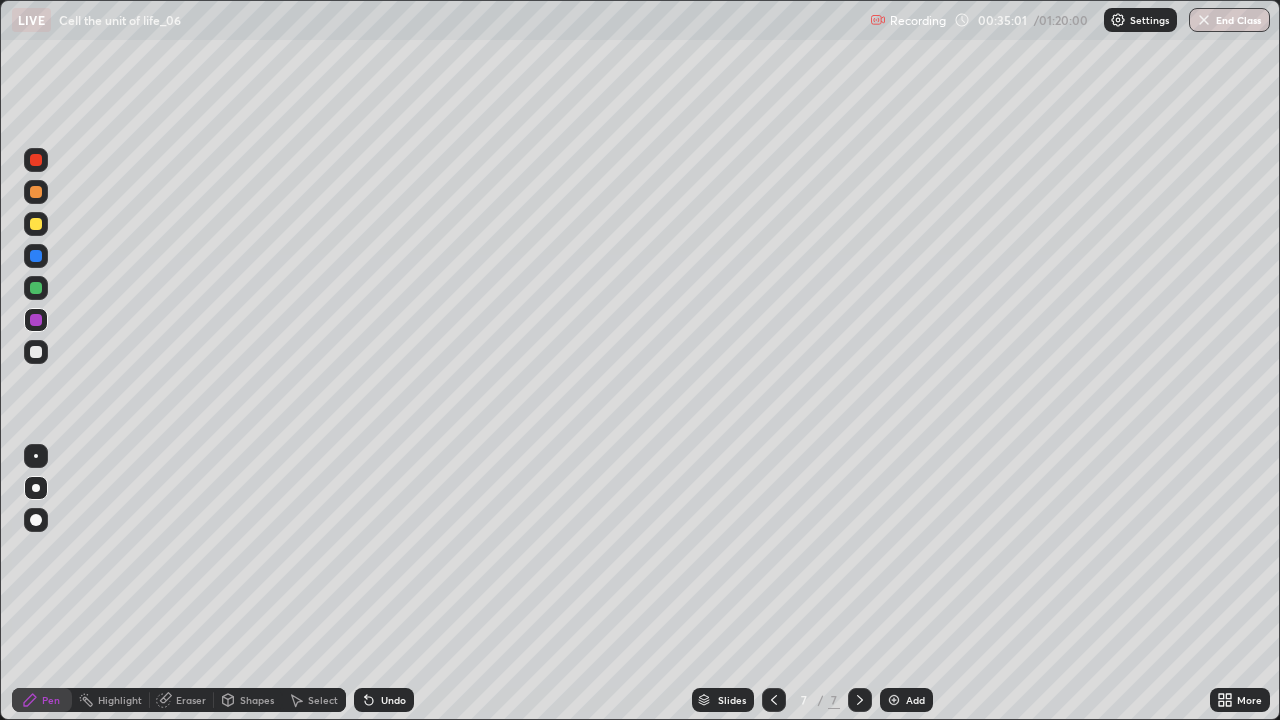 click at bounding box center [36, 192] 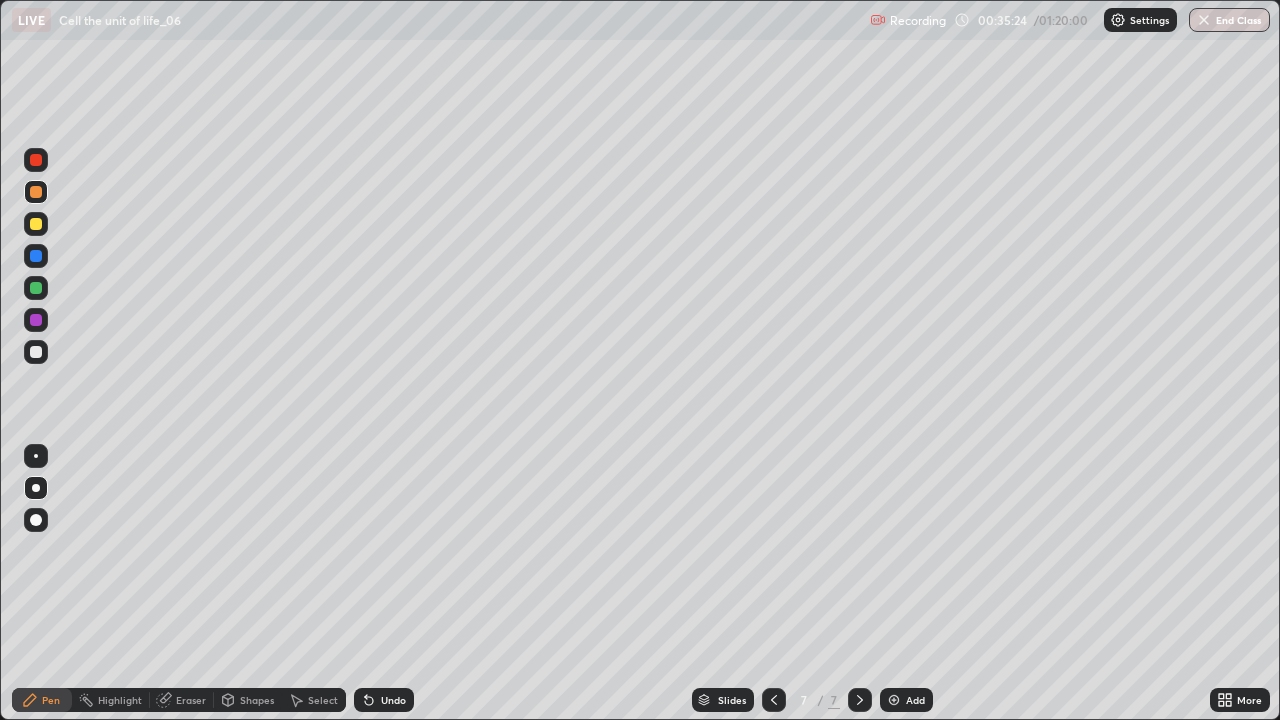 click 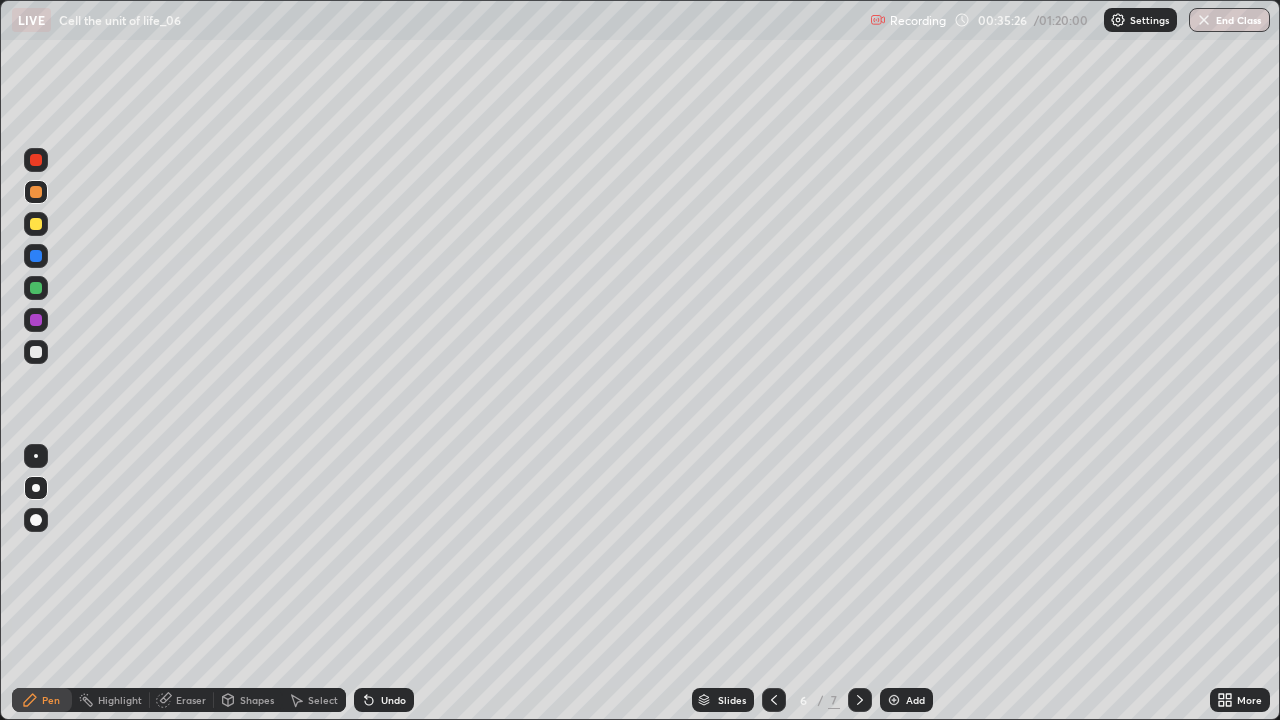 click 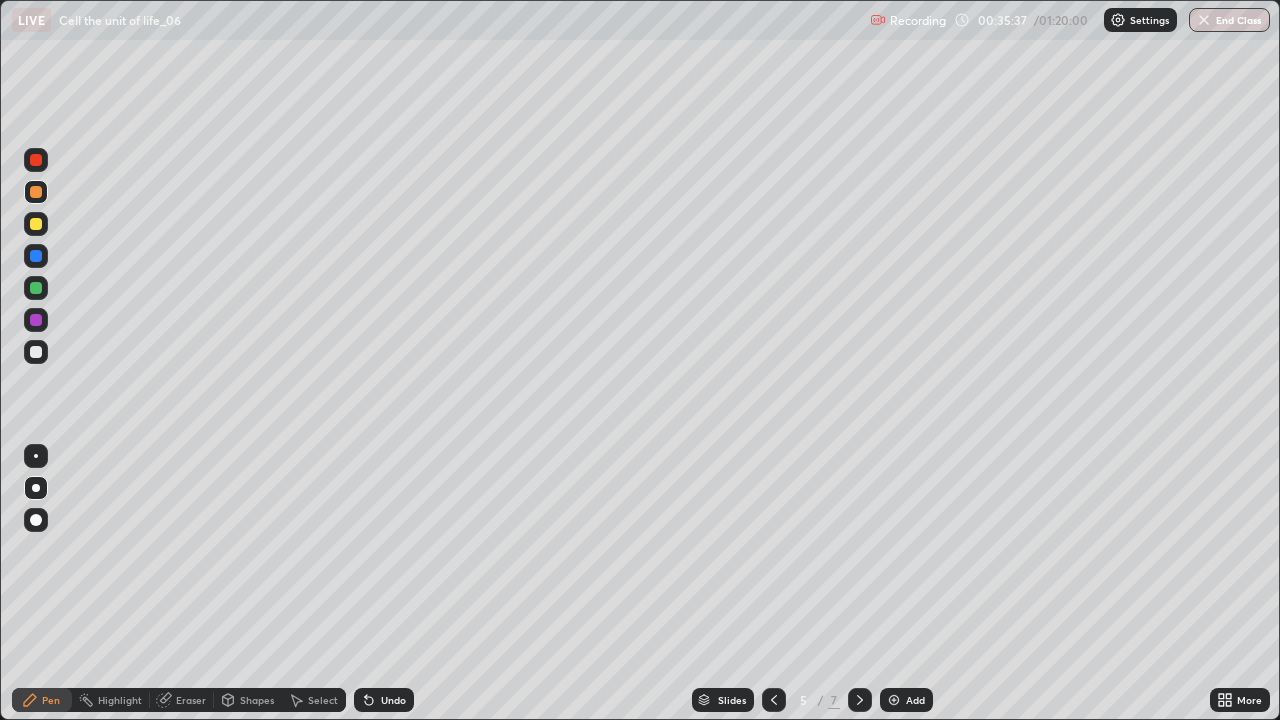 click 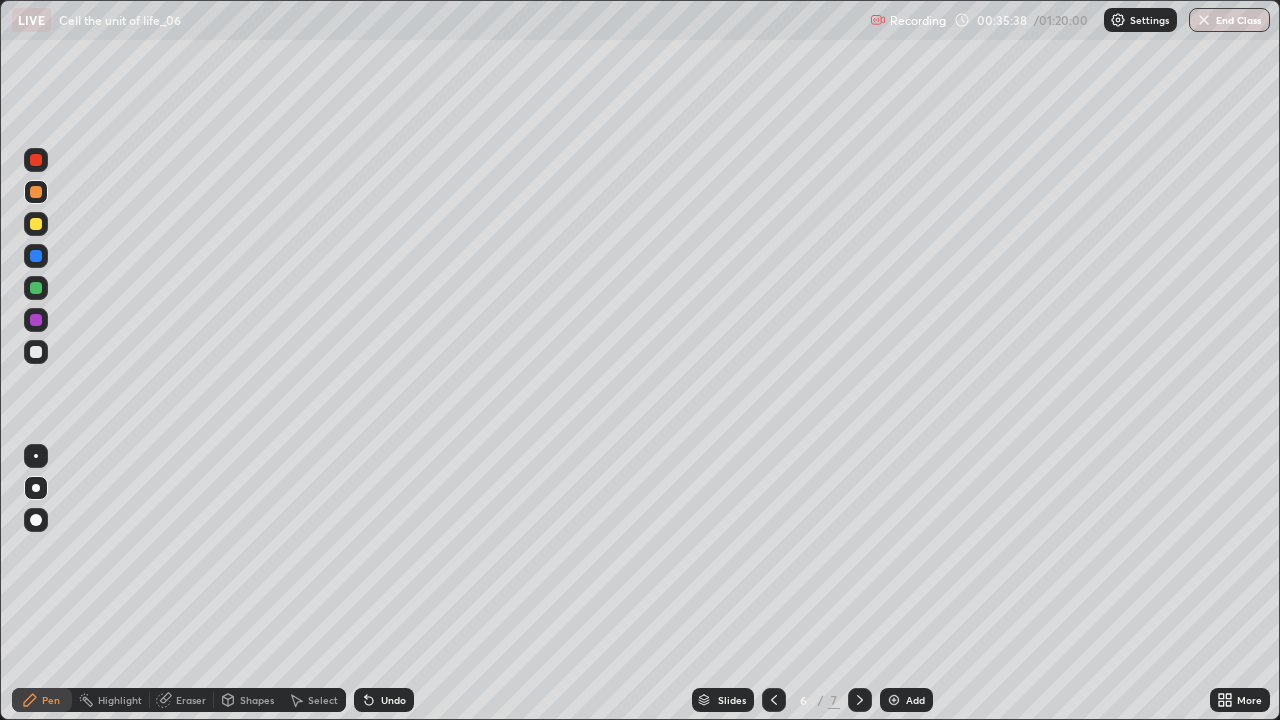 click 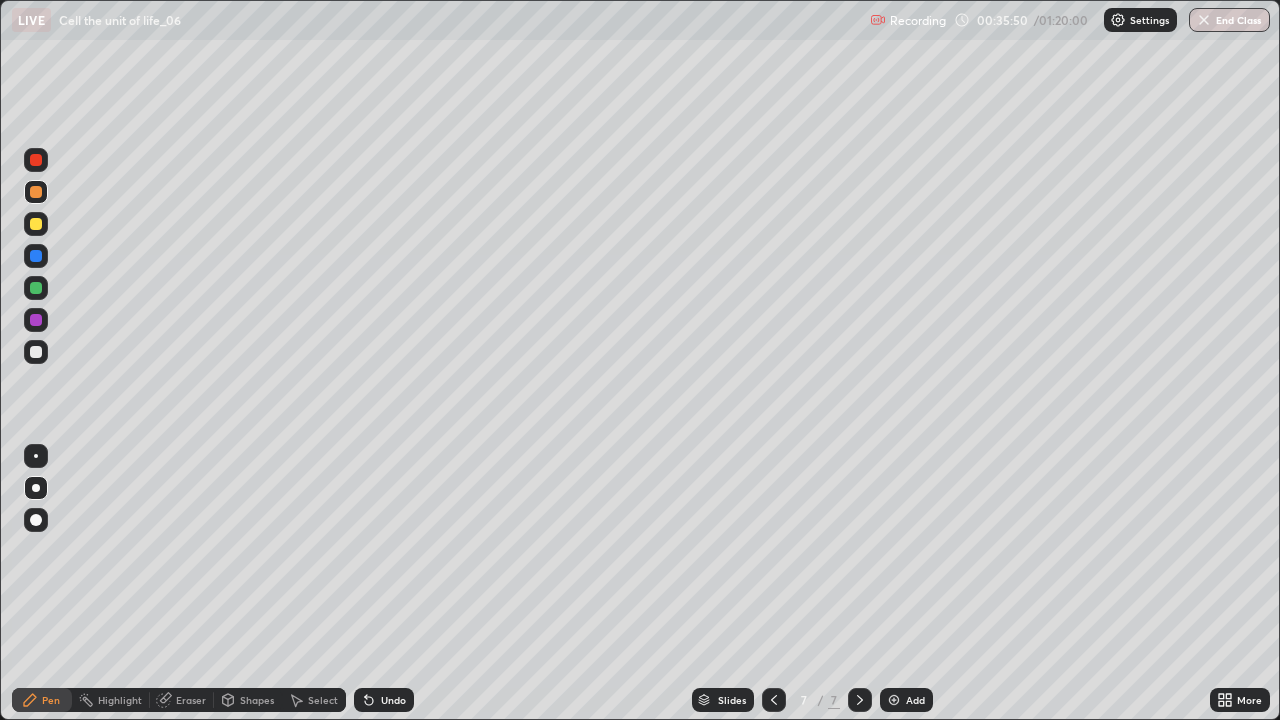 click at bounding box center [36, 320] 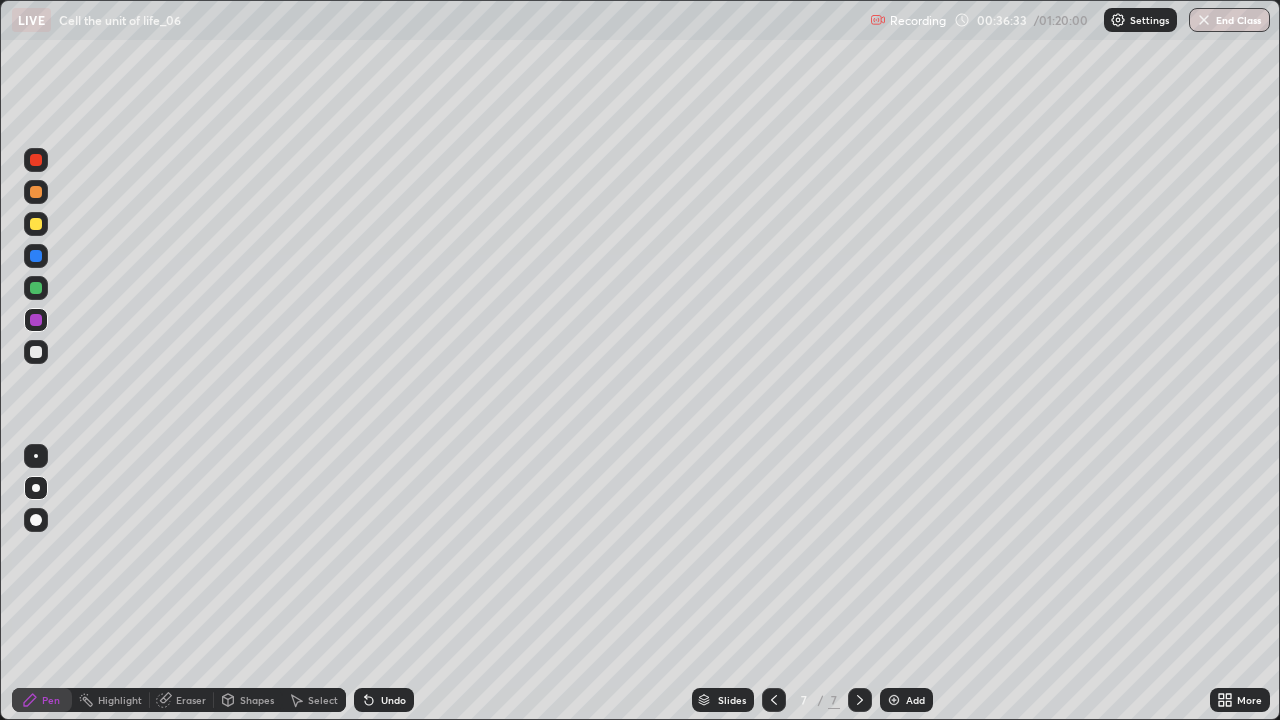 click at bounding box center [36, 160] 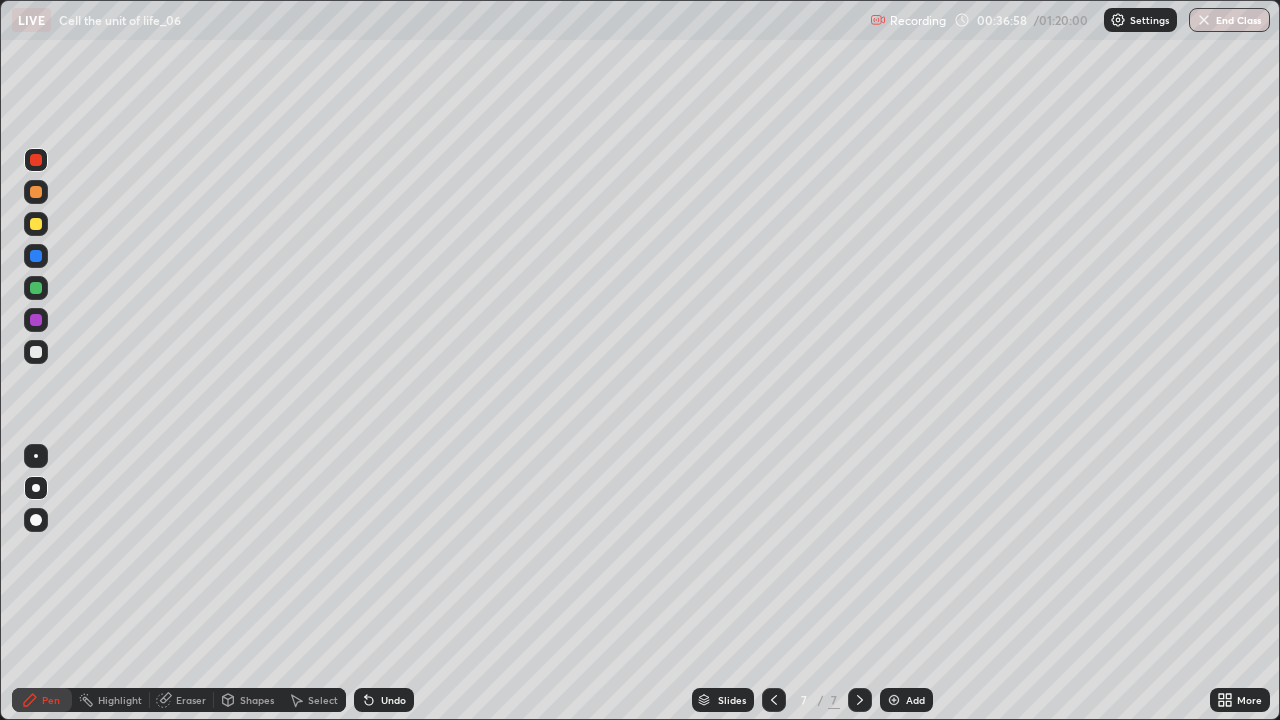 click on "Undo" at bounding box center (393, 700) 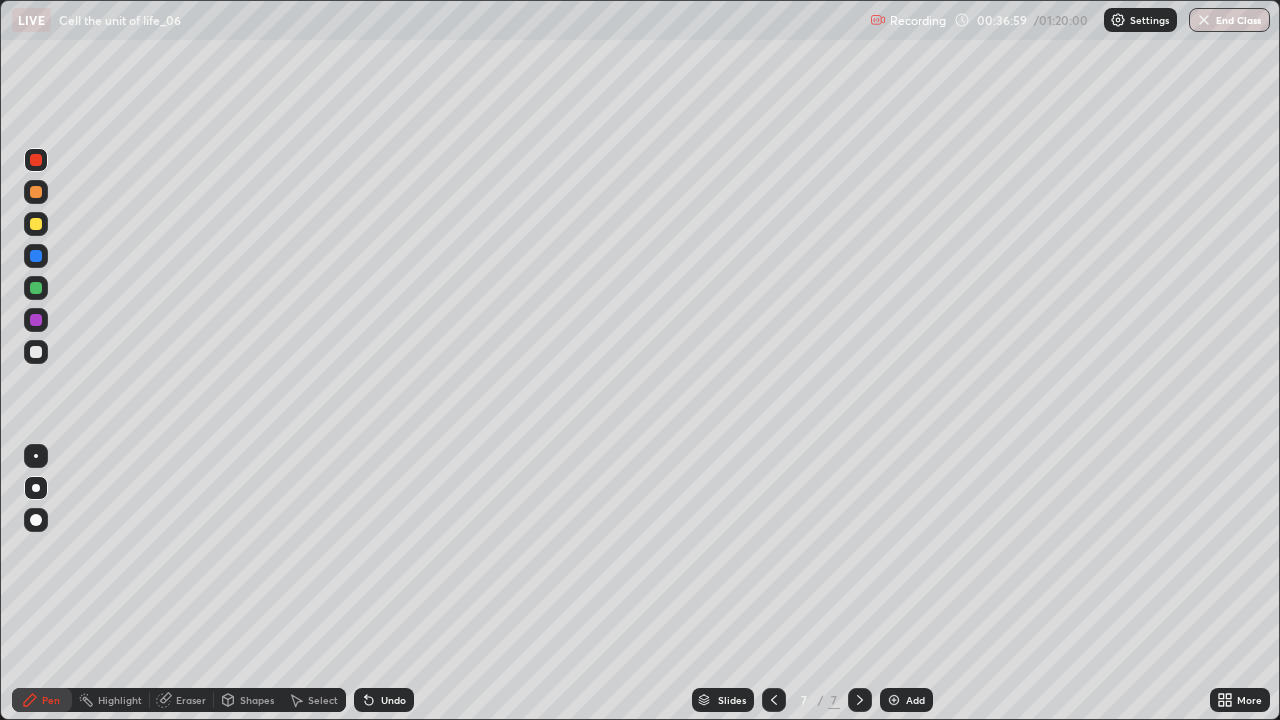 click on "Undo" at bounding box center [384, 700] 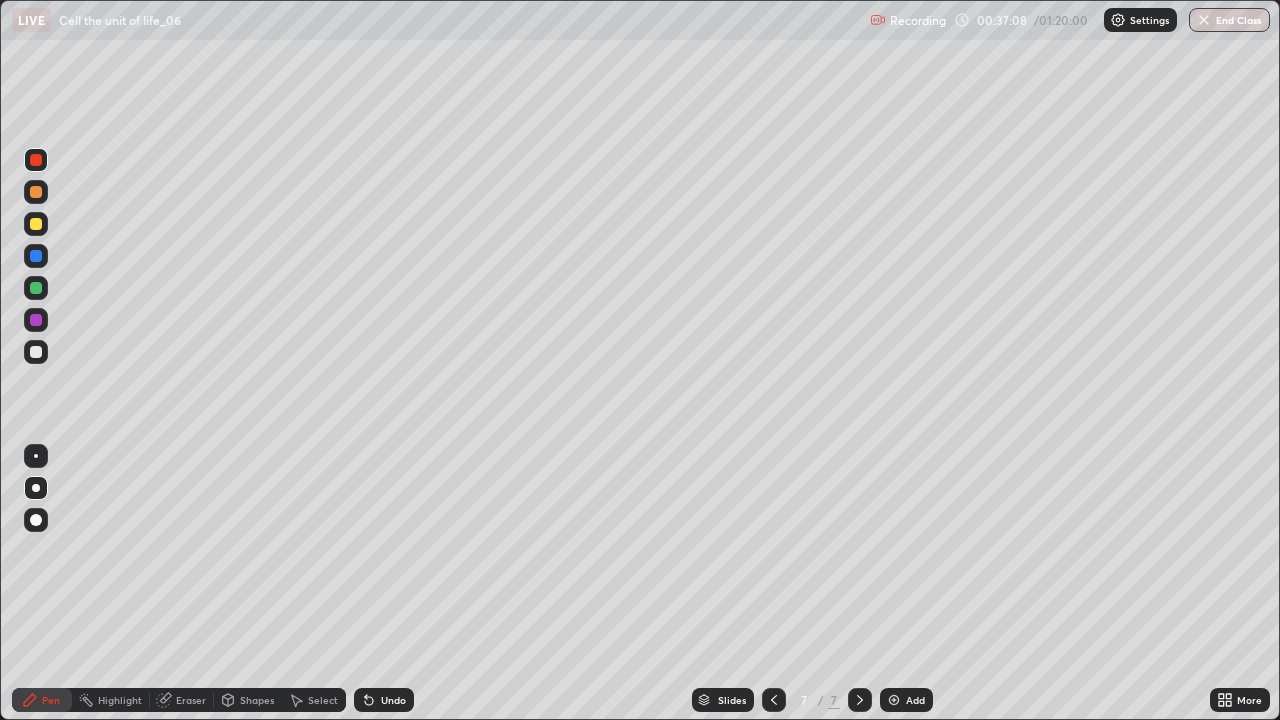click at bounding box center [36, 352] 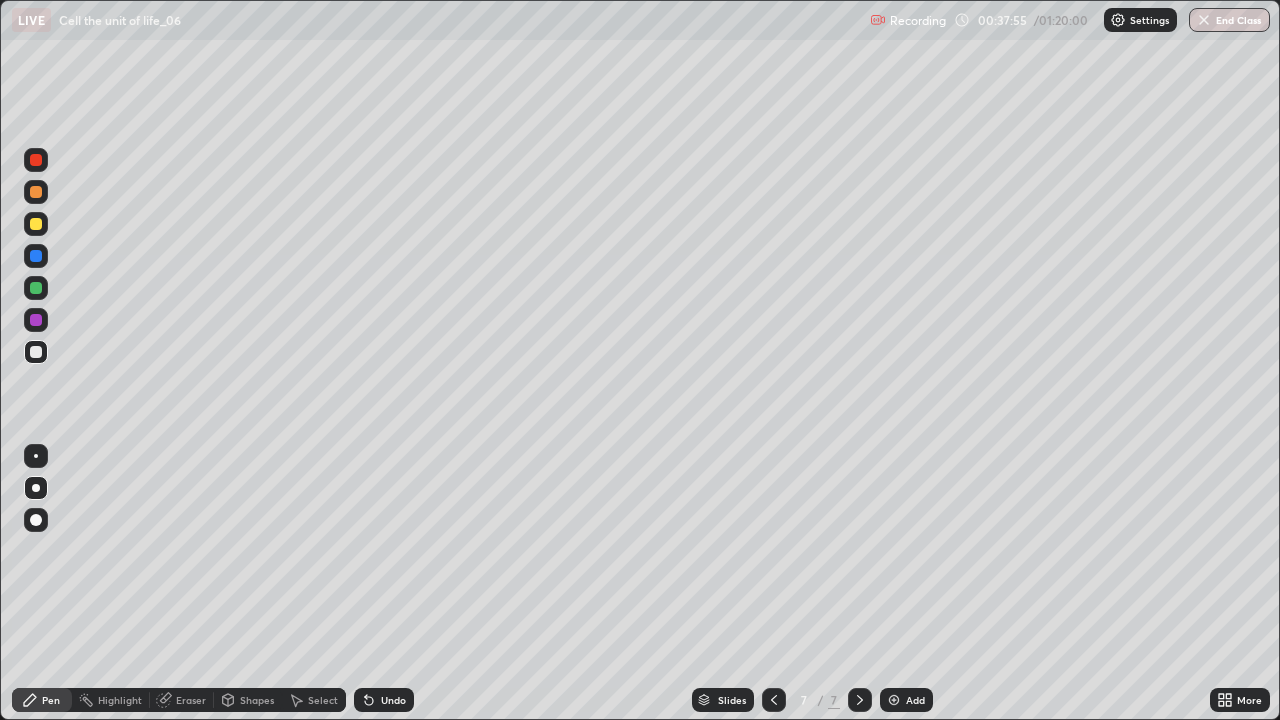 click at bounding box center (36, 192) 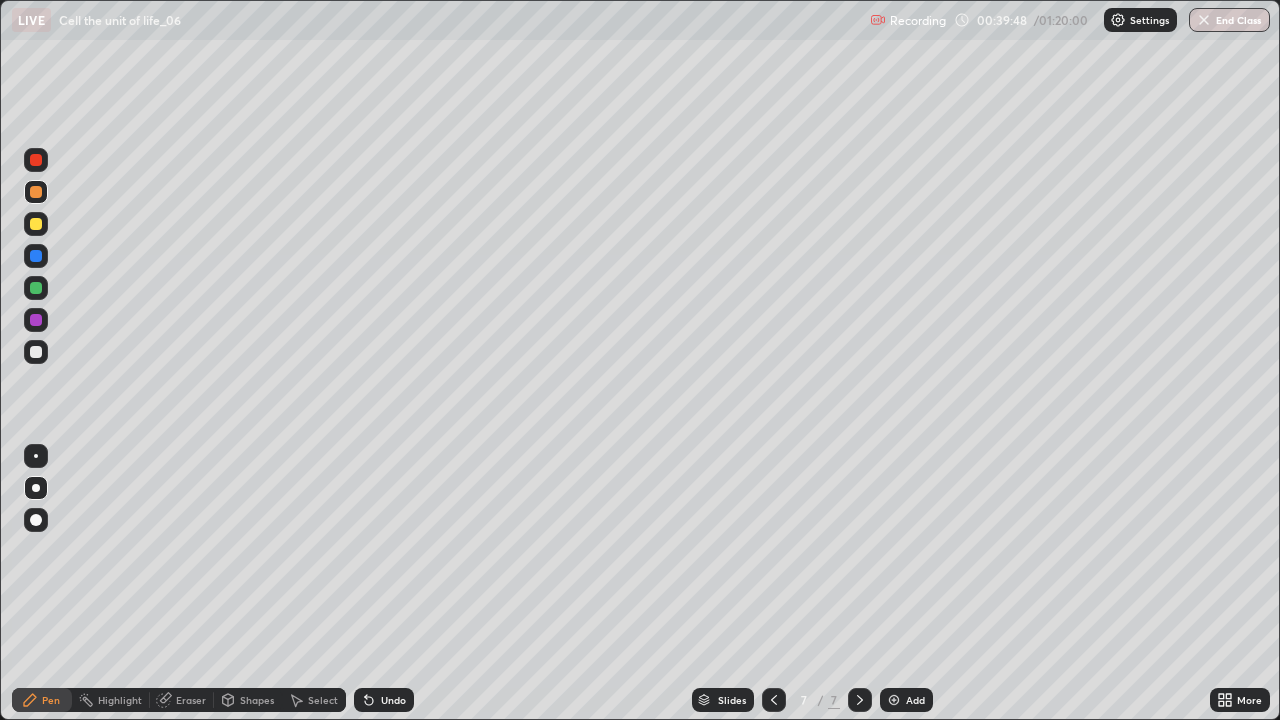 click at bounding box center (36, 224) 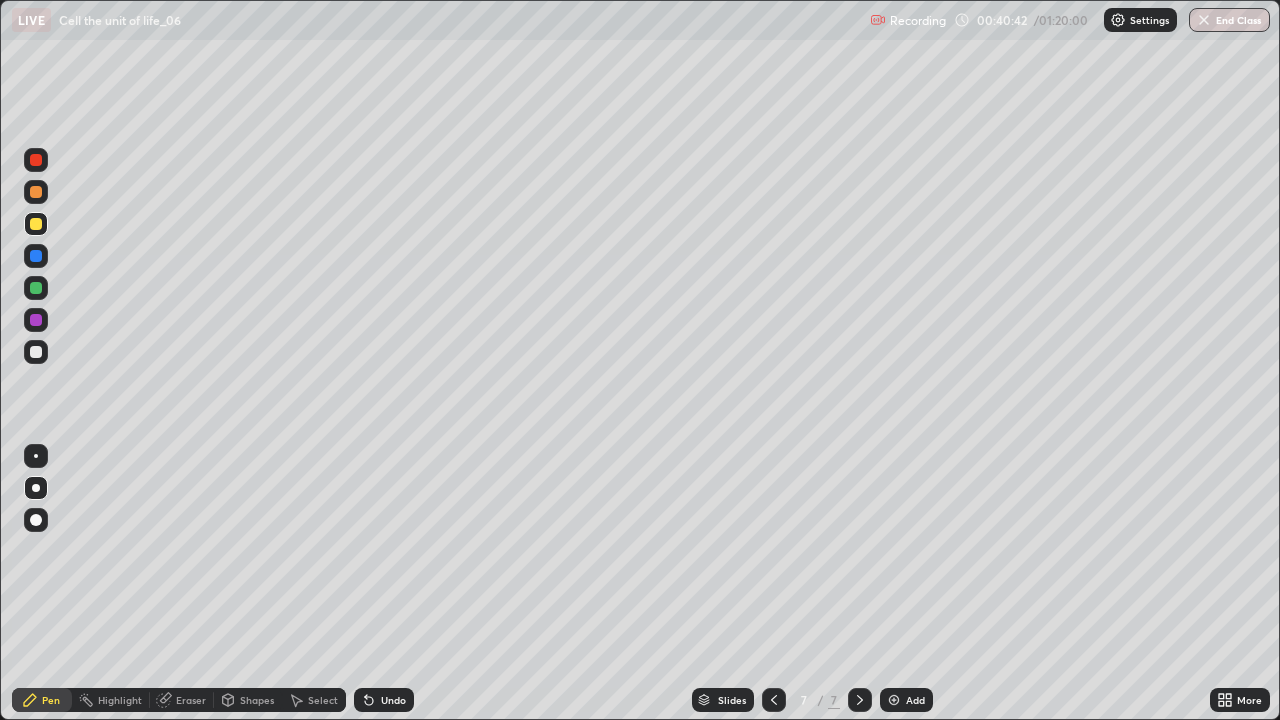 click at bounding box center (894, 700) 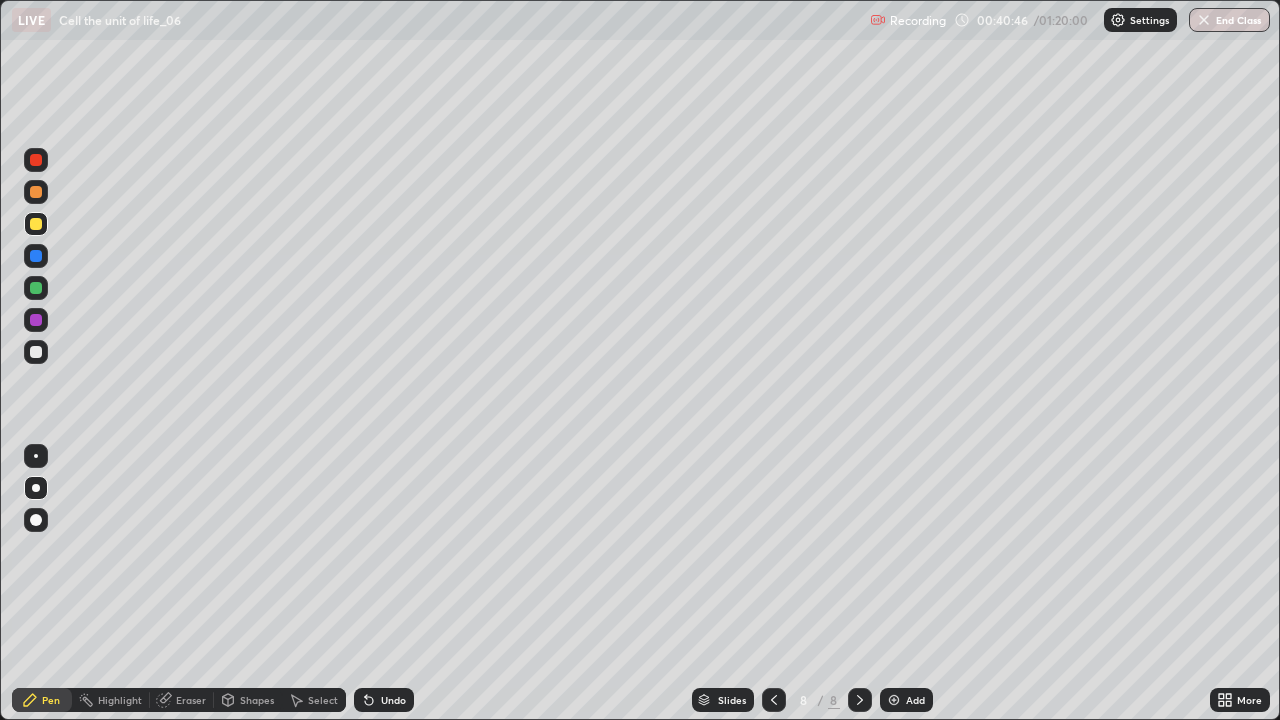 click at bounding box center (36, 352) 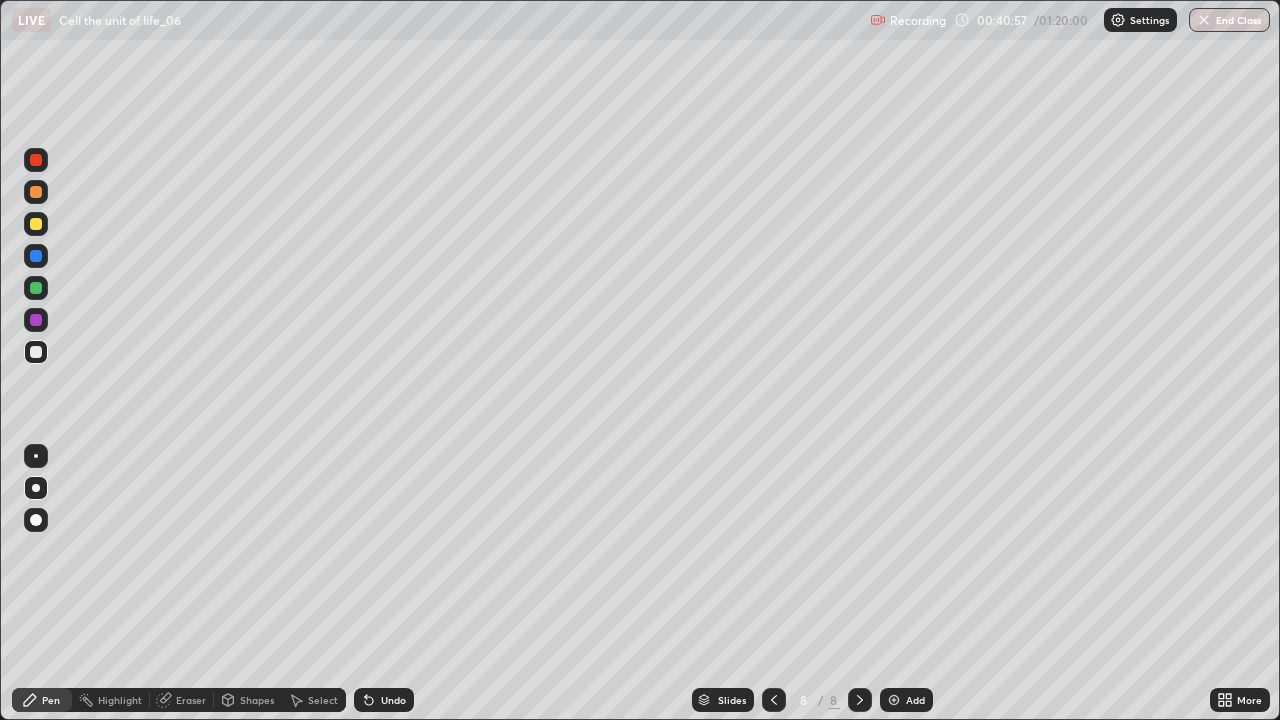 click on "Undo" at bounding box center (393, 700) 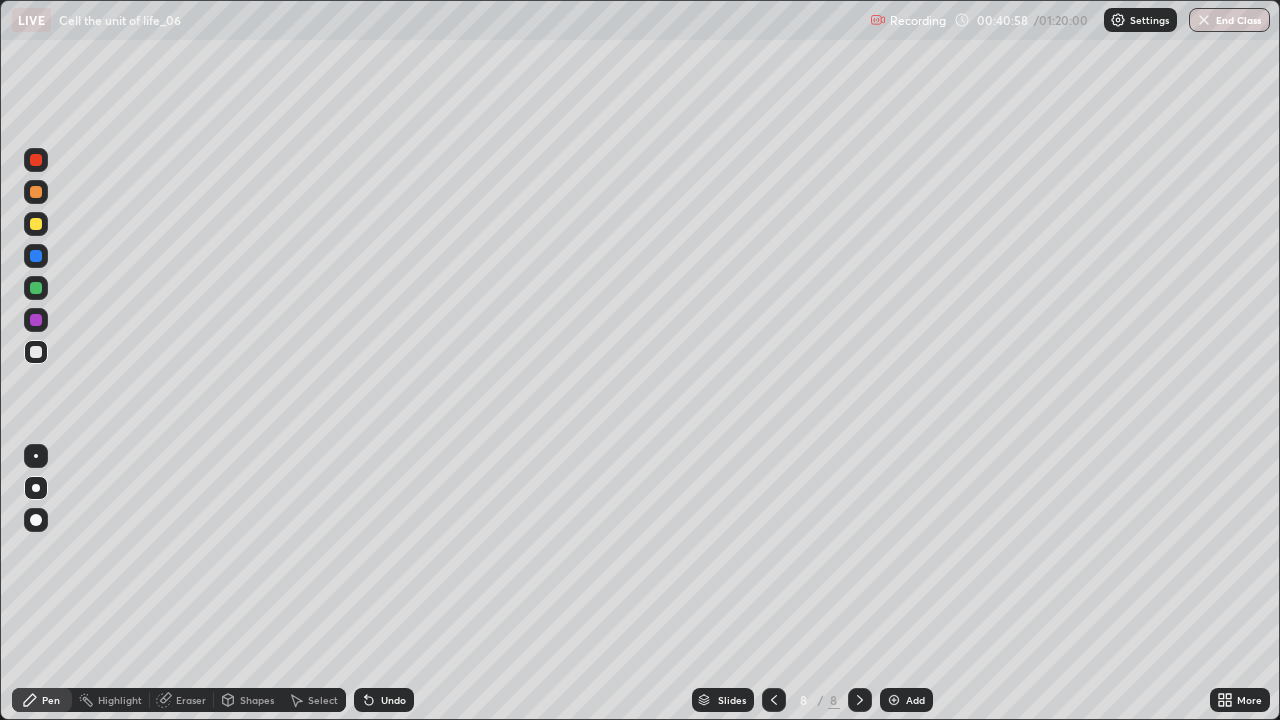 click on "Undo" at bounding box center (384, 700) 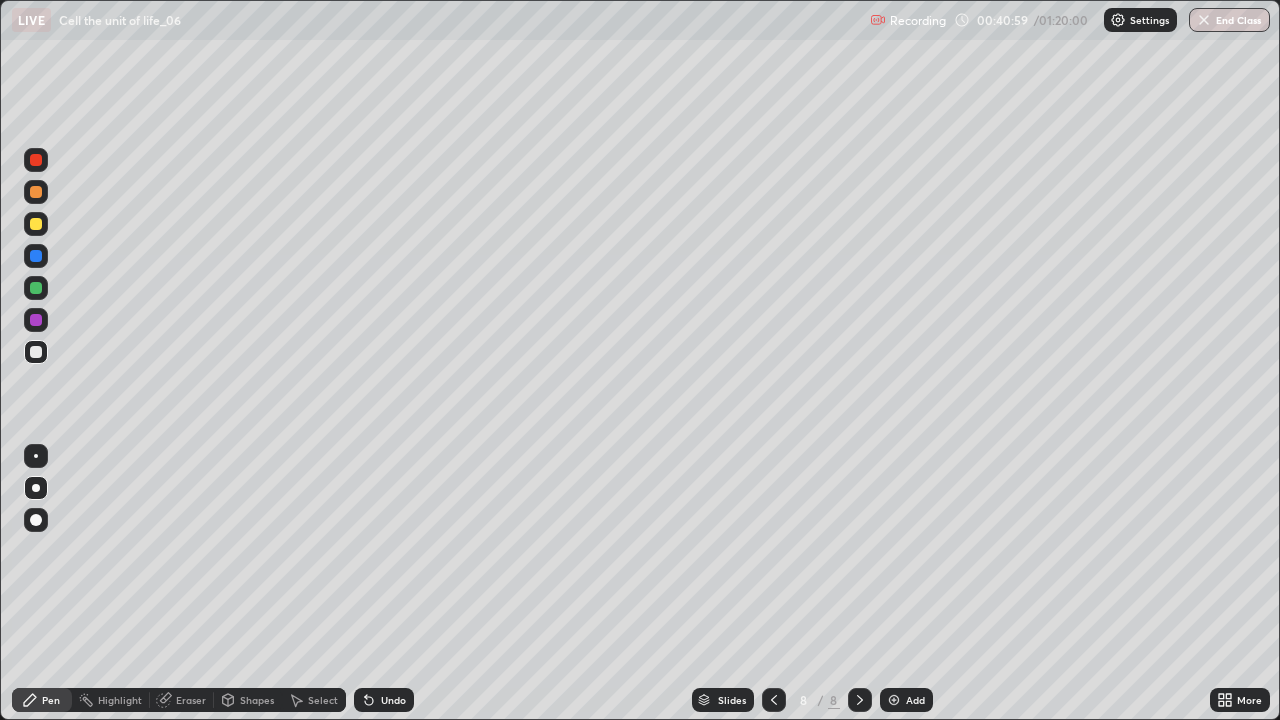 click on "Undo" at bounding box center [393, 700] 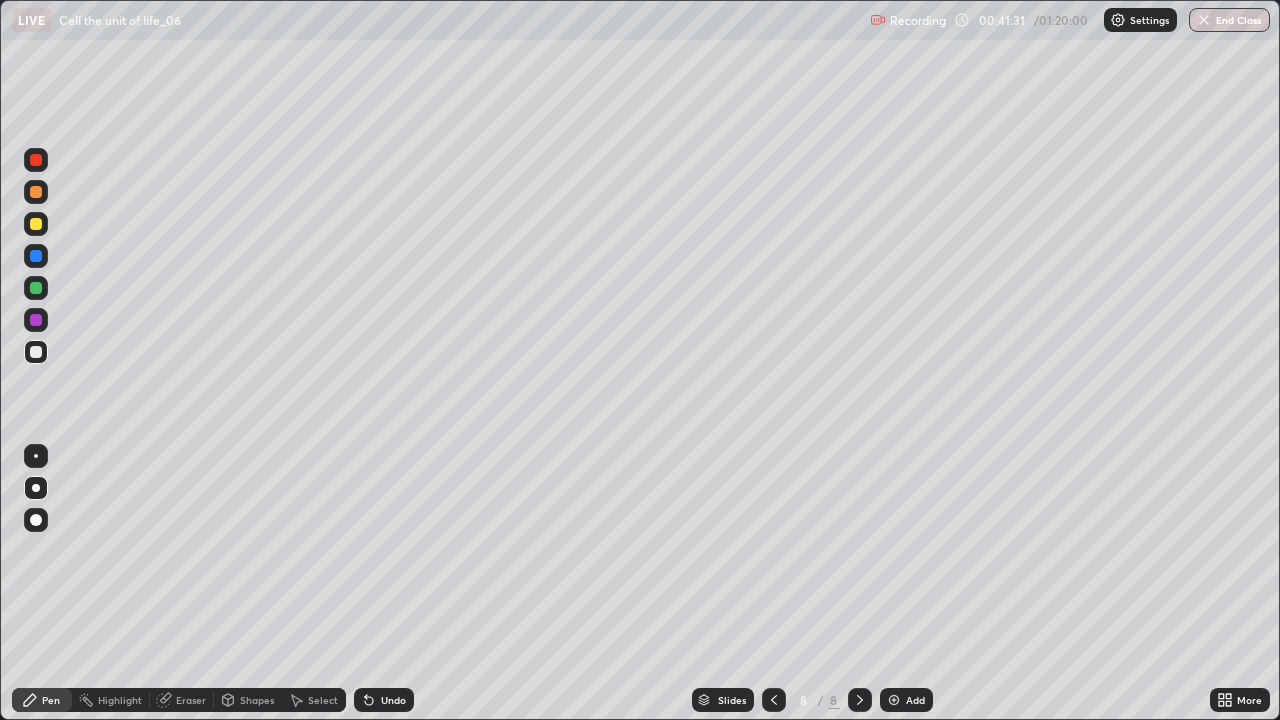click at bounding box center [36, 192] 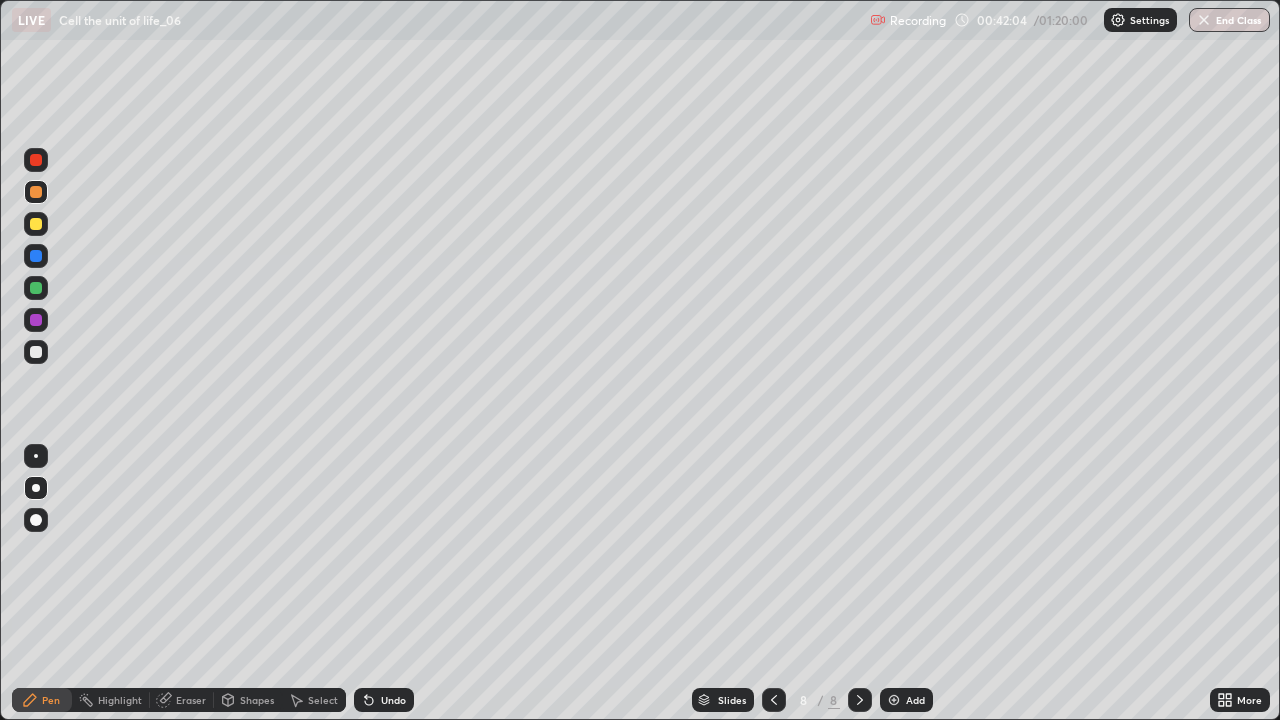 click on "Undo" at bounding box center [384, 700] 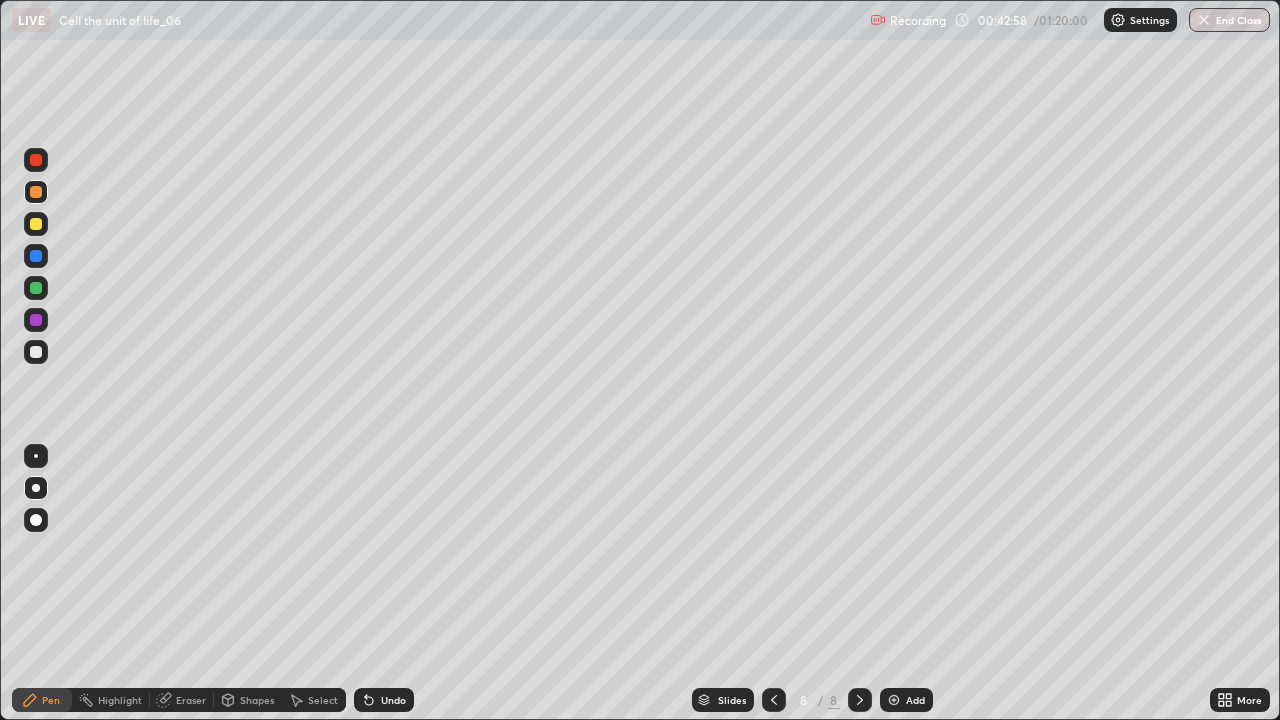 click on "Undo" at bounding box center (384, 700) 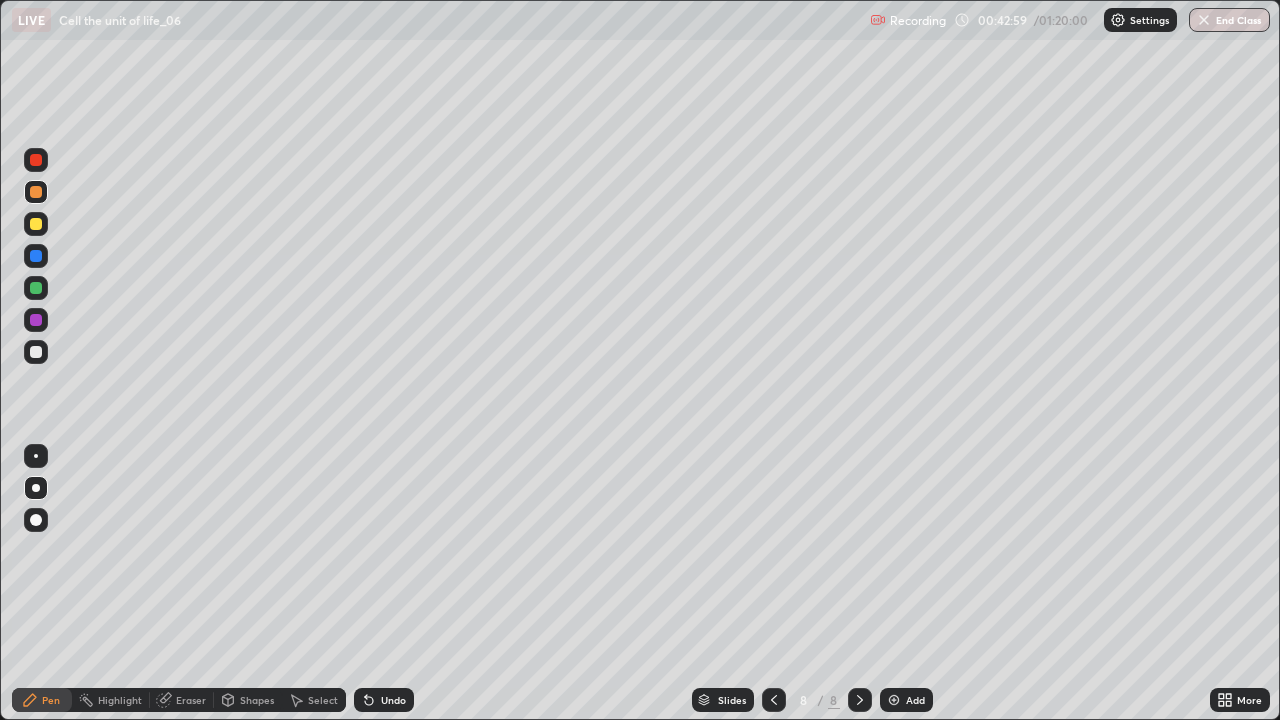 click on "Undo" at bounding box center [393, 700] 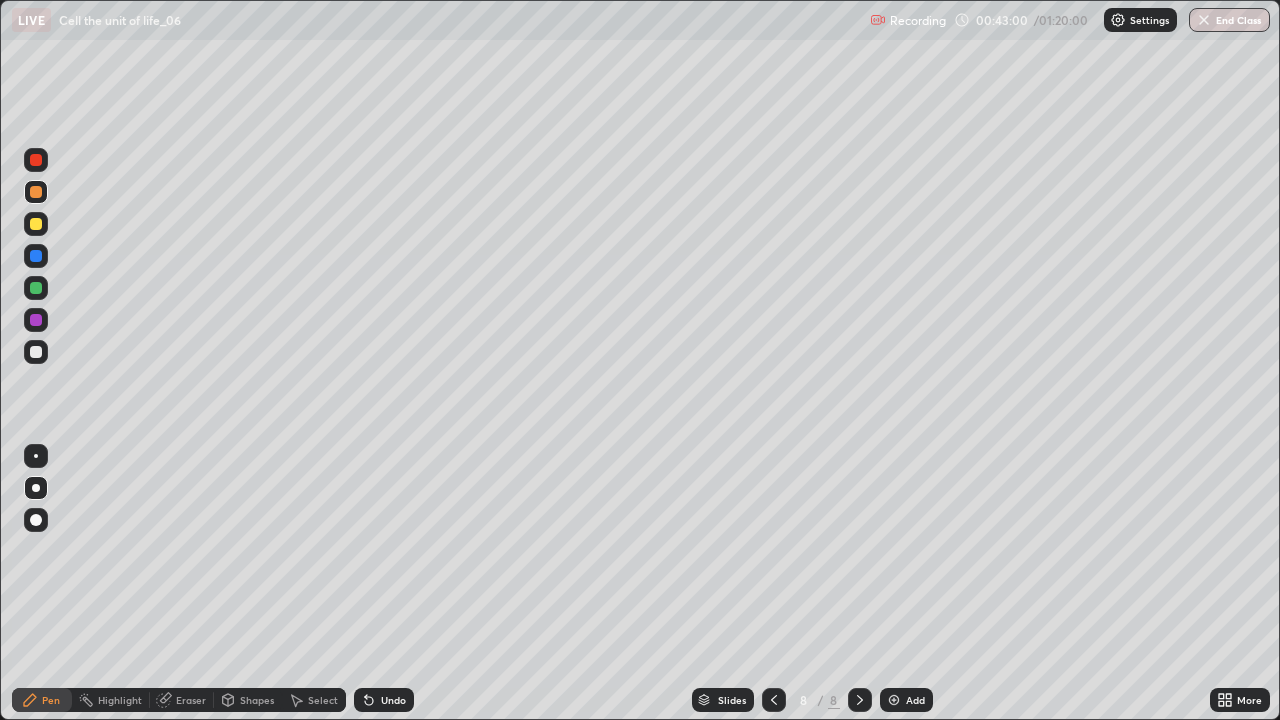 click on "Undo" at bounding box center (393, 700) 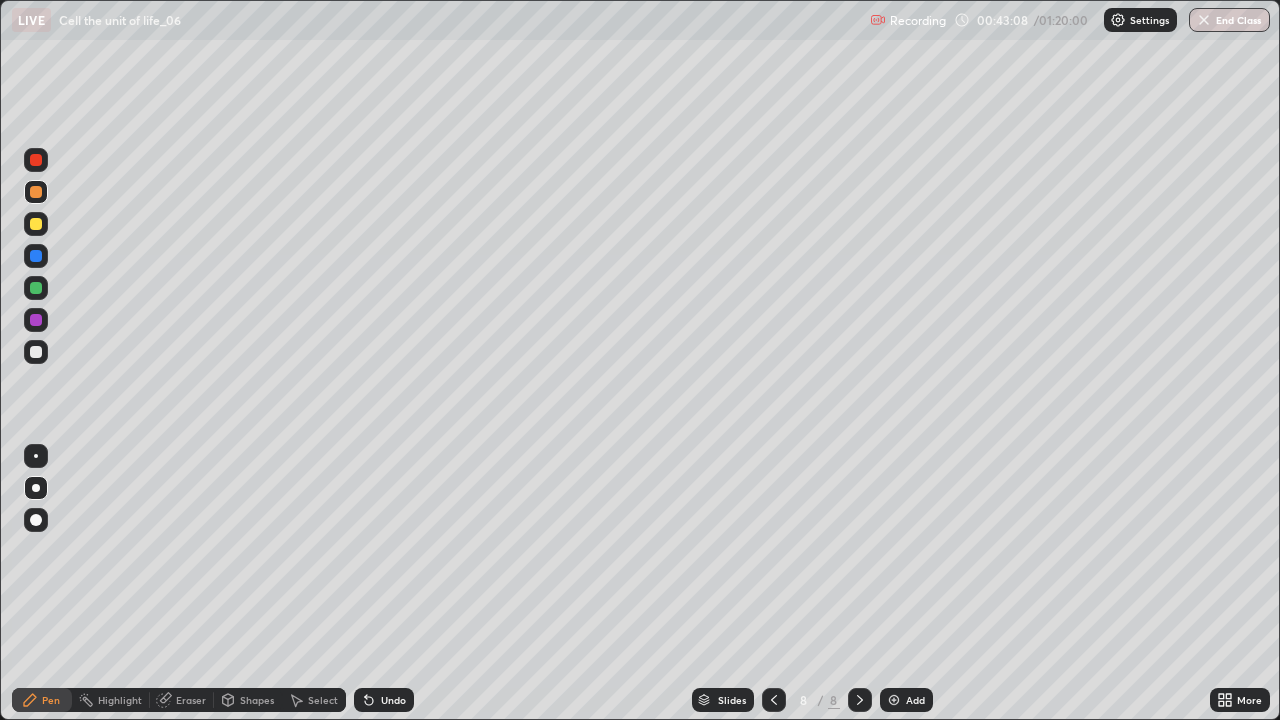 click at bounding box center [36, 352] 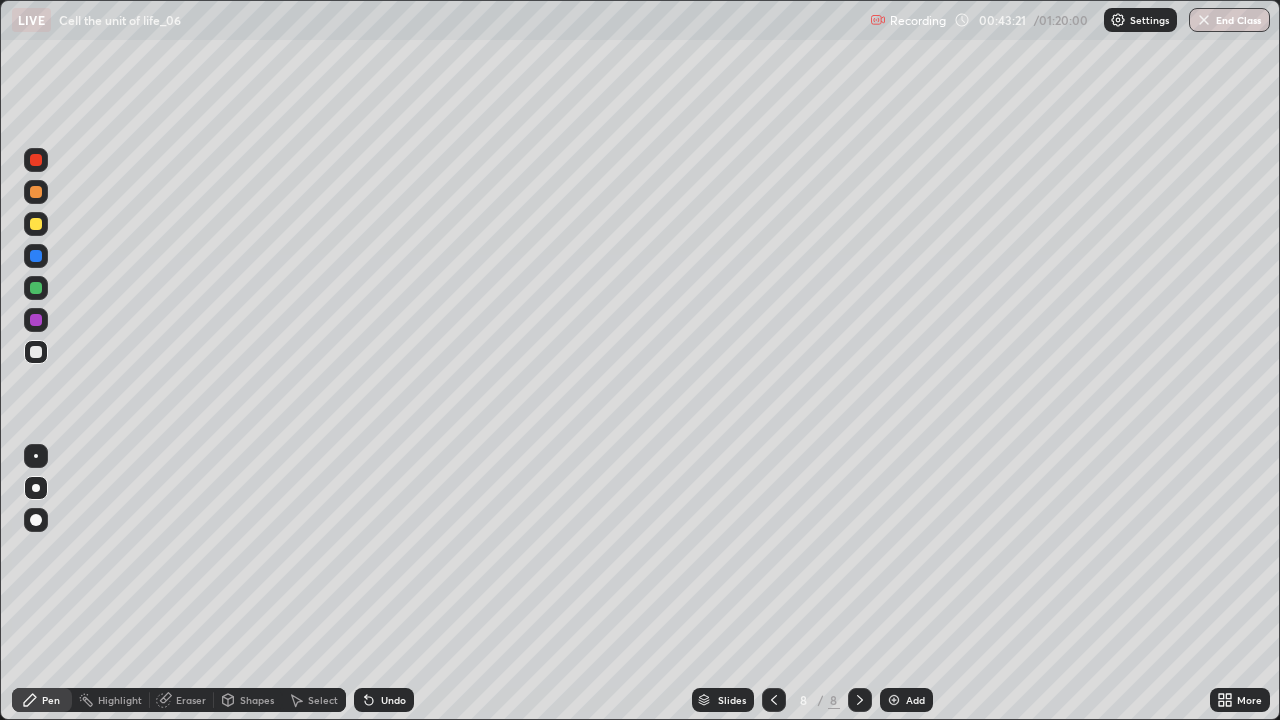 click on "Undo" at bounding box center [384, 700] 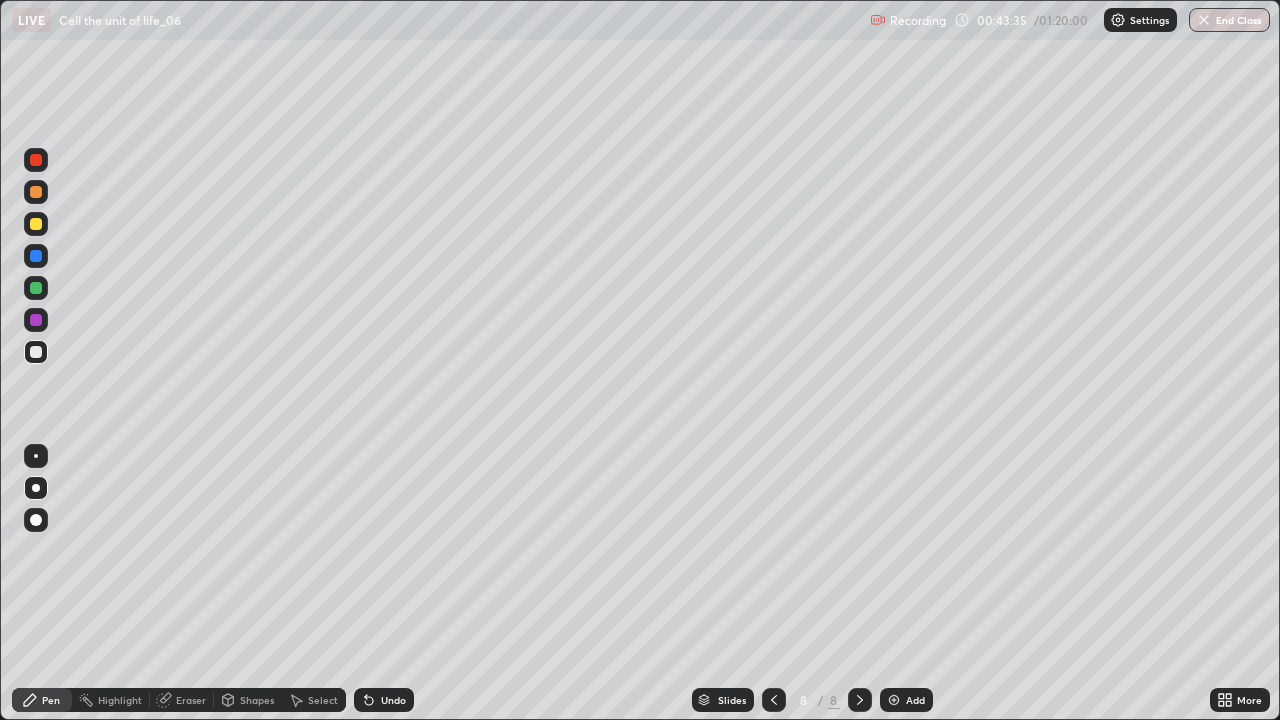 click at bounding box center (36, 160) 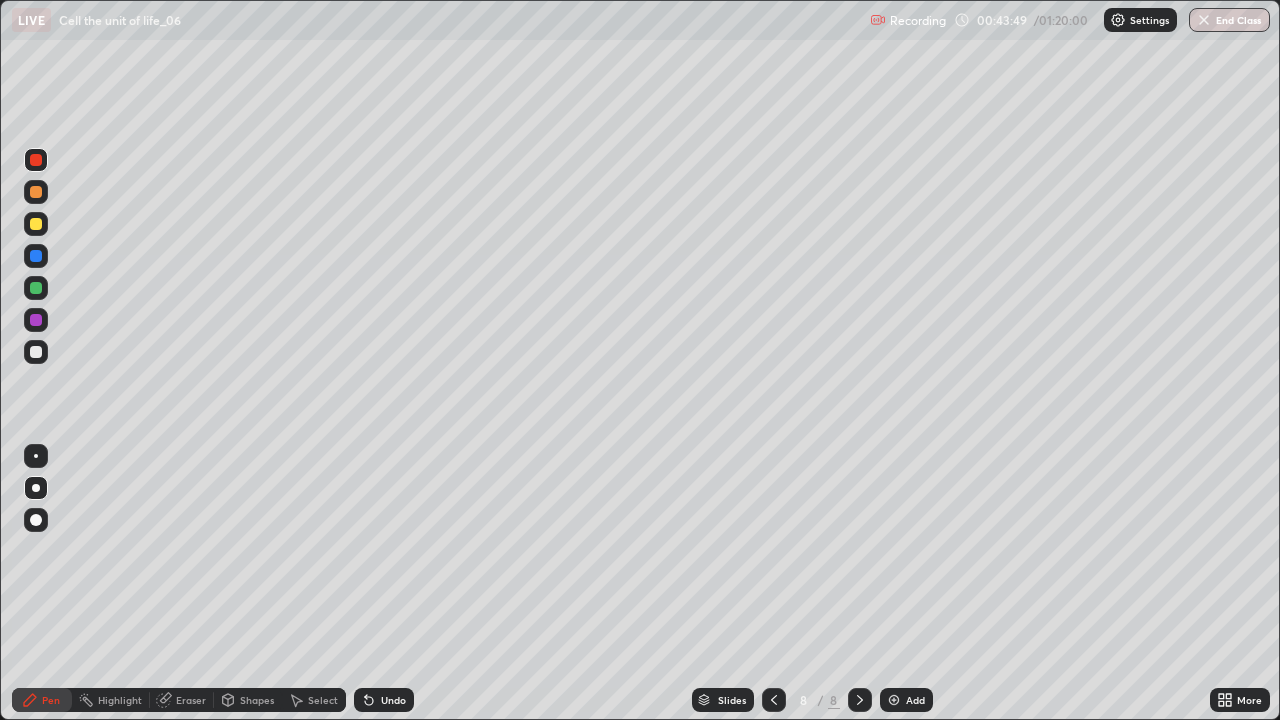 click at bounding box center [36, 352] 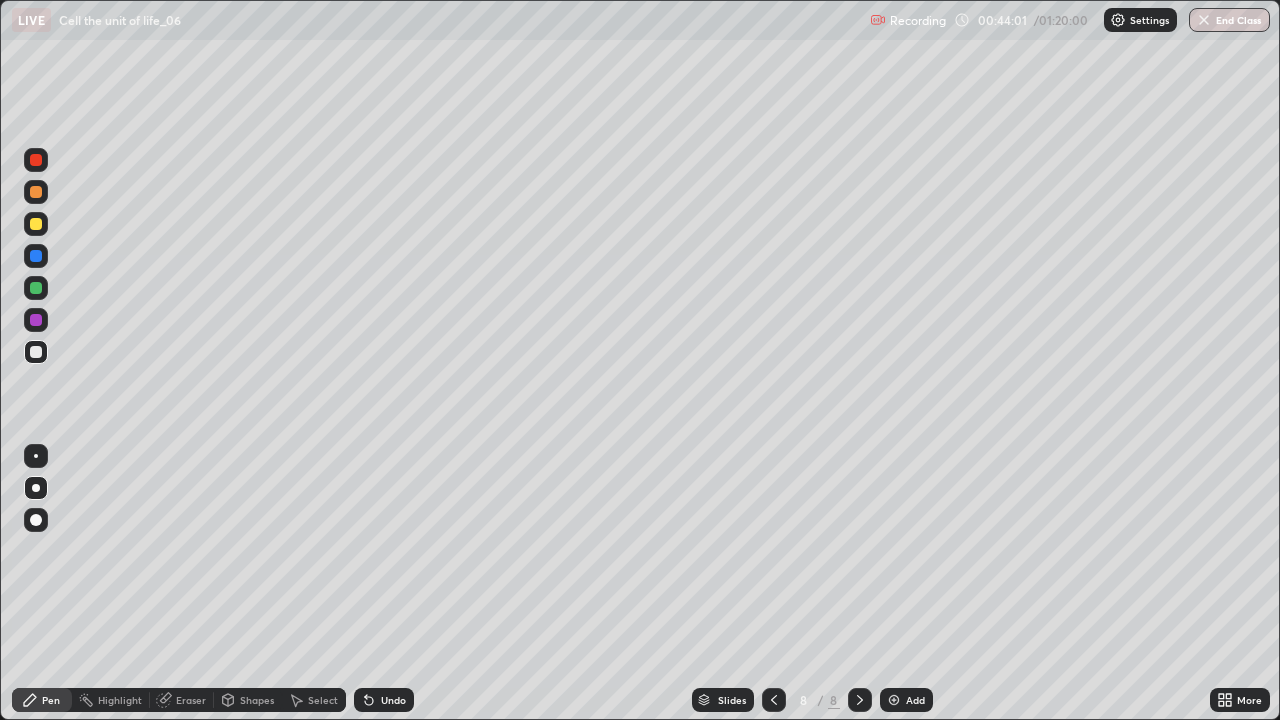 click at bounding box center (36, 224) 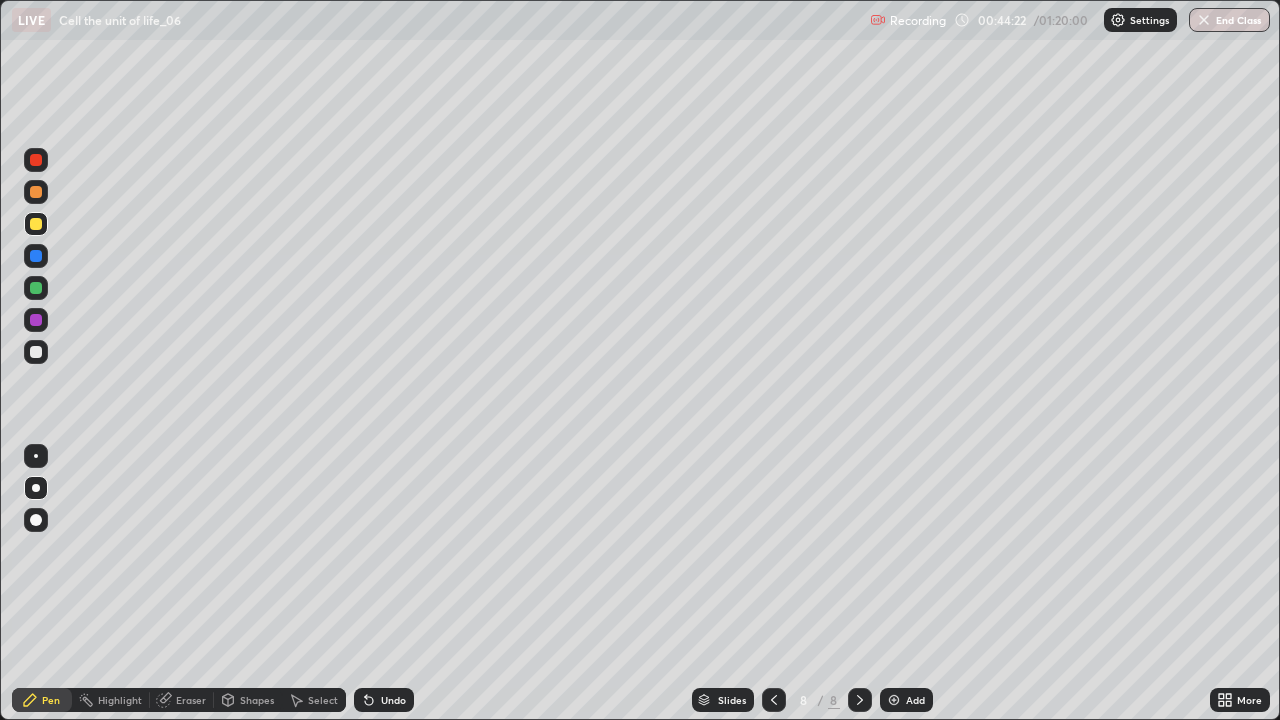 click on "Undo" at bounding box center [393, 700] 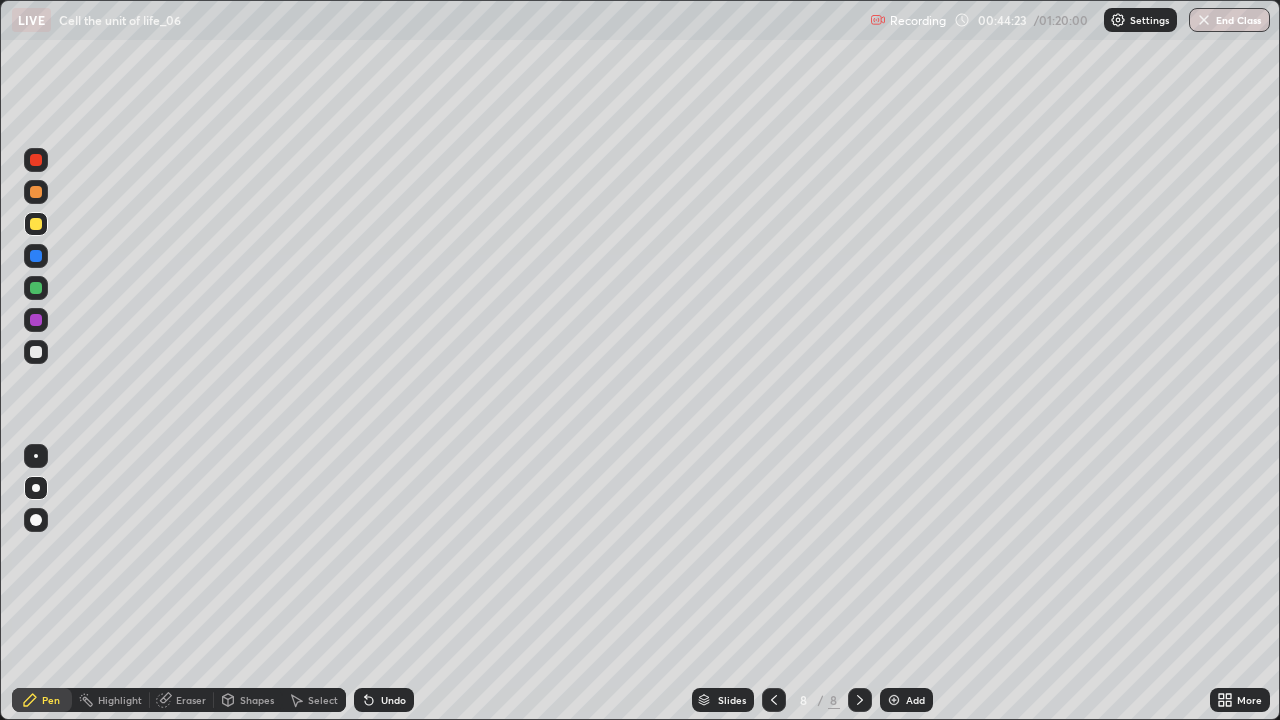 click on "Undo" at bounding box center (384, 700) 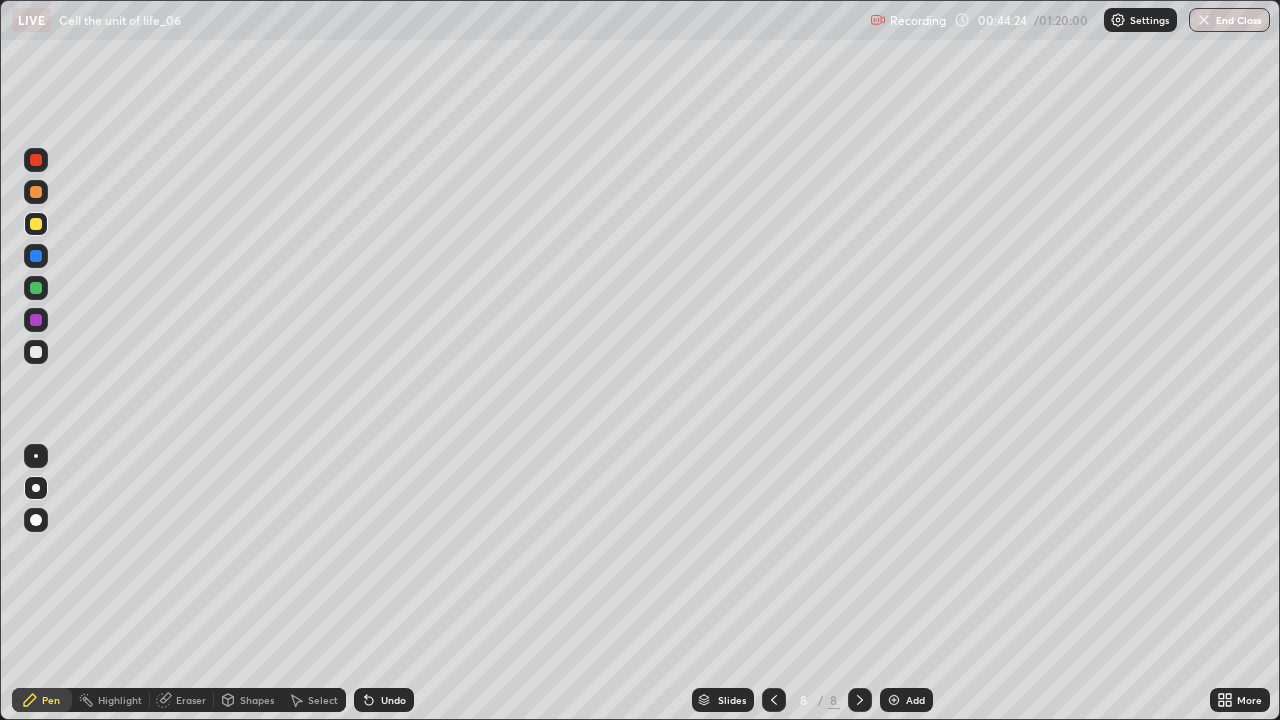 click on "Undo" at bounding box center (393, 700) 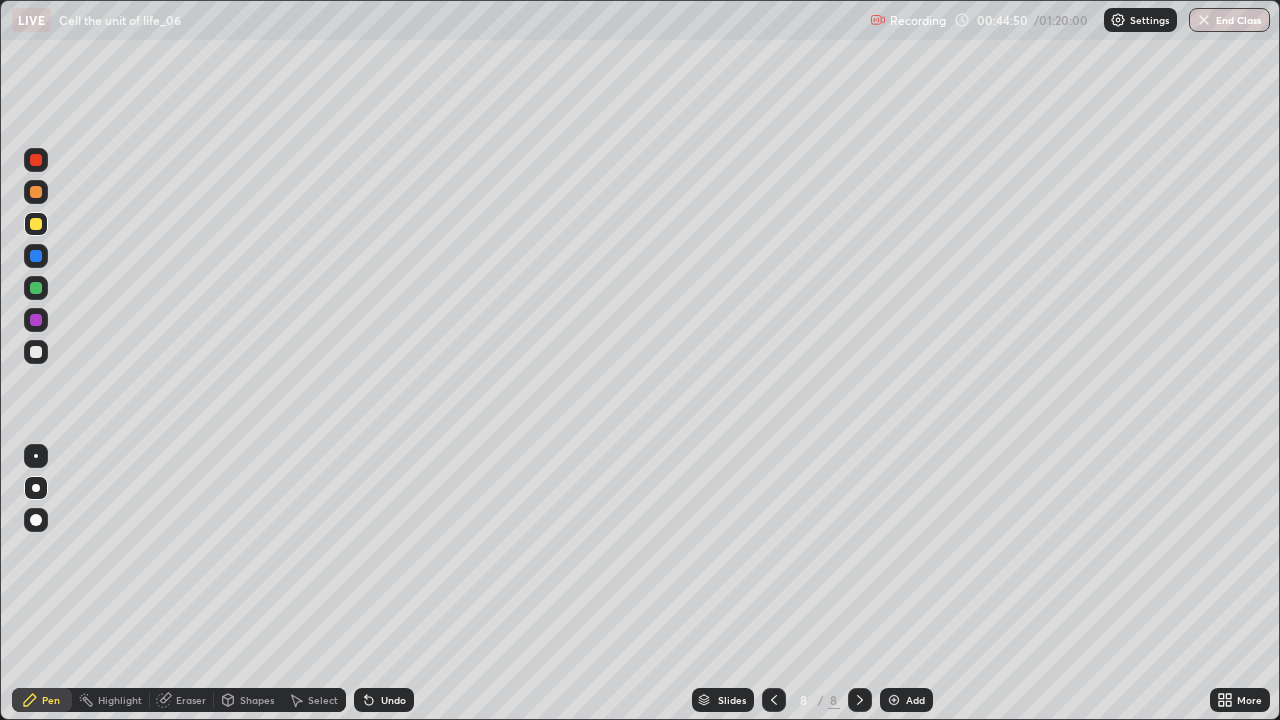 click at bounding box center (36, 352) 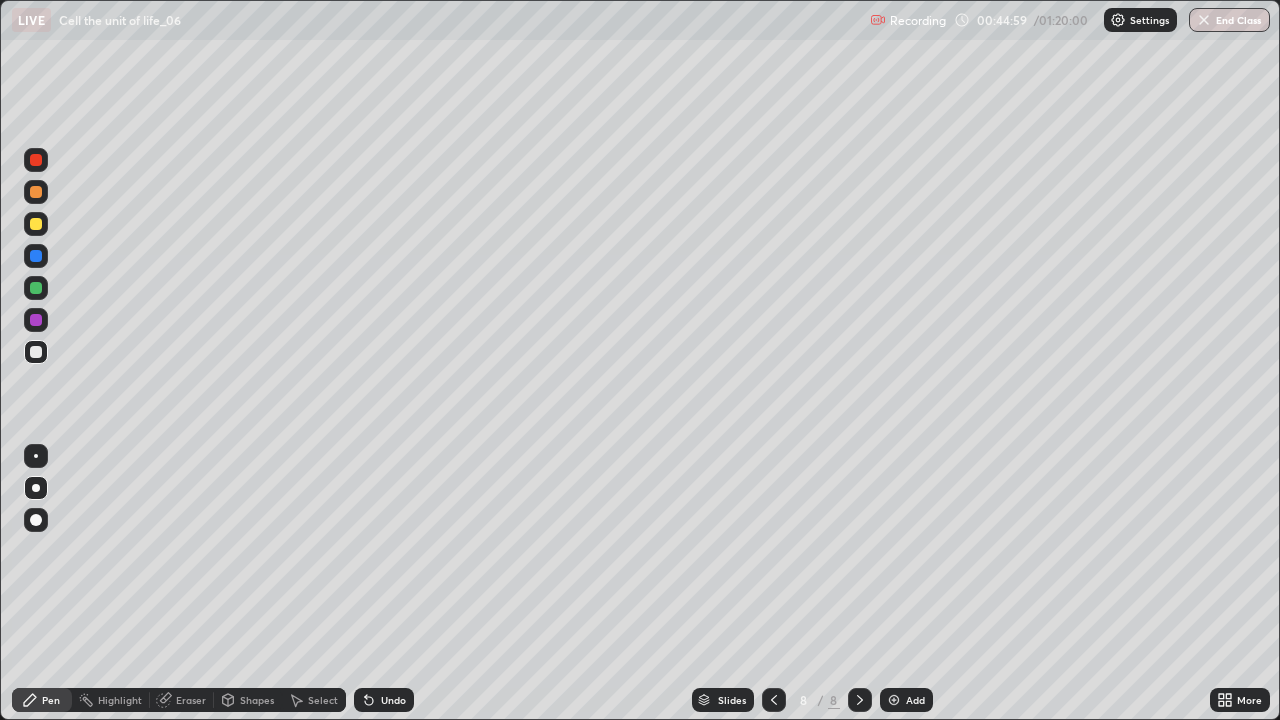click at bounding box center (36, 224) 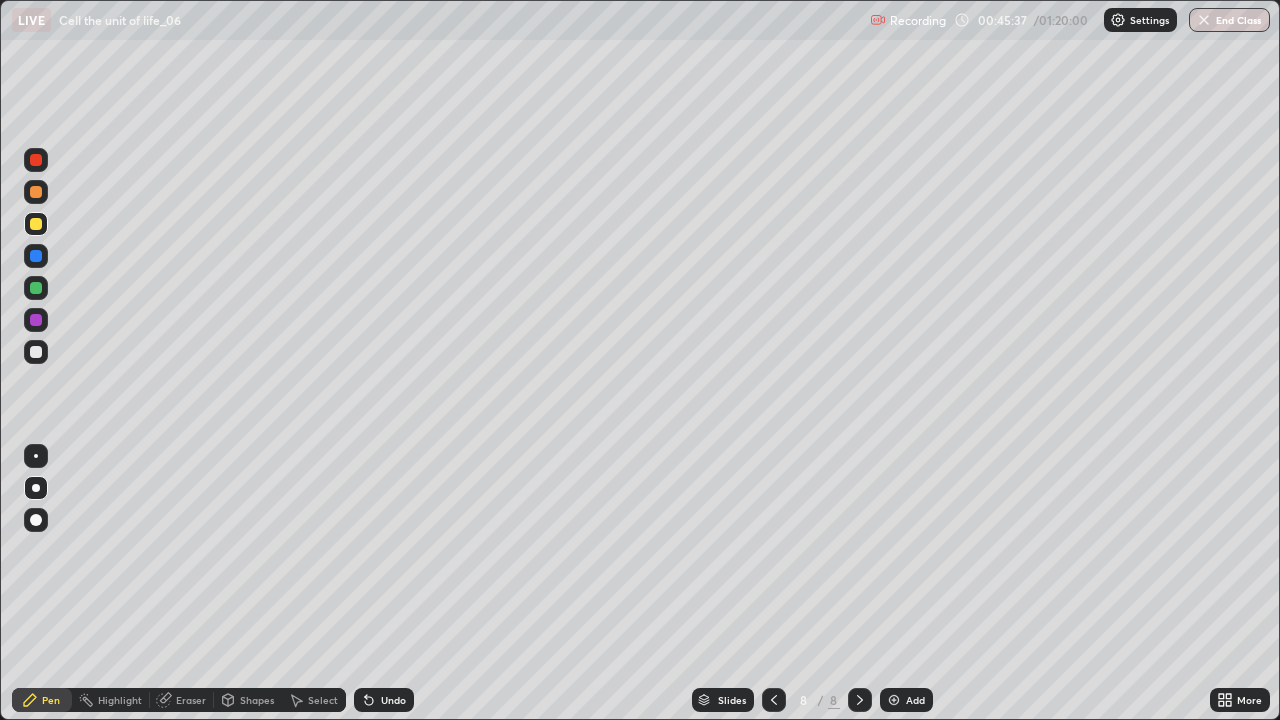 click 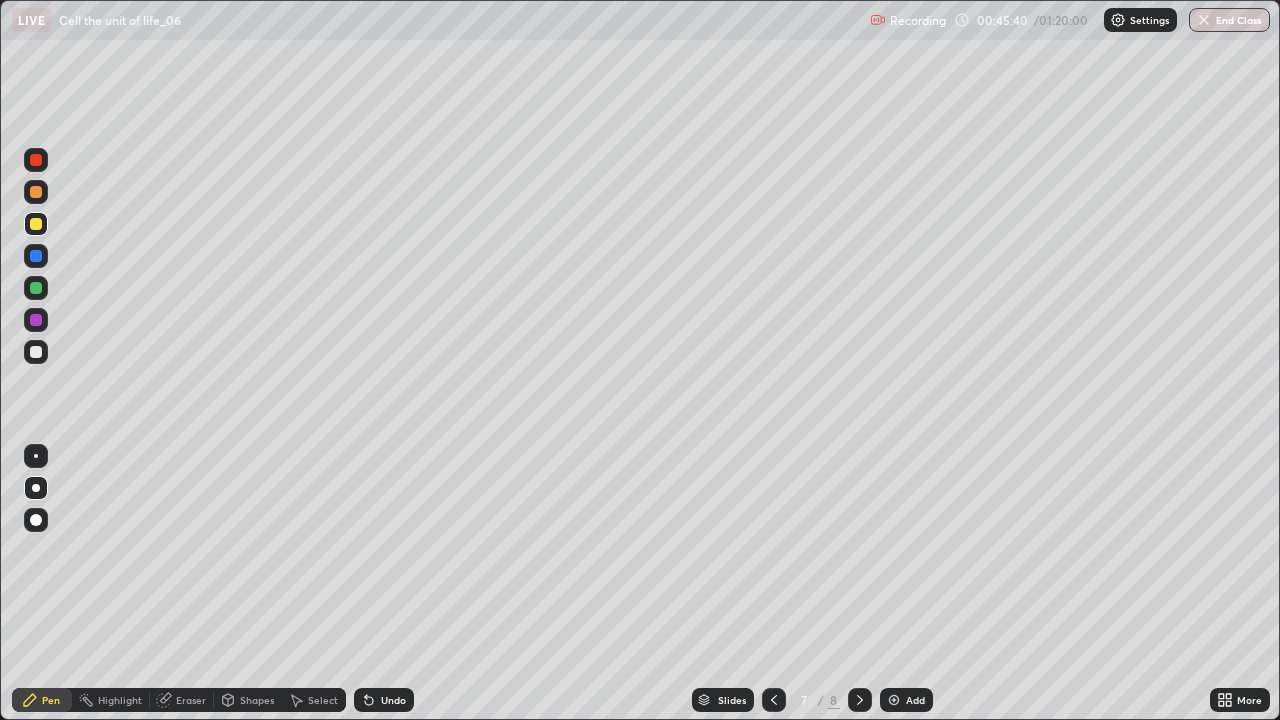 click 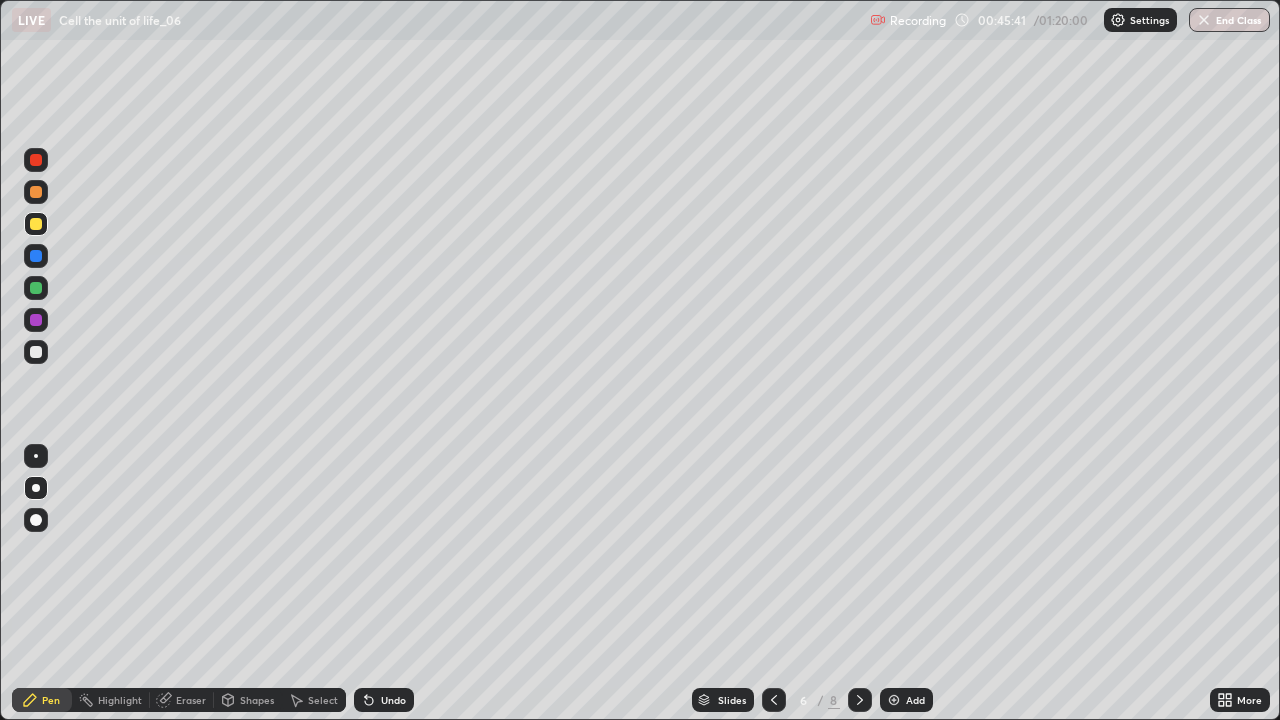 click 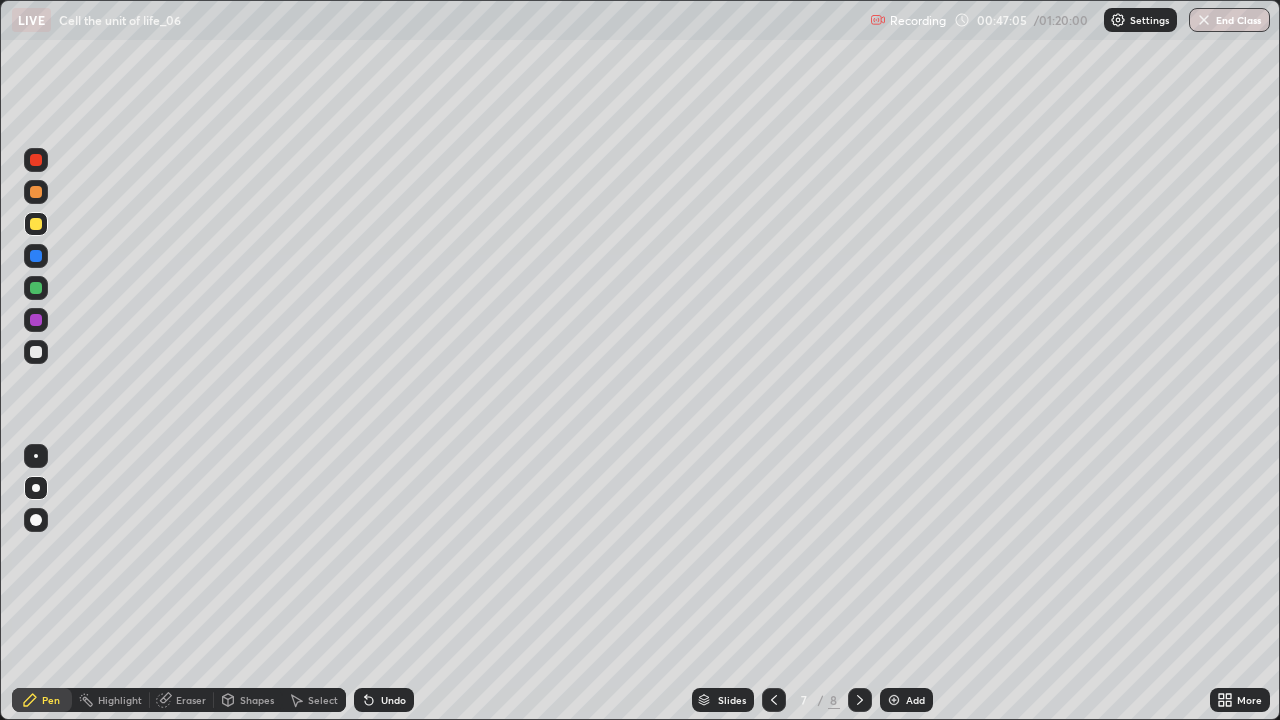 click at bounding box center [860, 700] 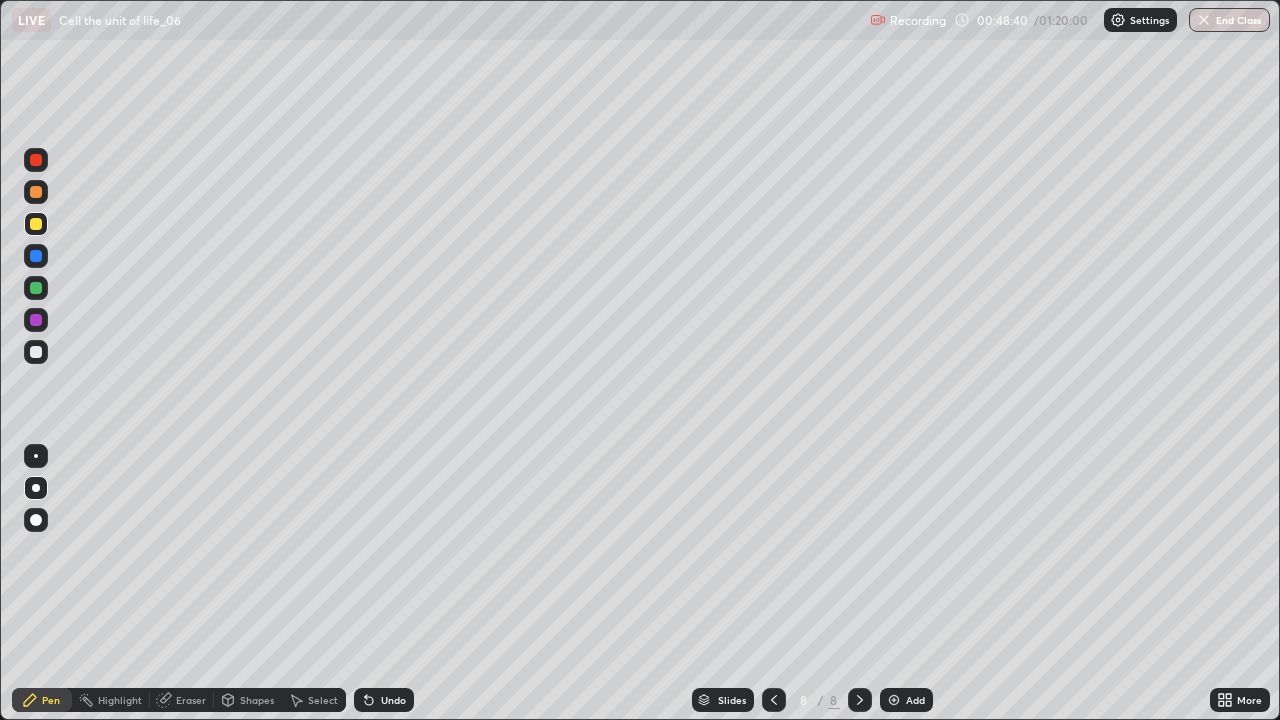 click 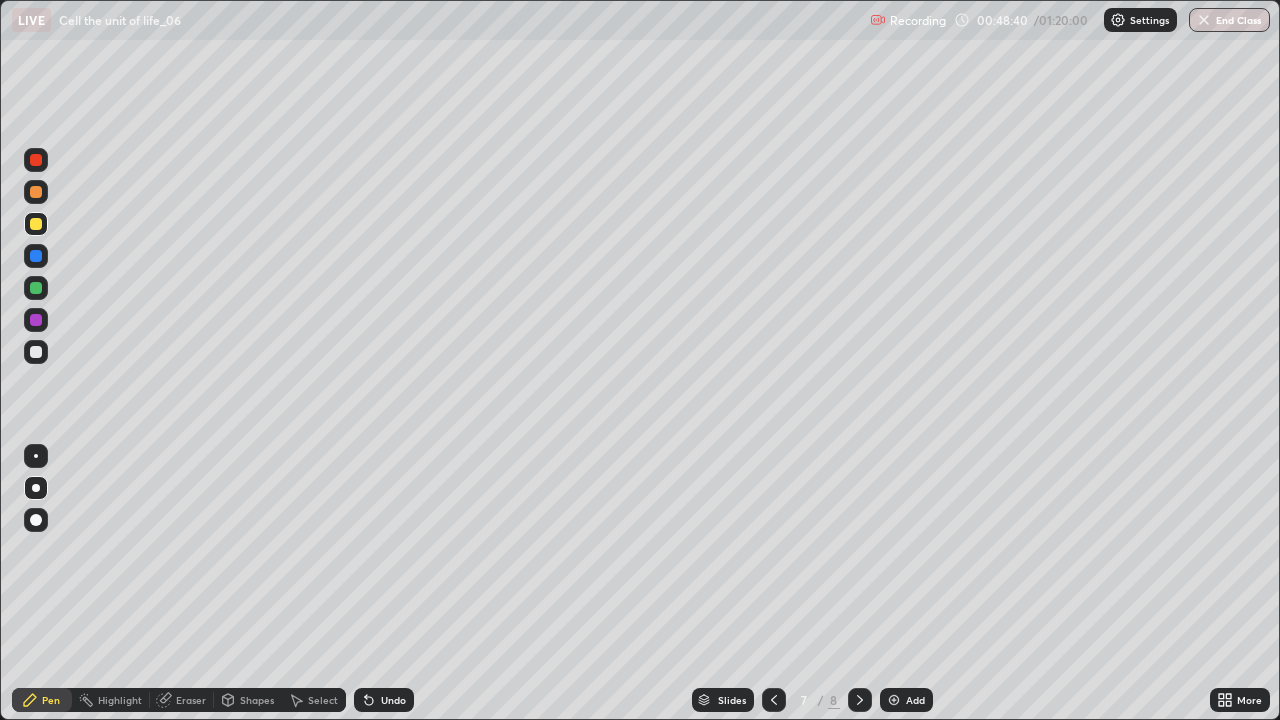 click 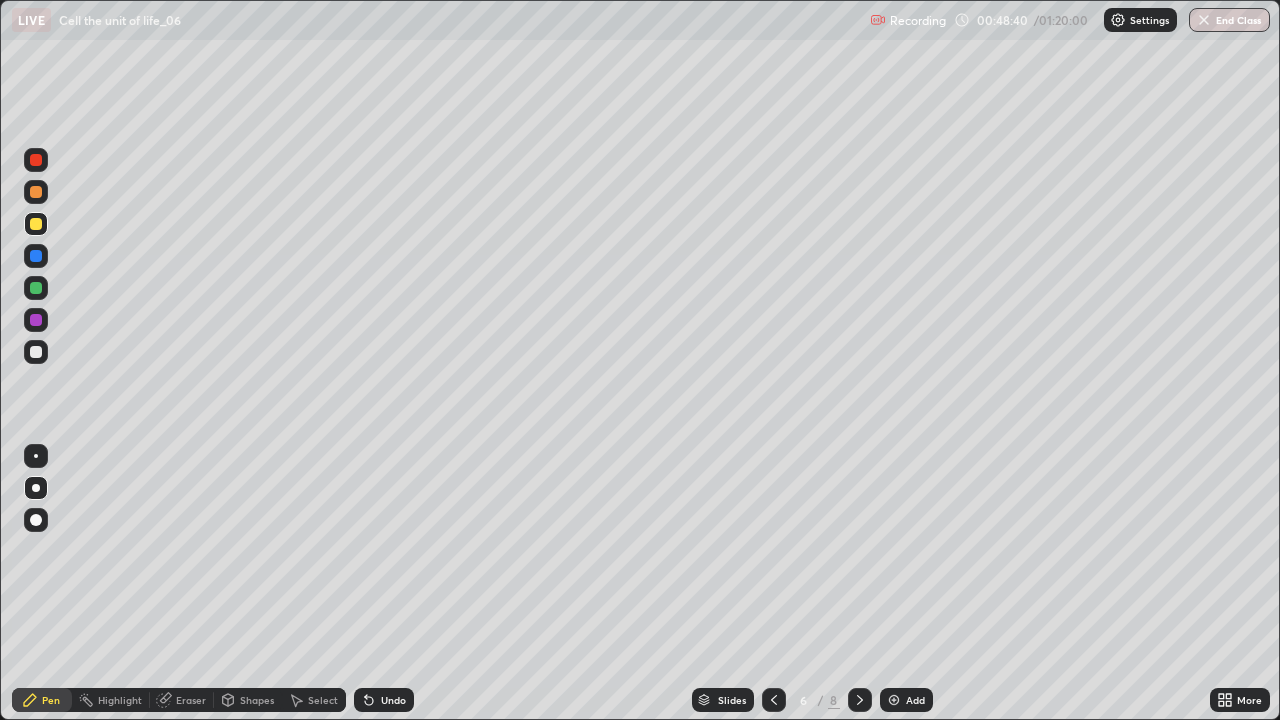 click 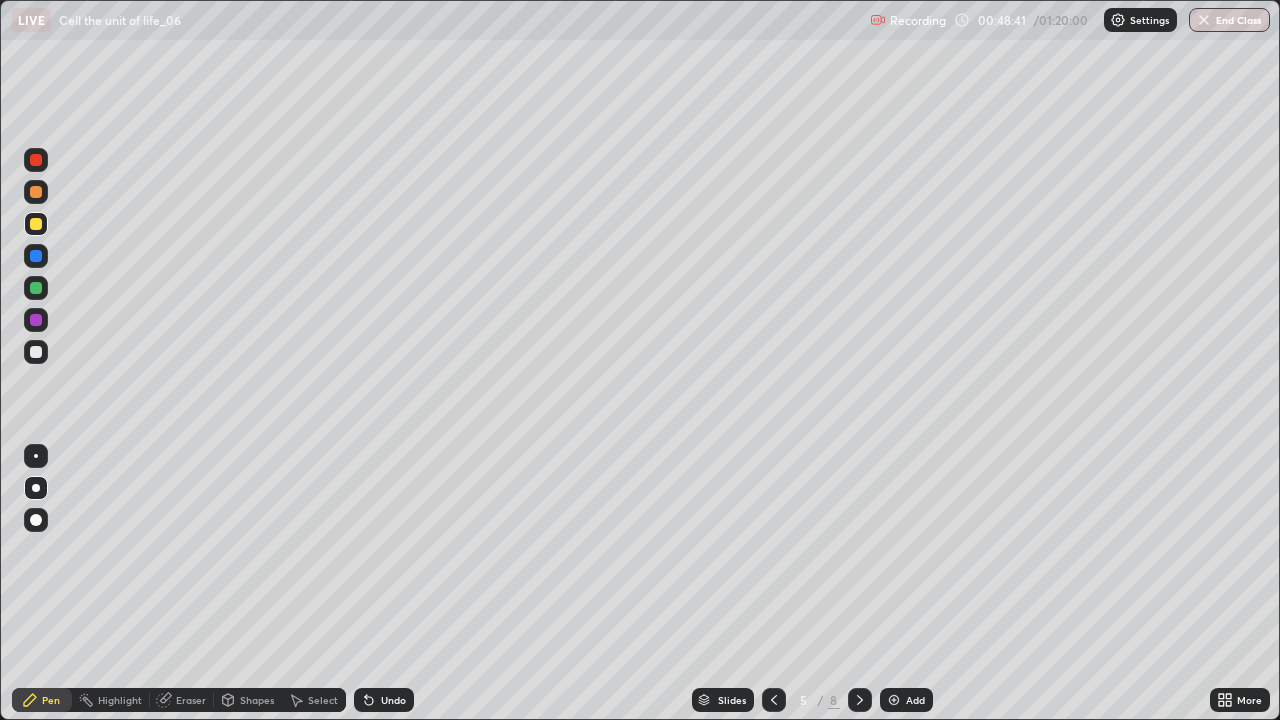 click on "Slides" at bounding box center [723, 700] 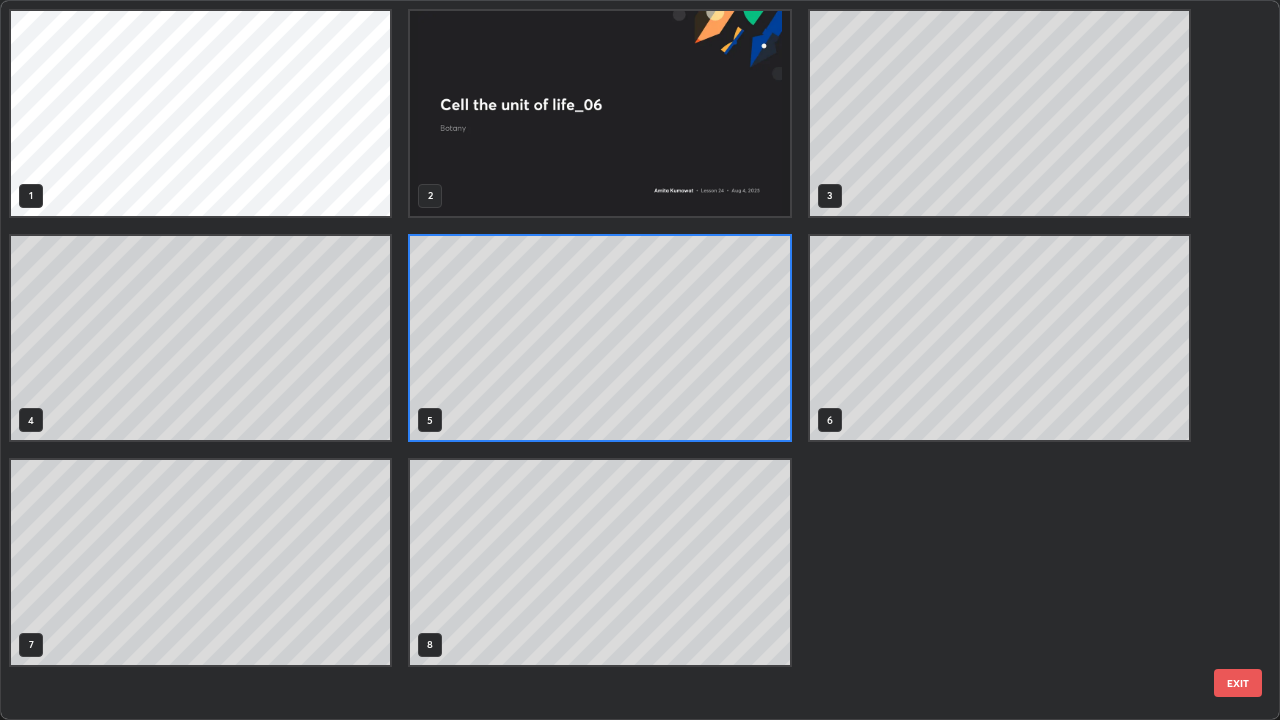 scroll, scrollTop: 7, scrollLeft: 11, axis: both 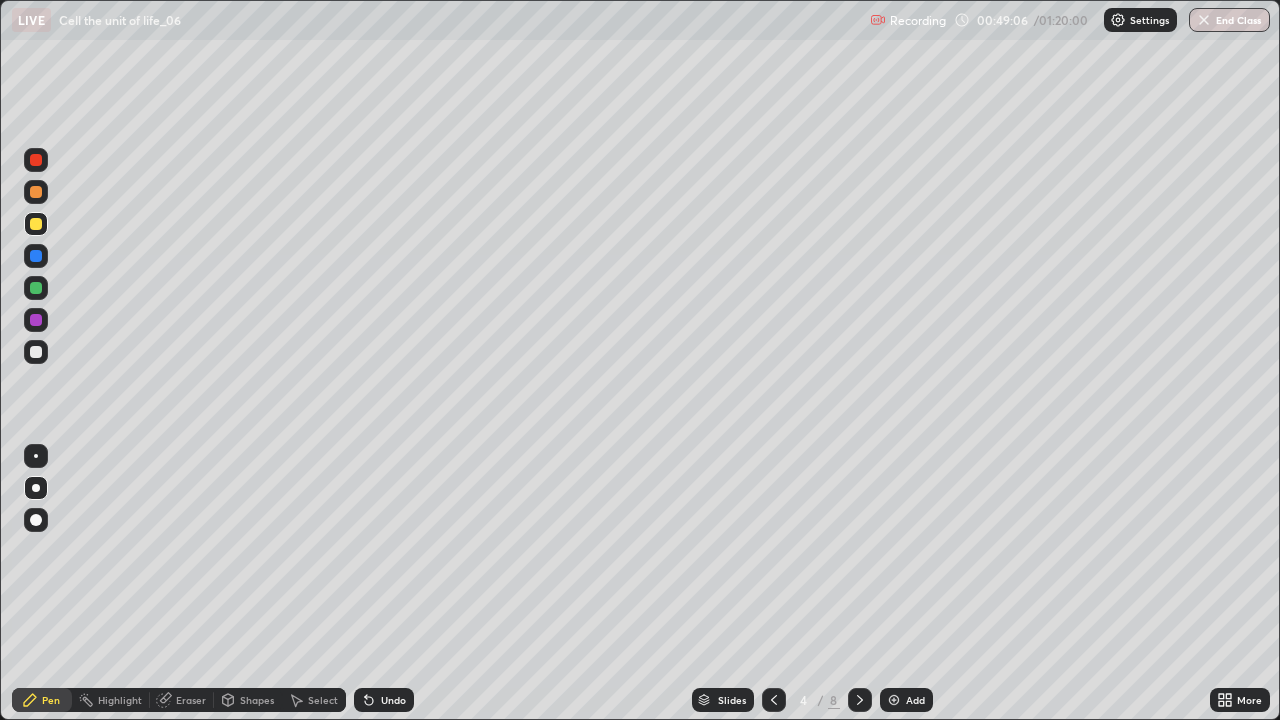 click on "Add" at bounding box center [906, 700] 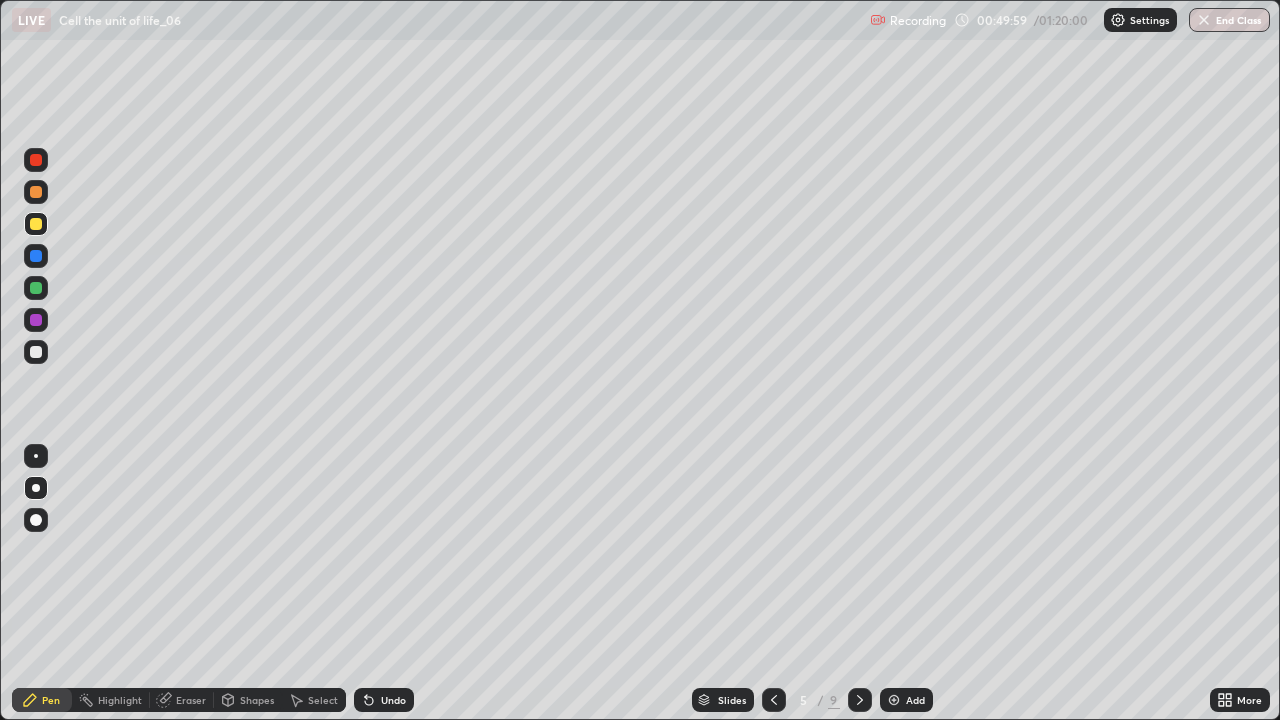click at bounding box center [36, 352] 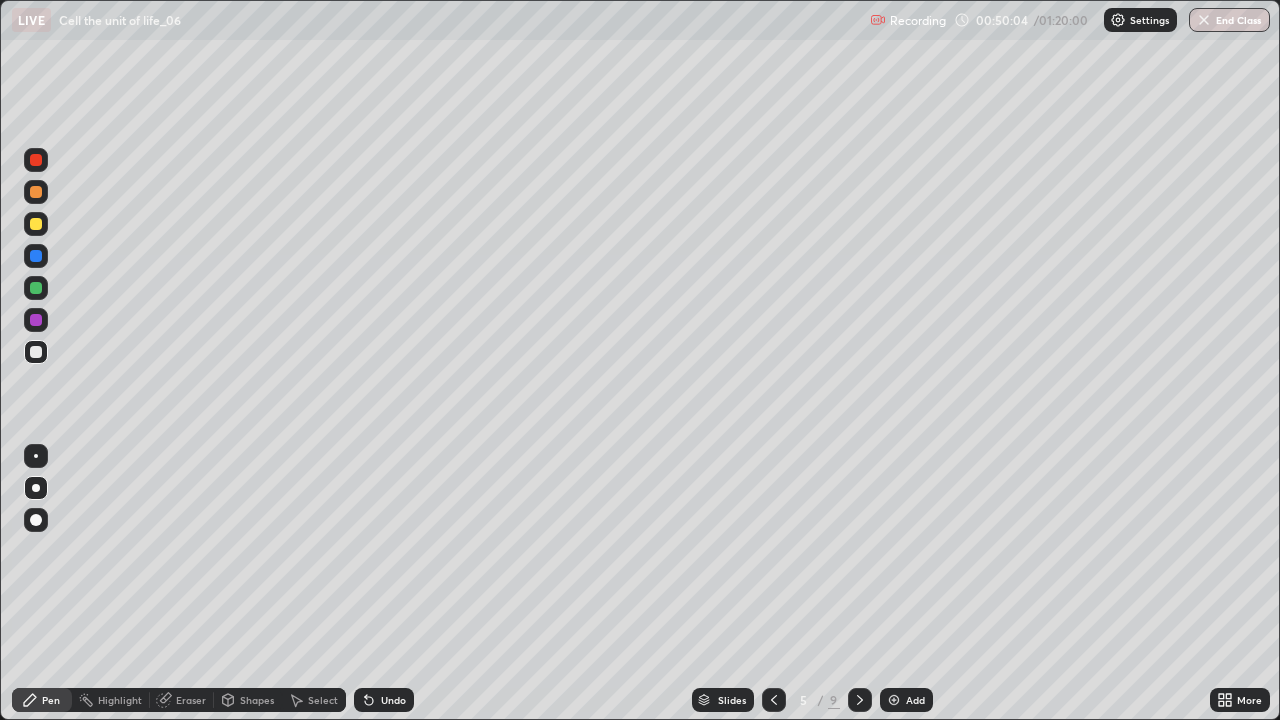 click on "Undo" at bounding box center (393, 700) 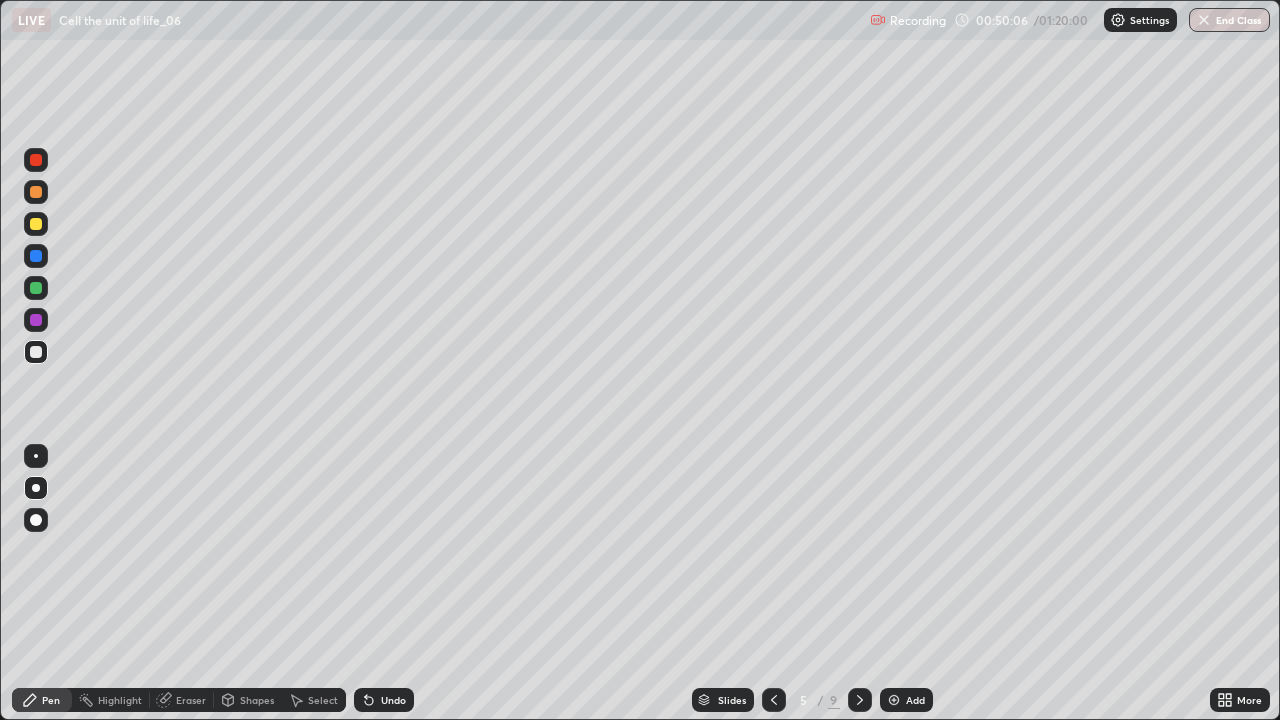 click at bounding box center [36, 224] 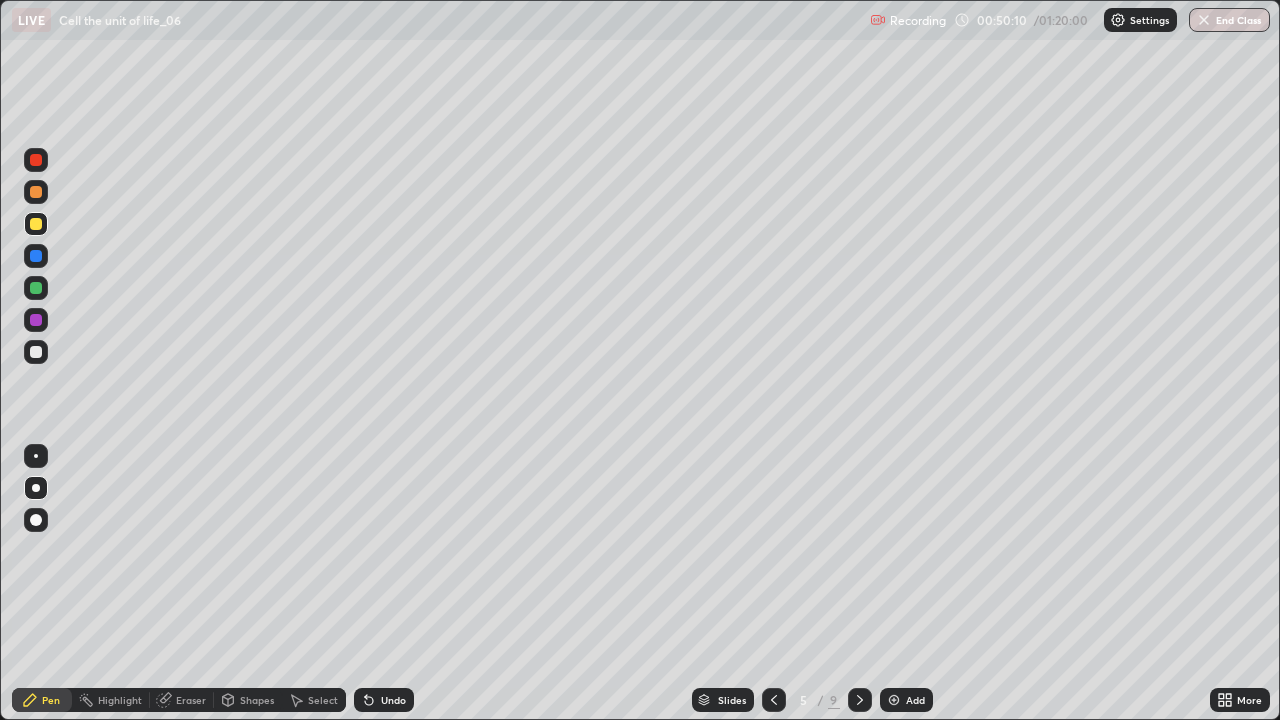 click at bounding box center [36, 352] 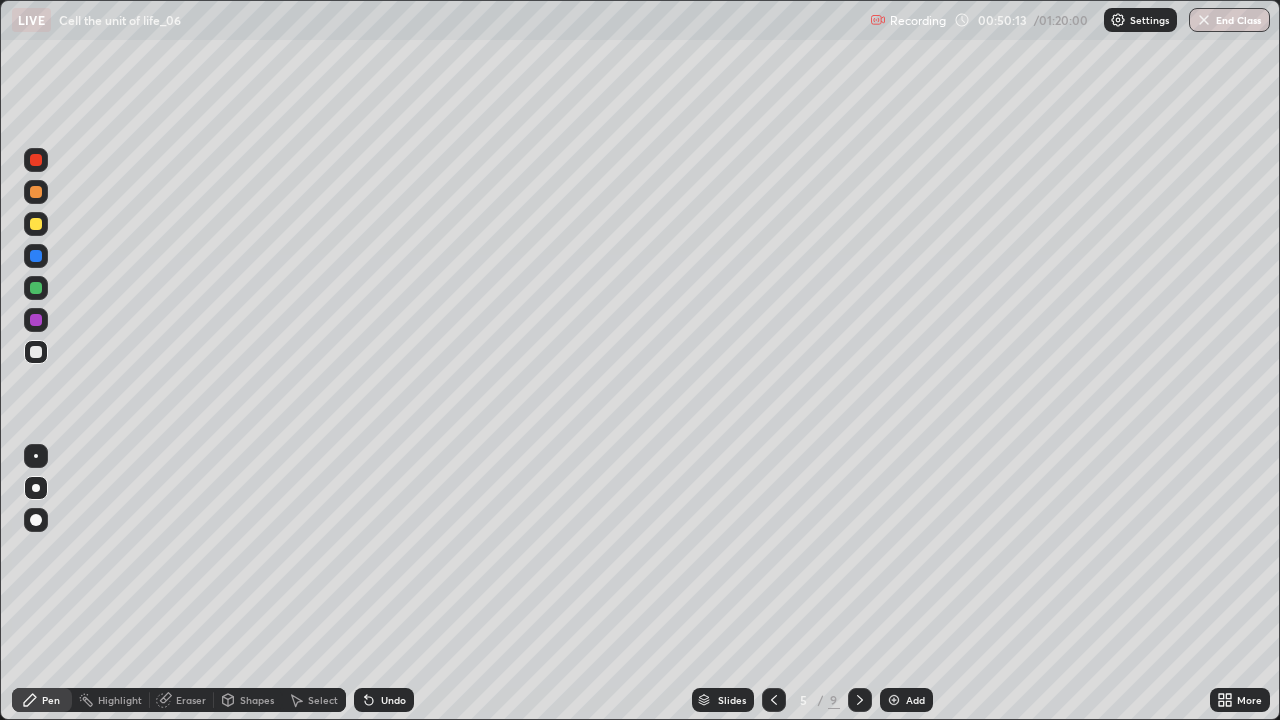 click at bounding box center [36, 288] 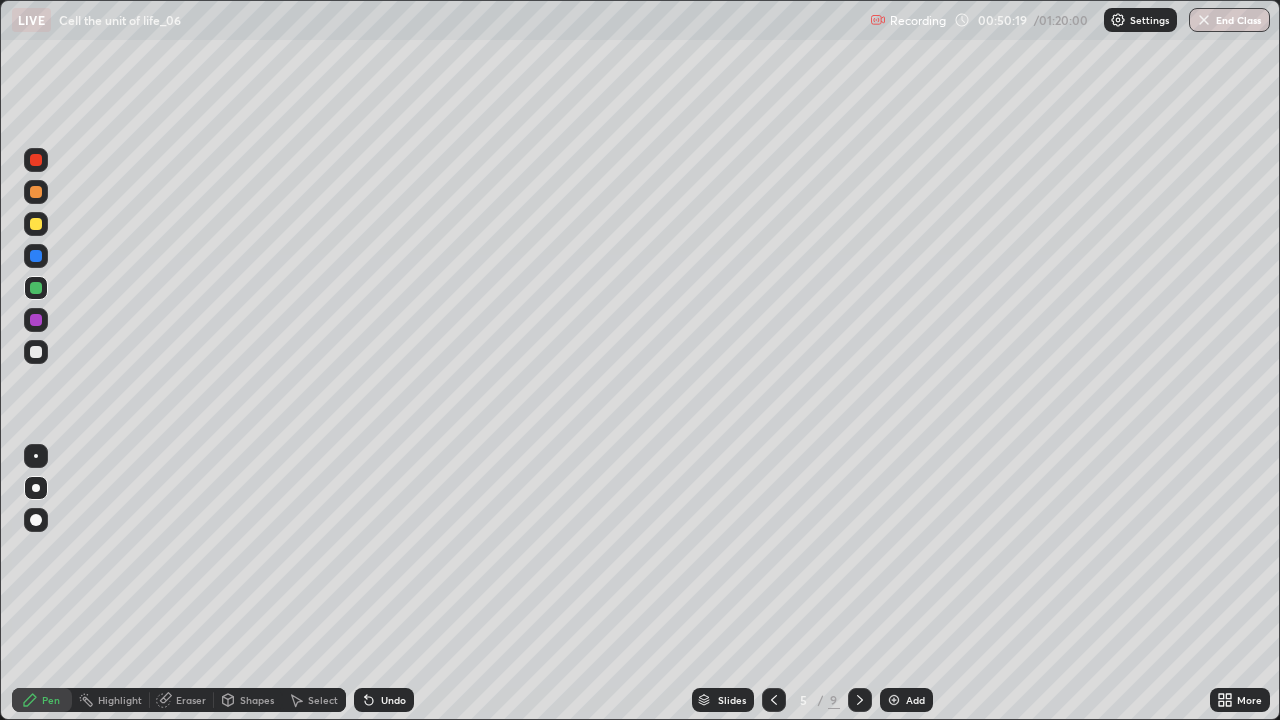 click at bounding box center (36, 256) 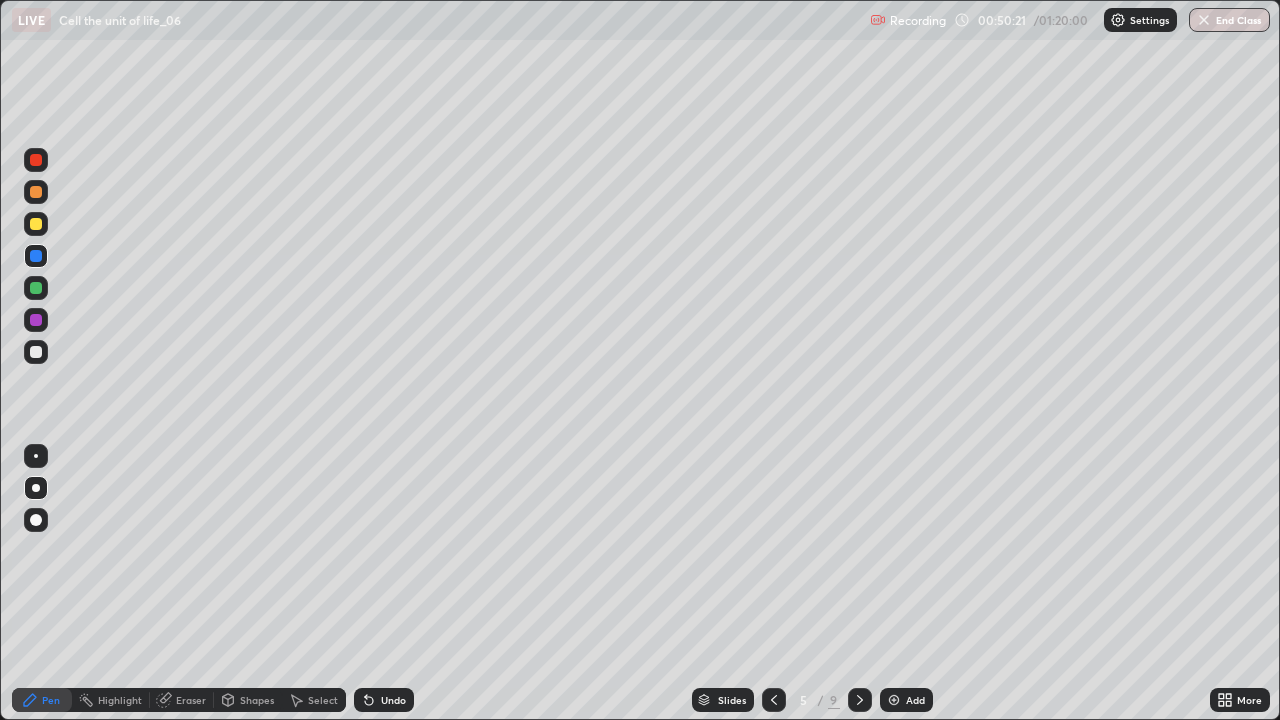 click at bounding box center [36, 520] 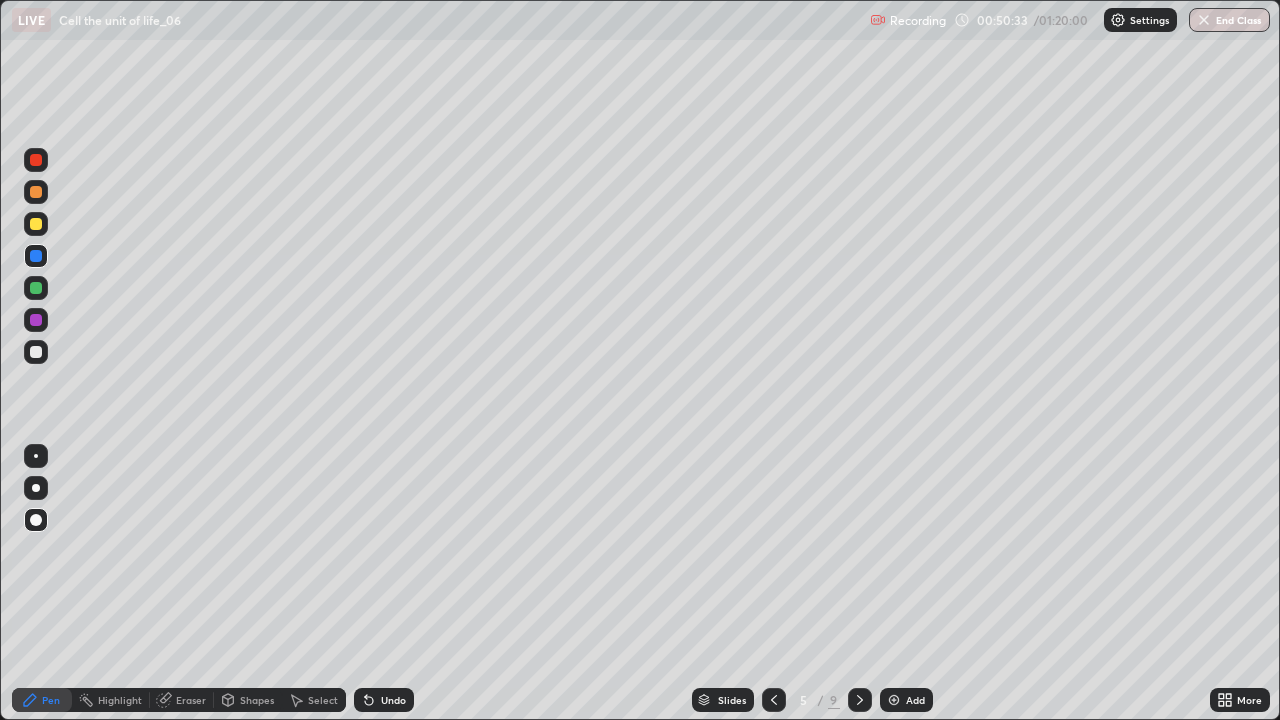 click at bounding box center [36, 320] 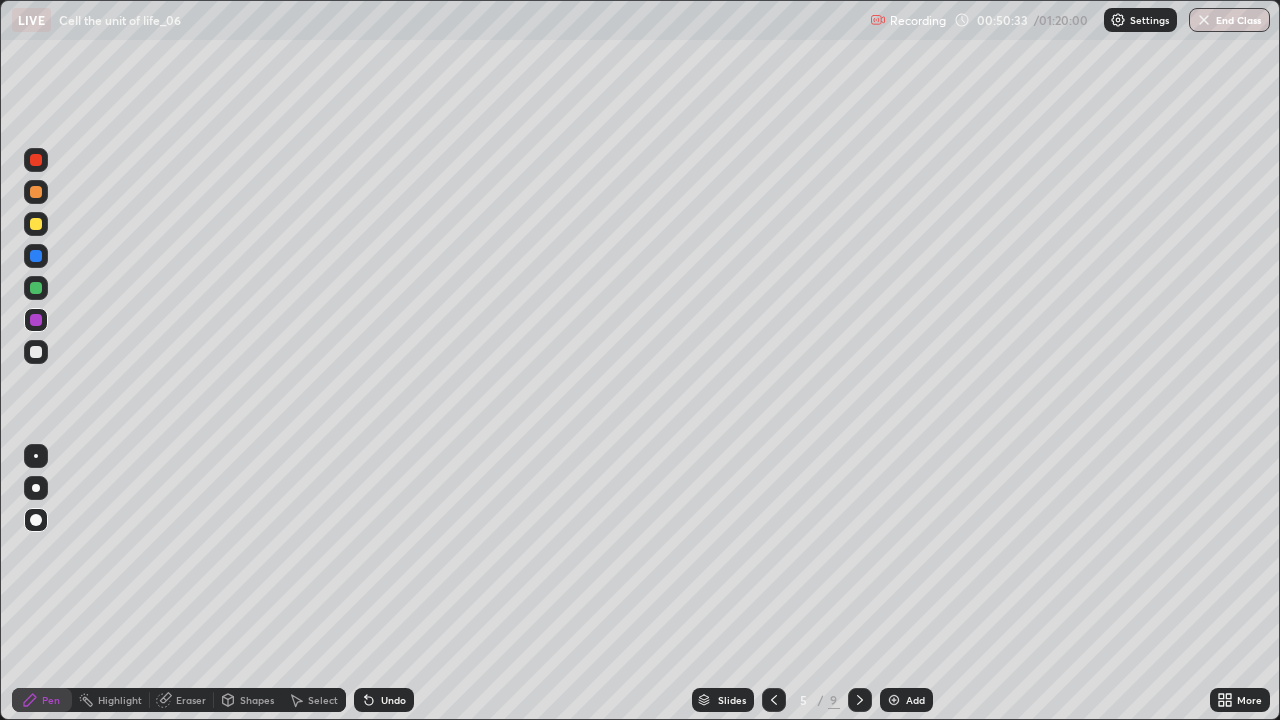 click at bounding box center (36, 488) 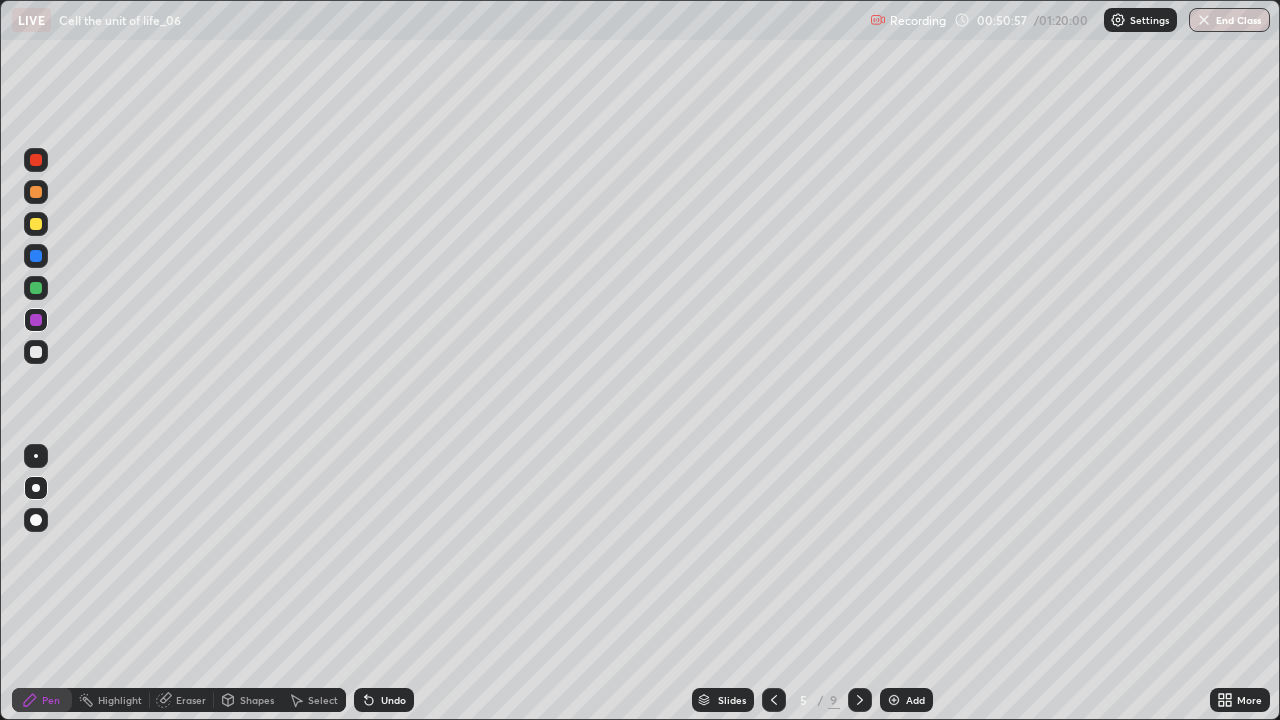 click at bounding box center (36, 192) 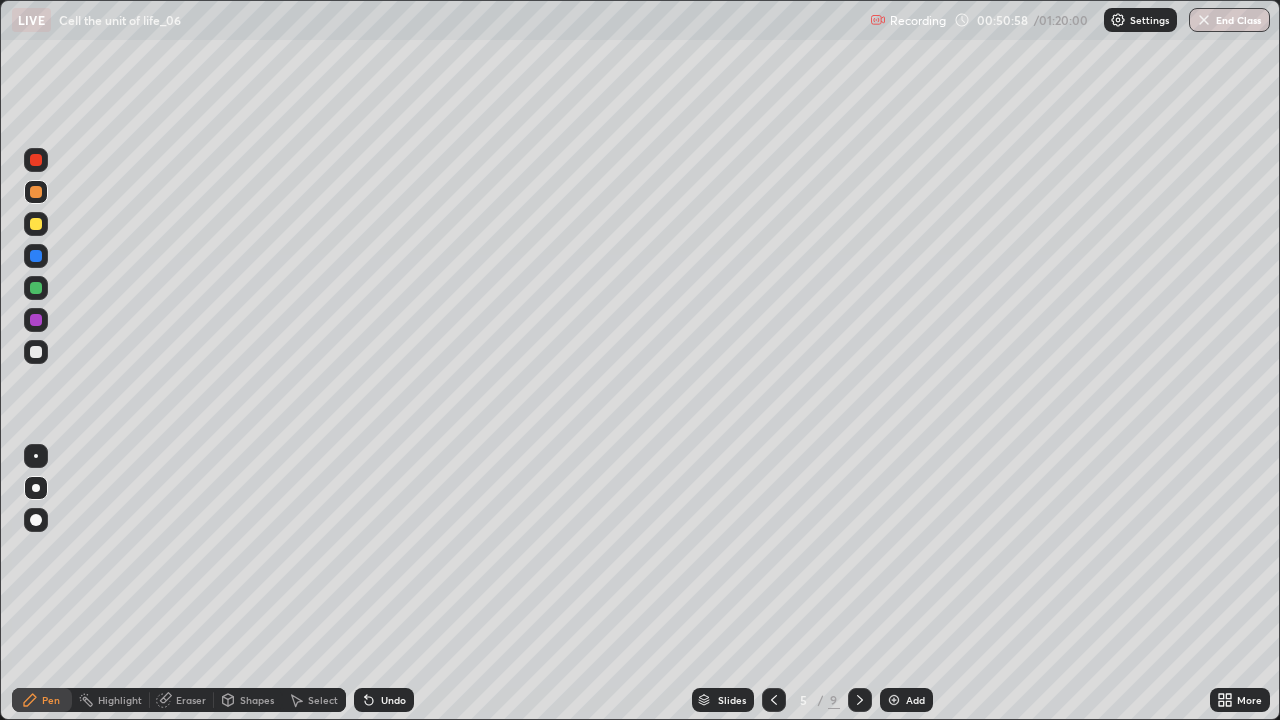 click at bounding box center (36, 352) 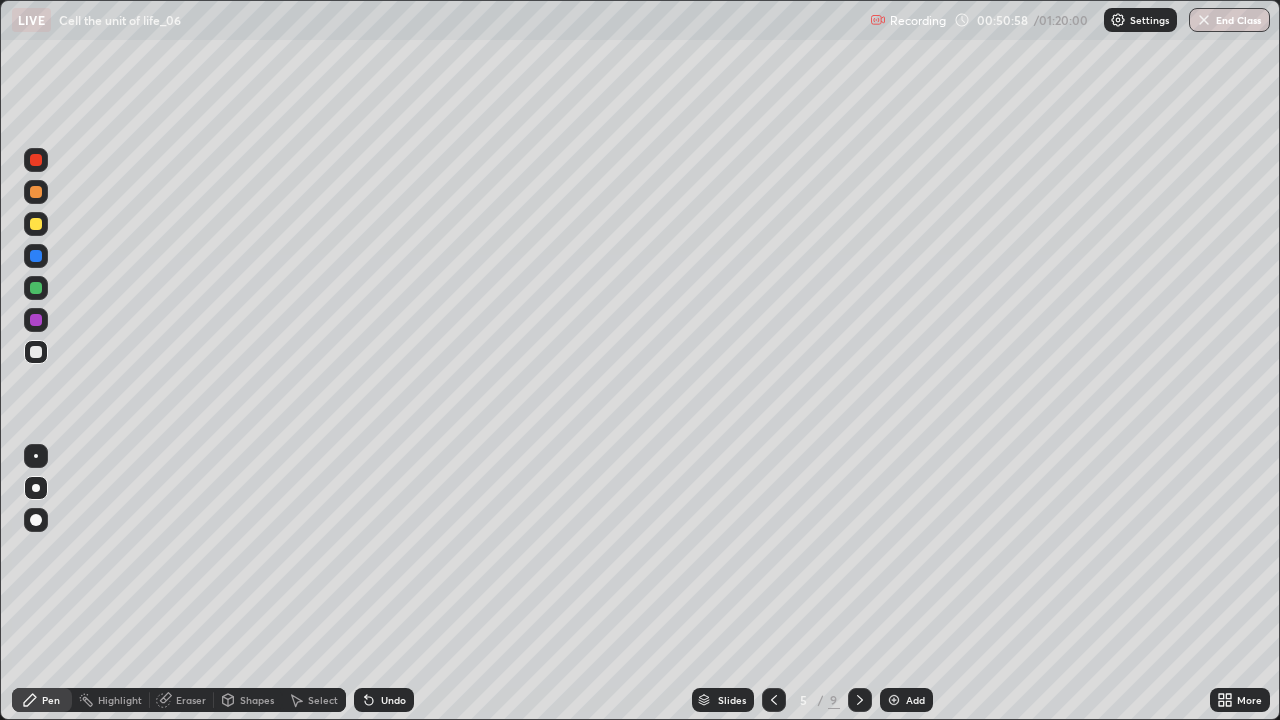 click at bounding box center [36, 456] 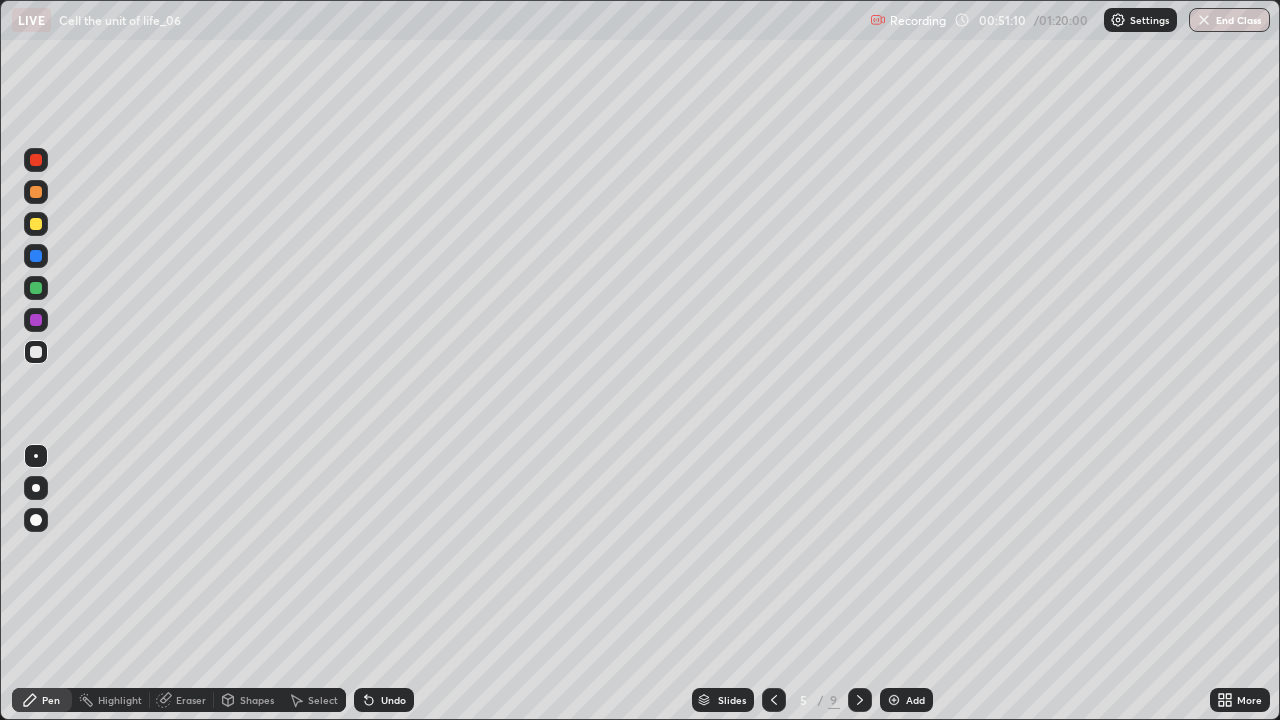 click 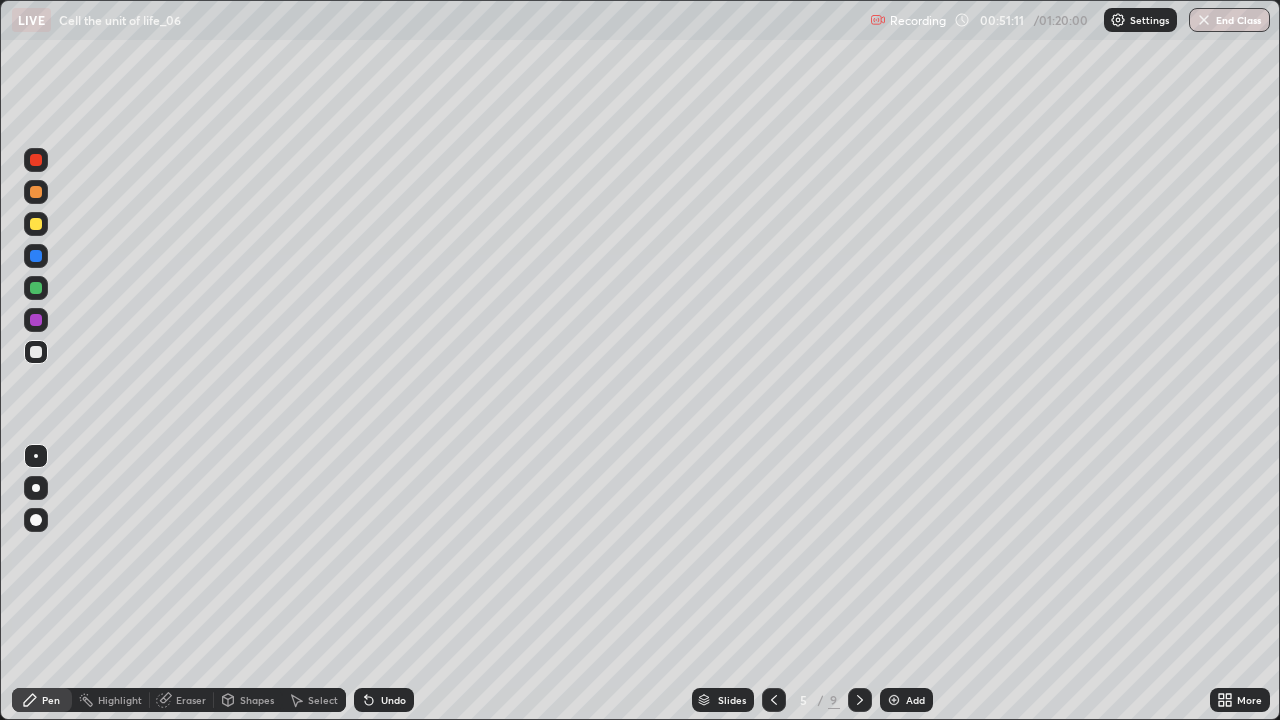 click 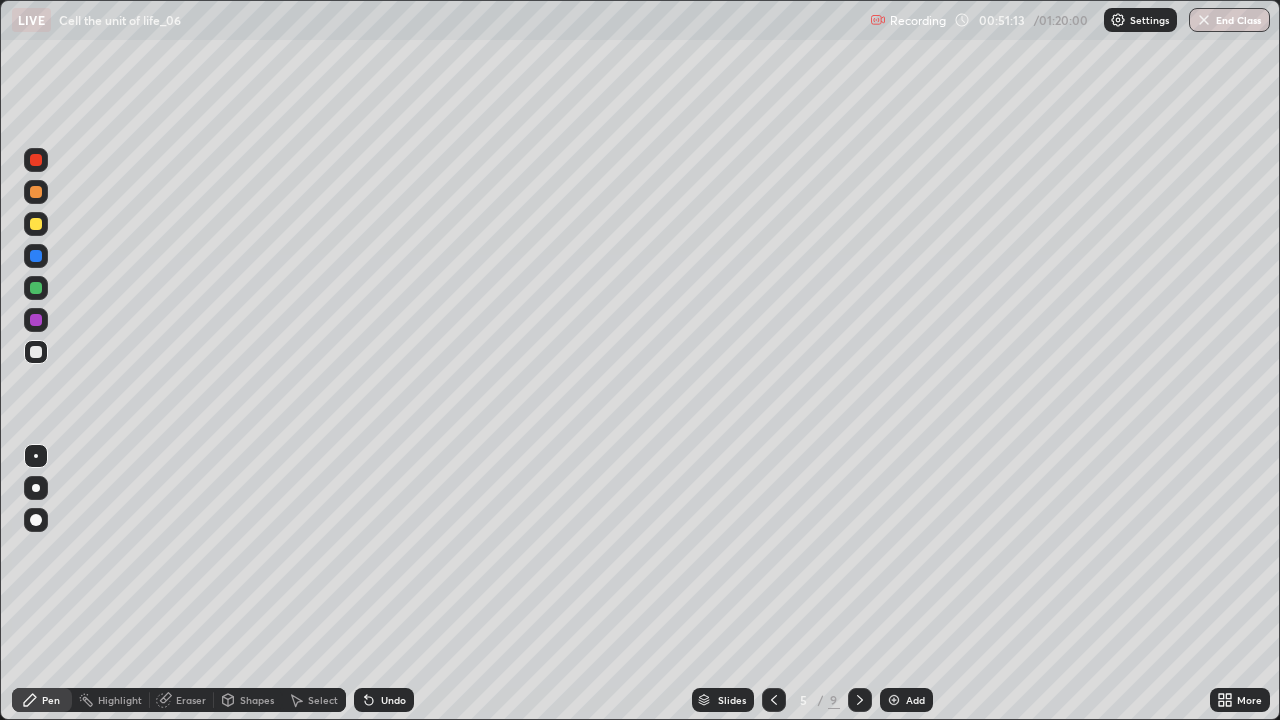 click at bounding box center (36, 320) 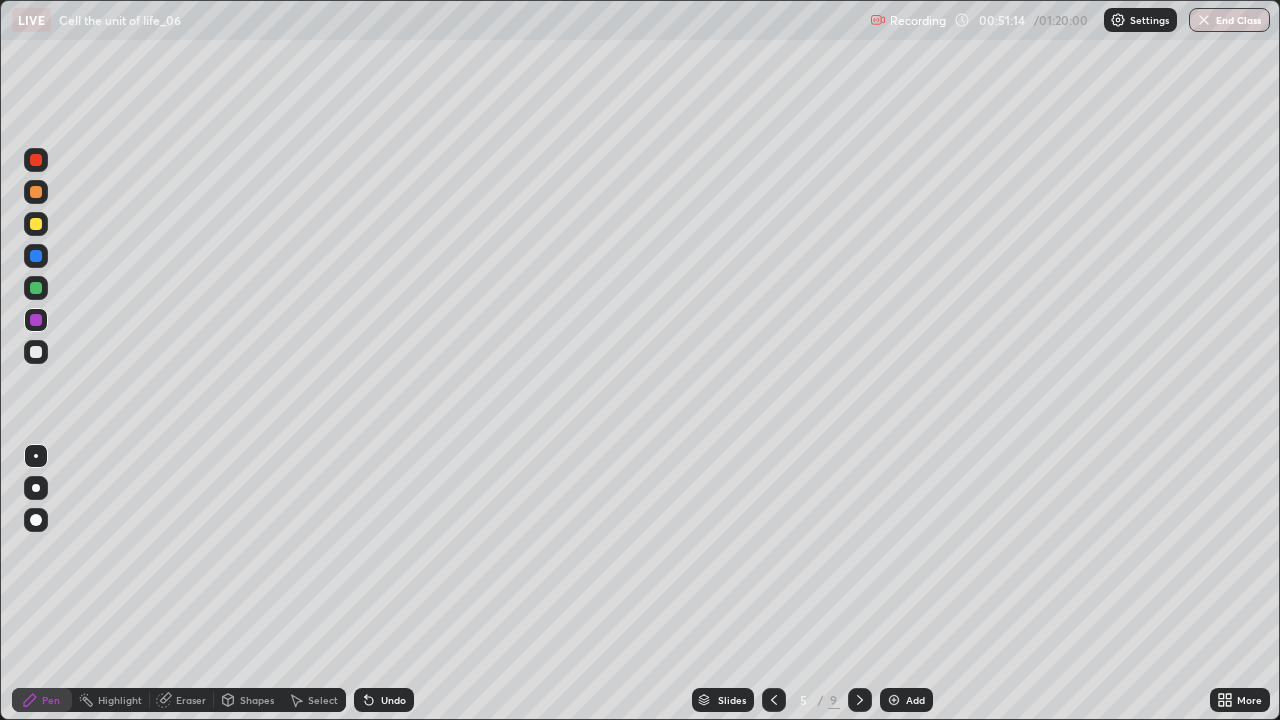 click at bounding box center (36, 488) 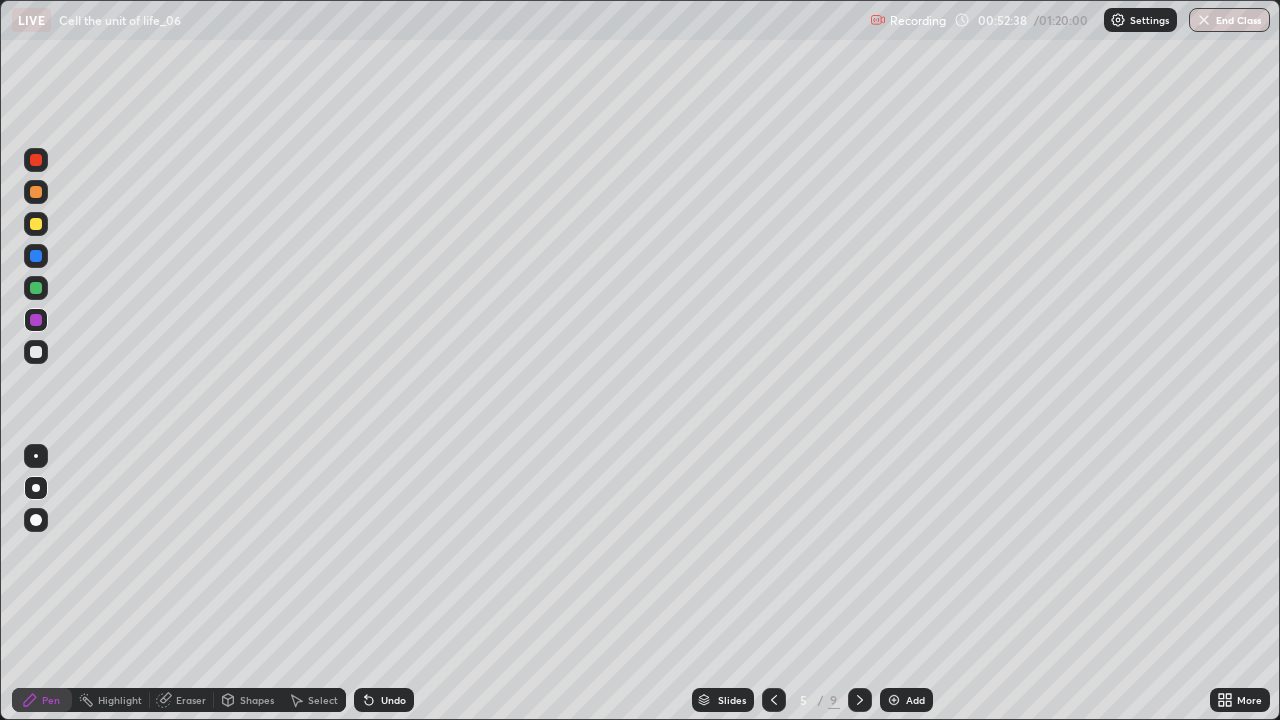 click at bounding box center [36, 192] 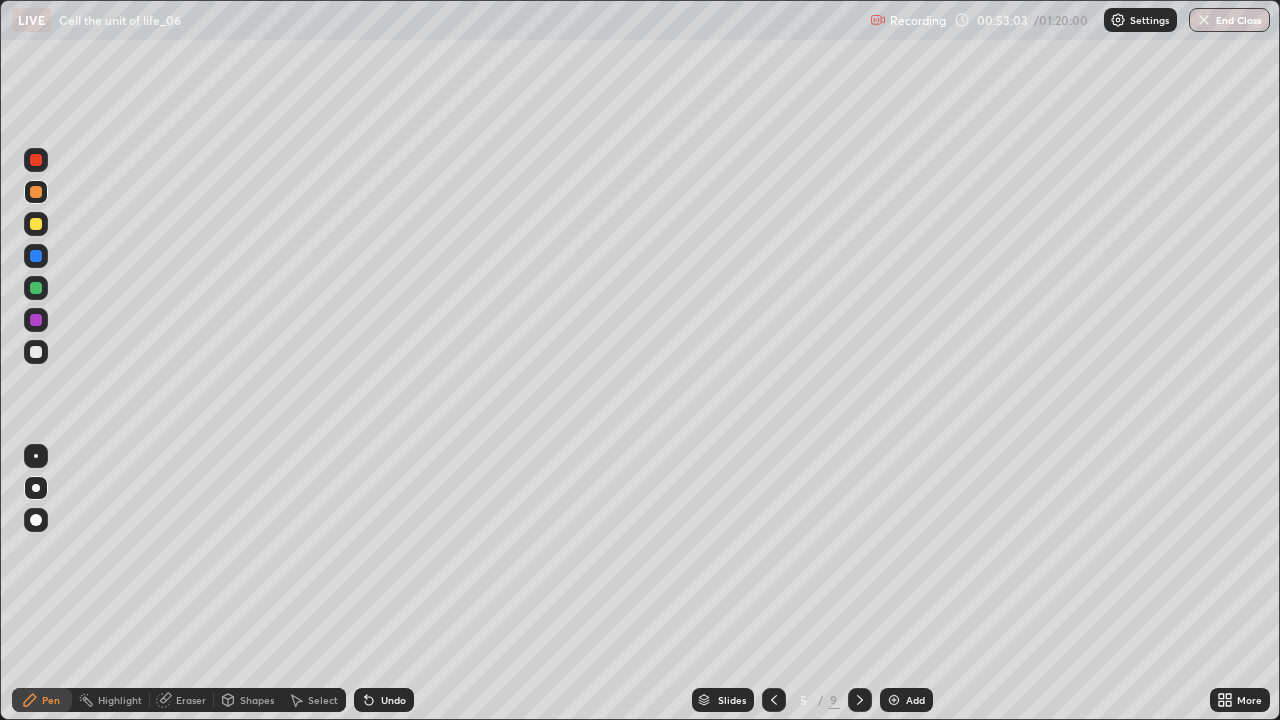 click at bounding box center [36, 320] 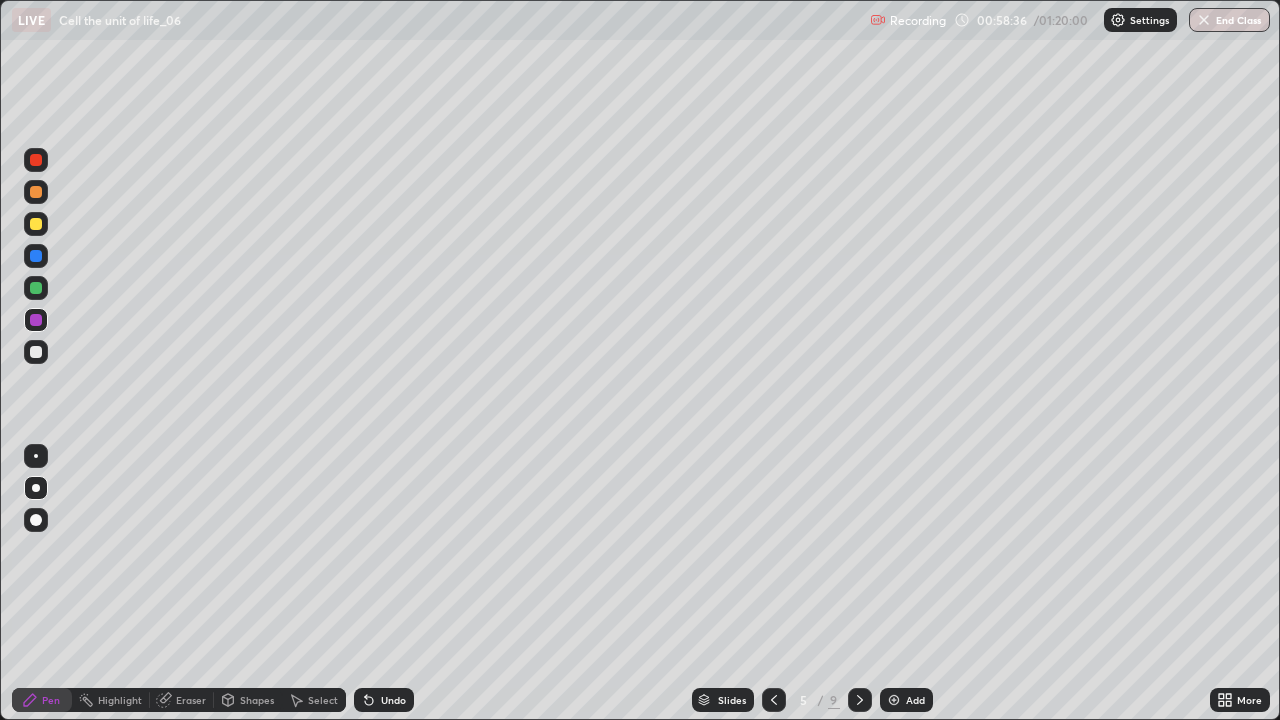 click at bounding box center [894, 700] 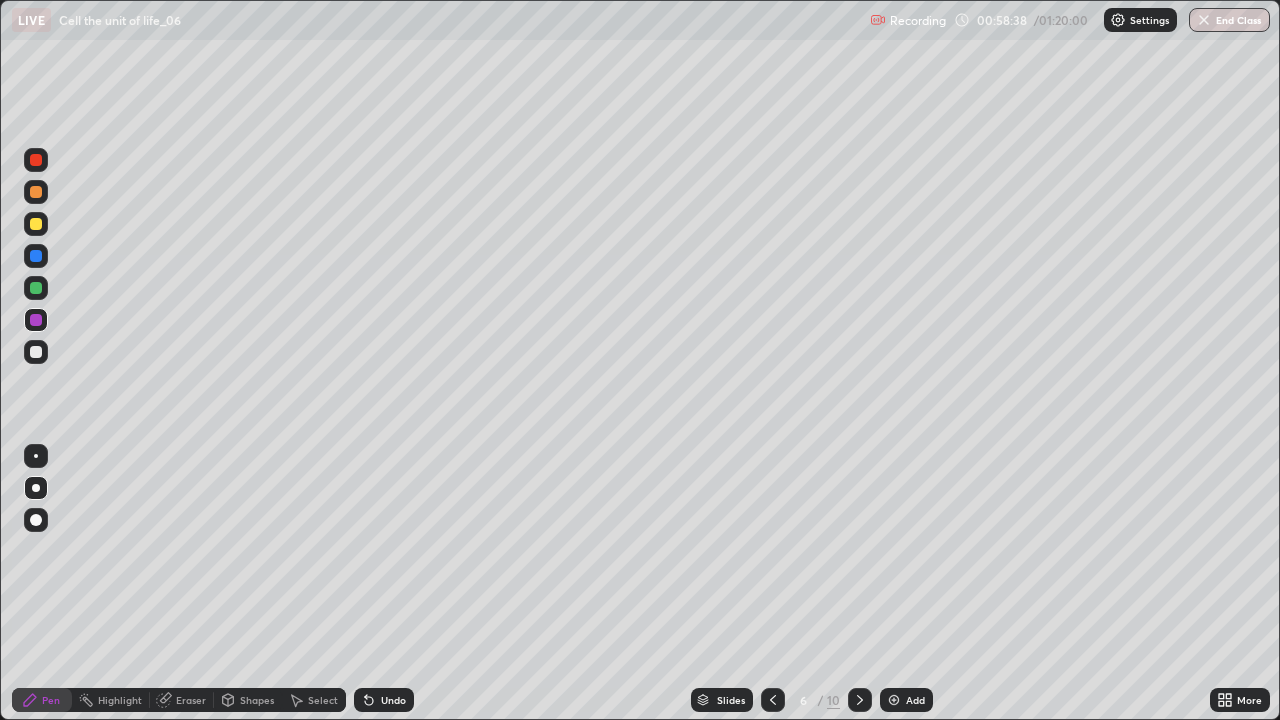 click at bounding box center (36, 352) 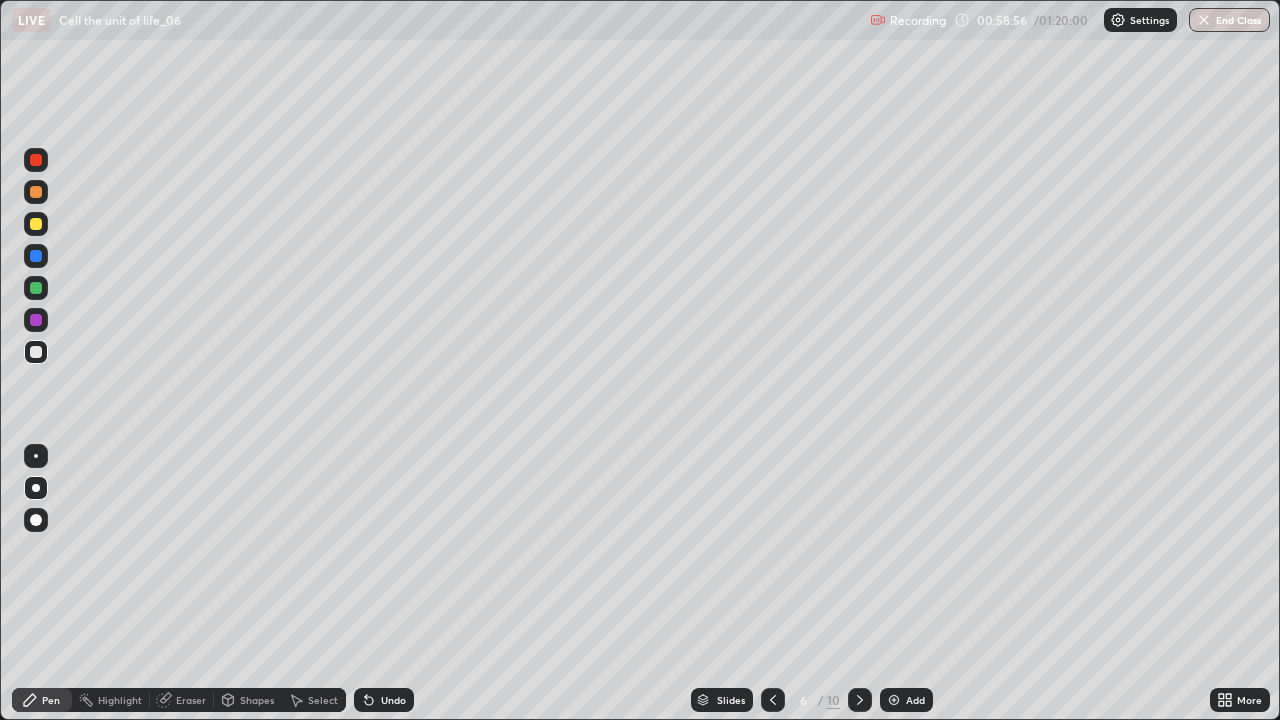 click at bounding box center (36, 320) 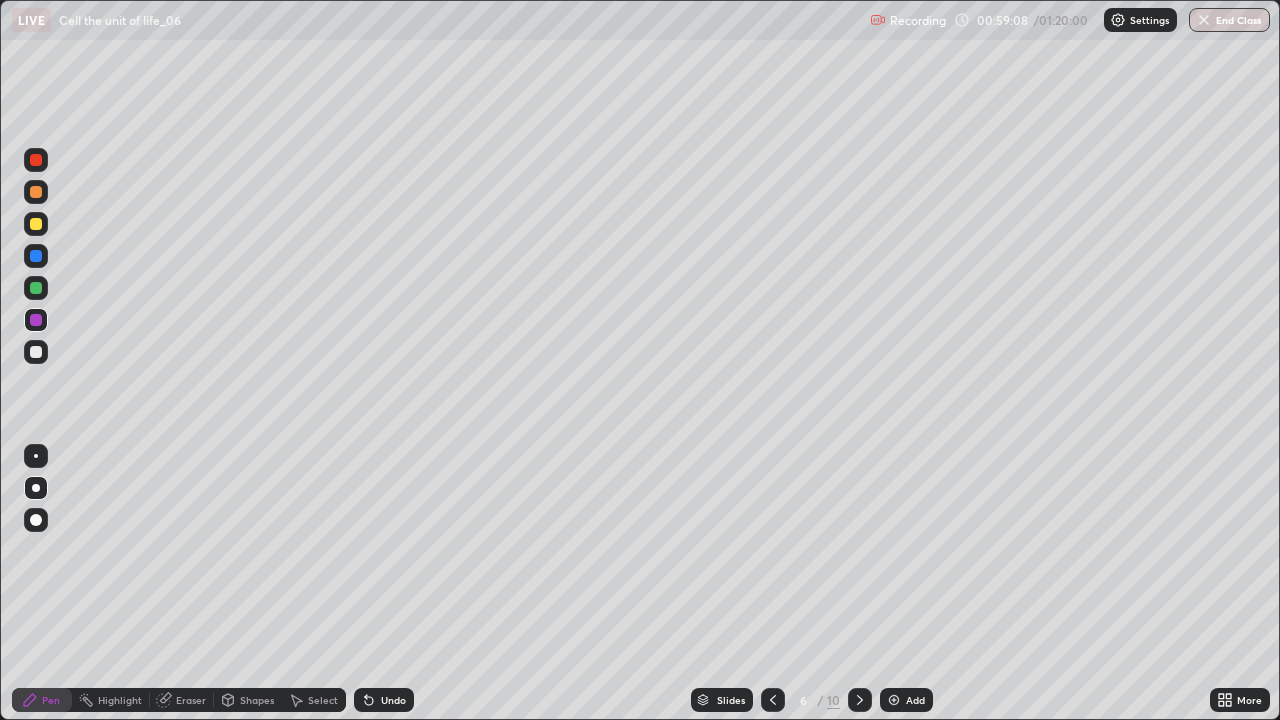 click on "Undo" at bounding box center [393, 700] 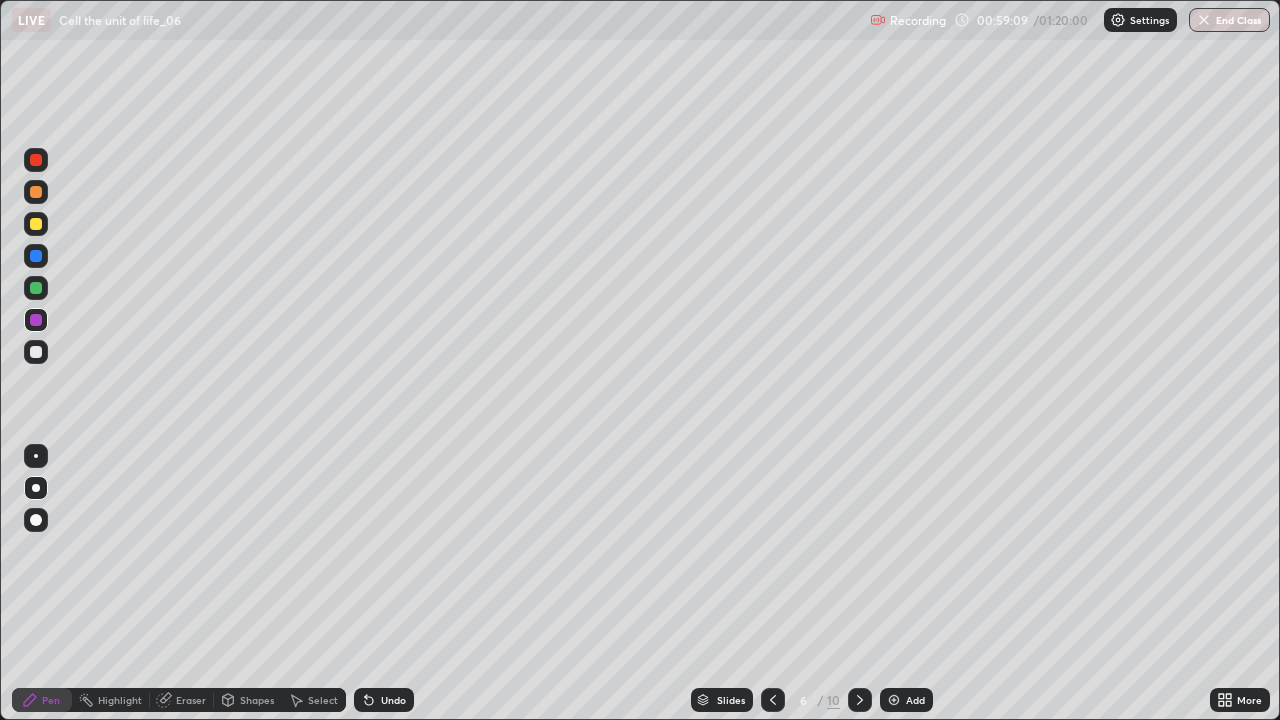 click at bounding box center (36, 288) 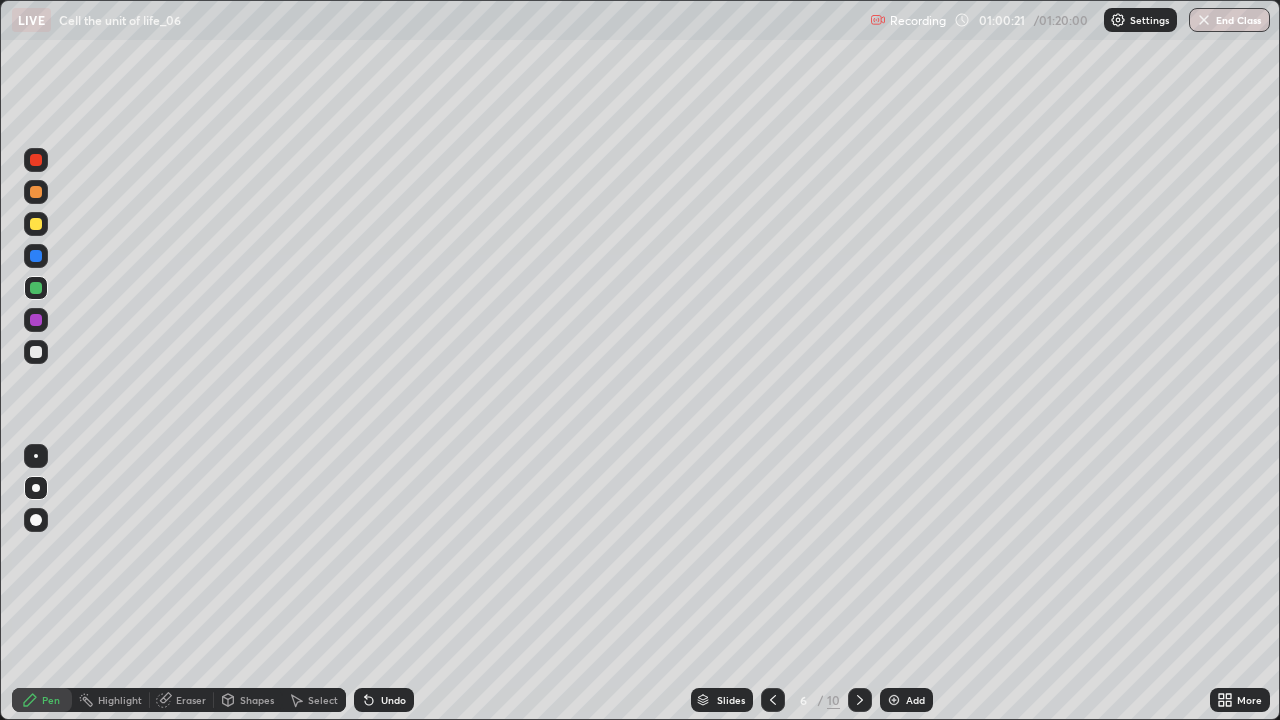 click at bounding box center [36, 320] 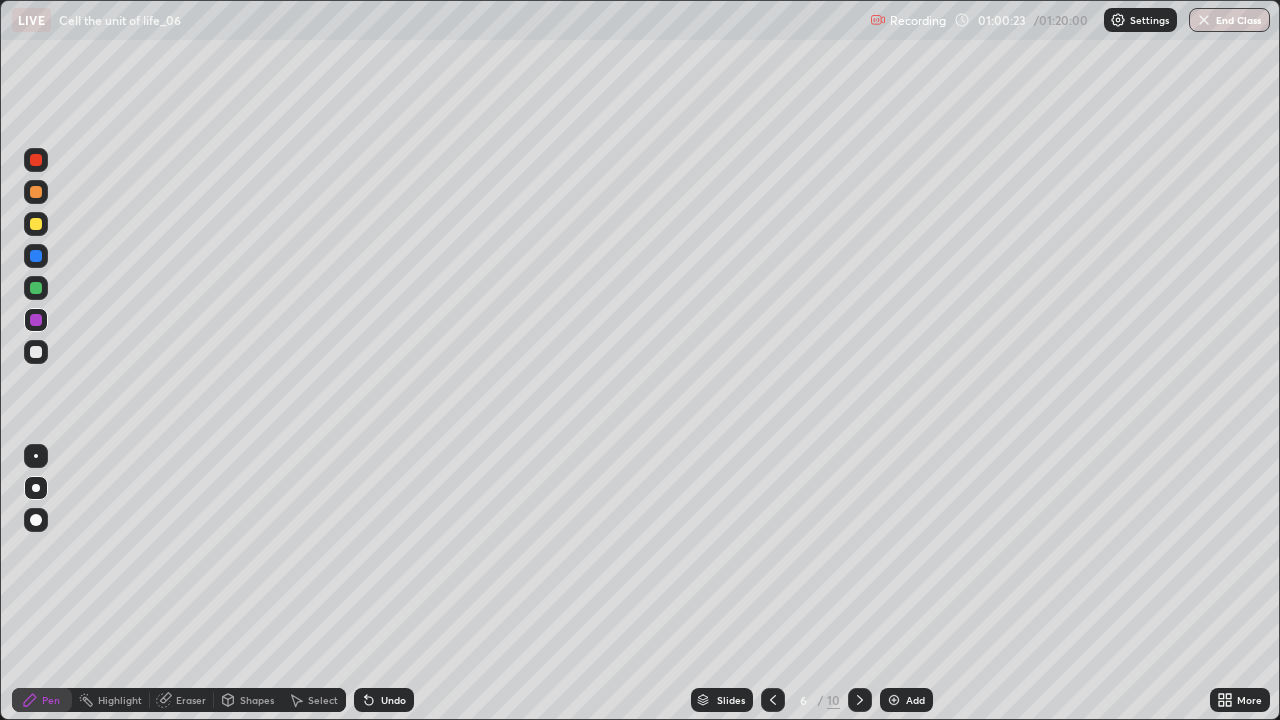 click at bounding box center (36, 520) 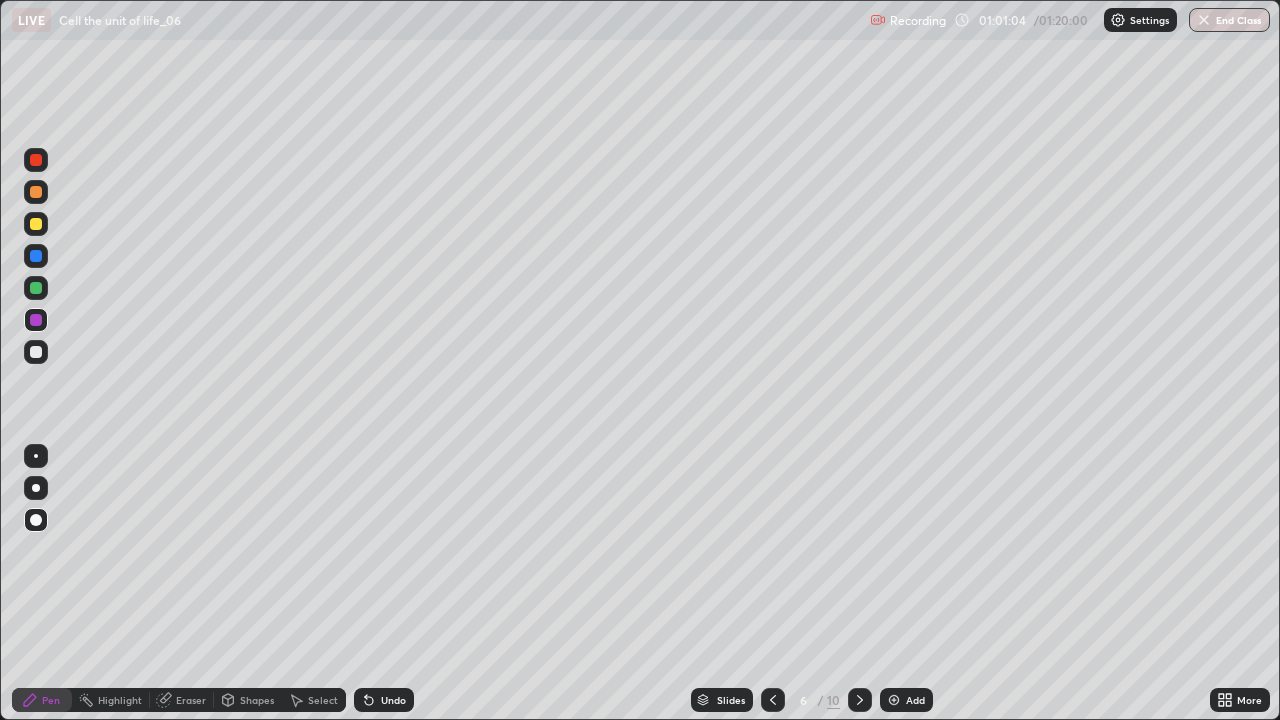 click at bounding box center (36, 224) 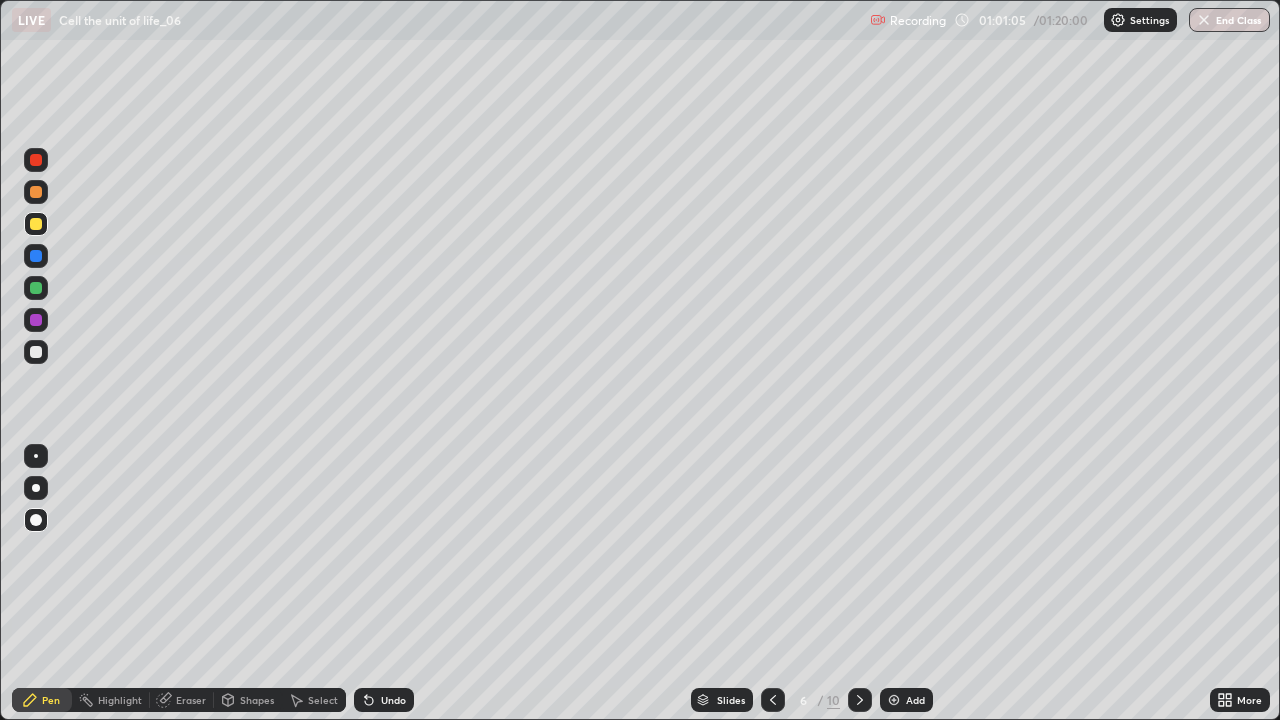 click at bounding box center (36, 456) 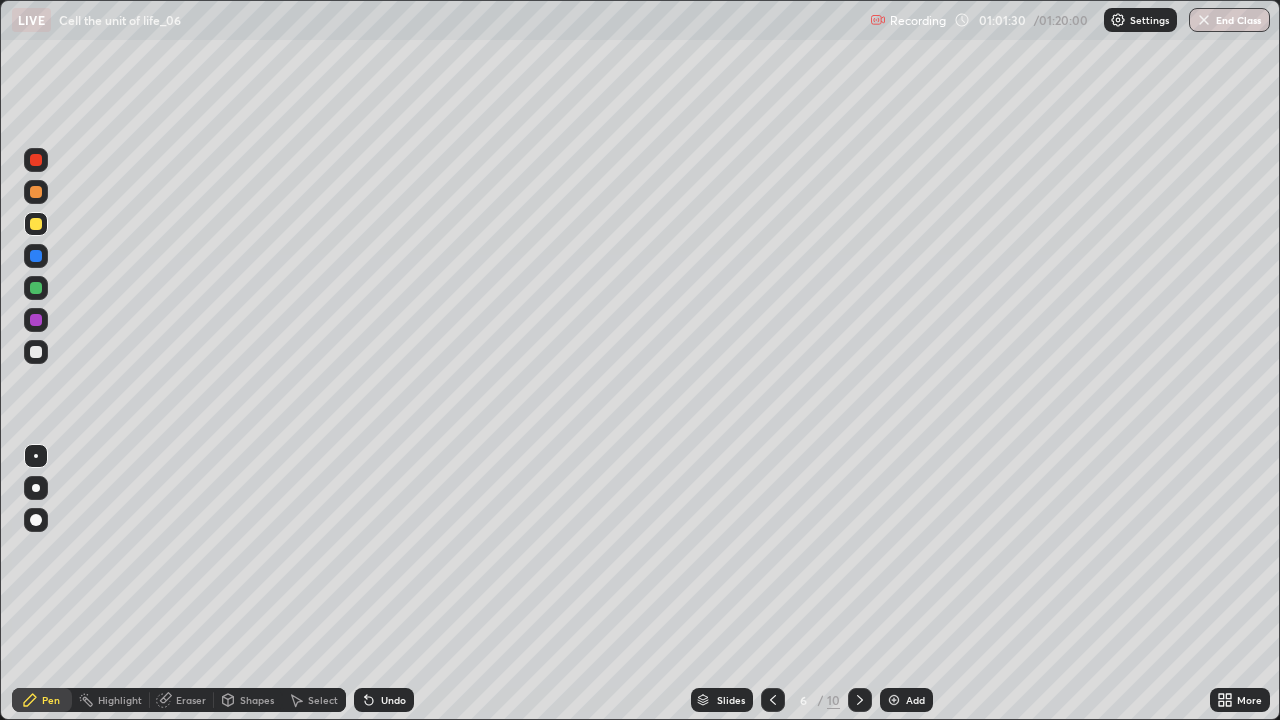 click at bounding box center [36, 288] 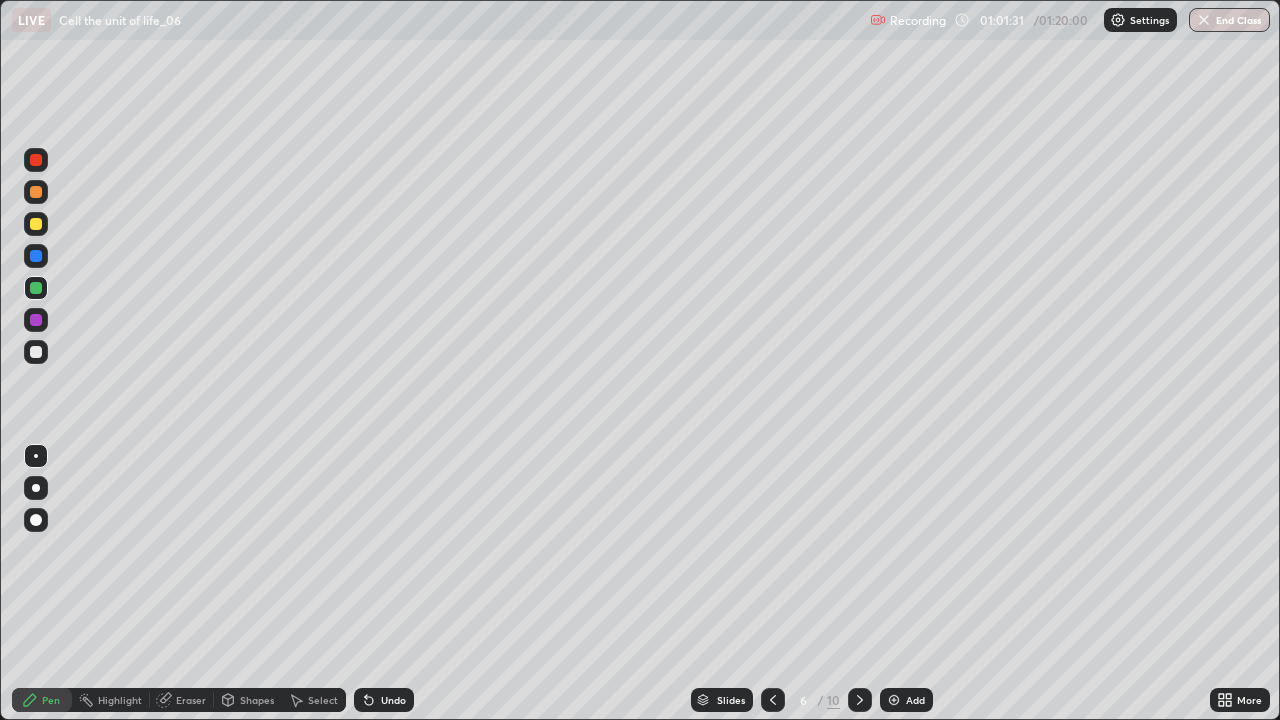 click at bounding box center [36, 488] 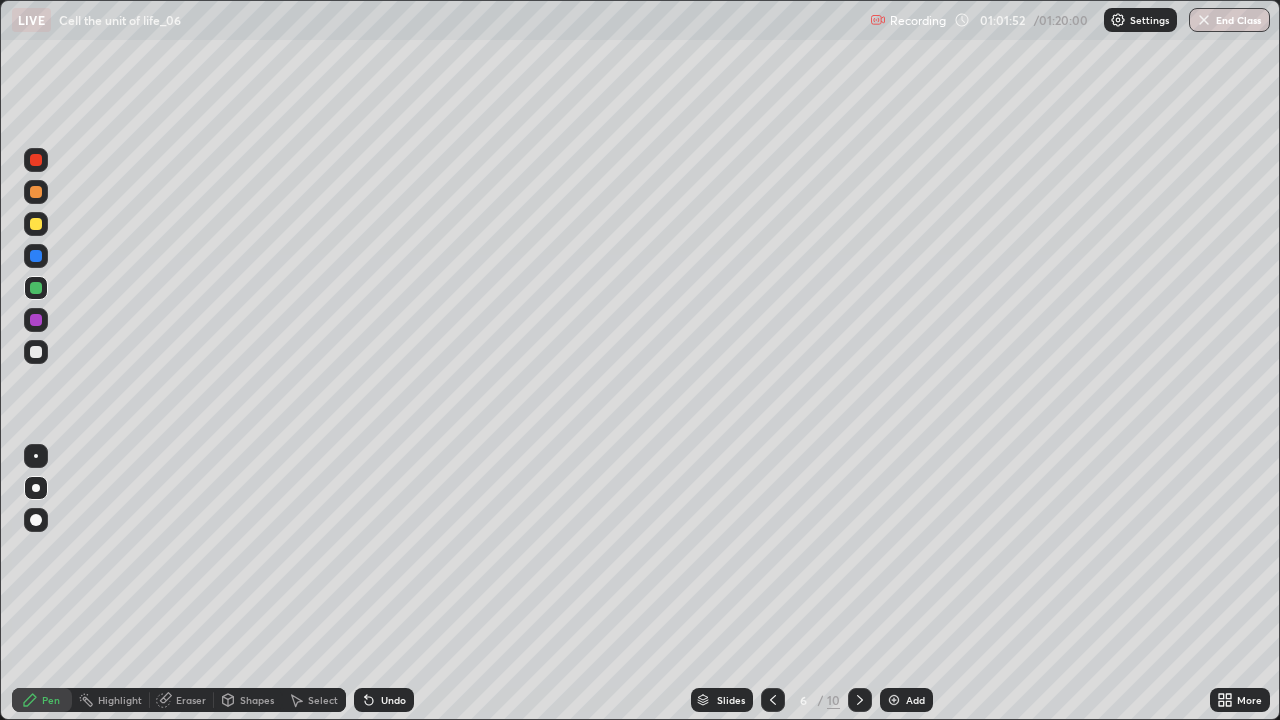 click at bounding box center (36, 352) 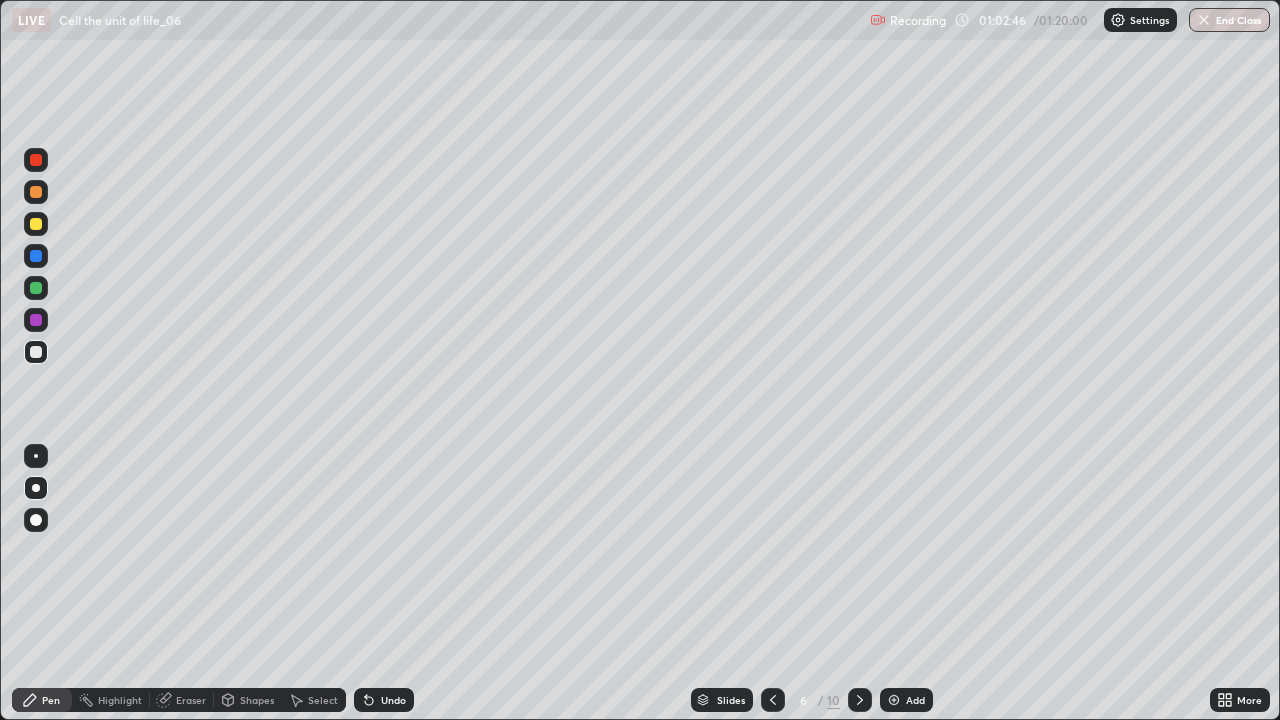 click at bounding box center [36, 224] 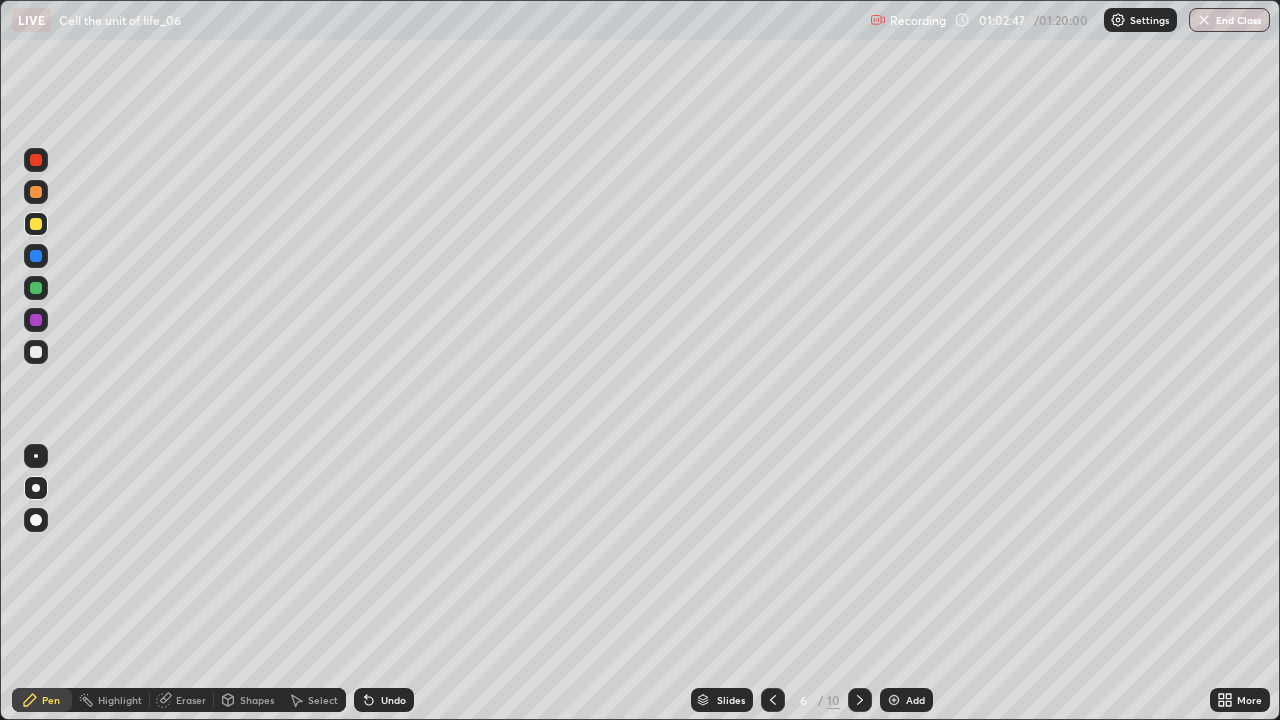 click at bounding box center [36, 456] 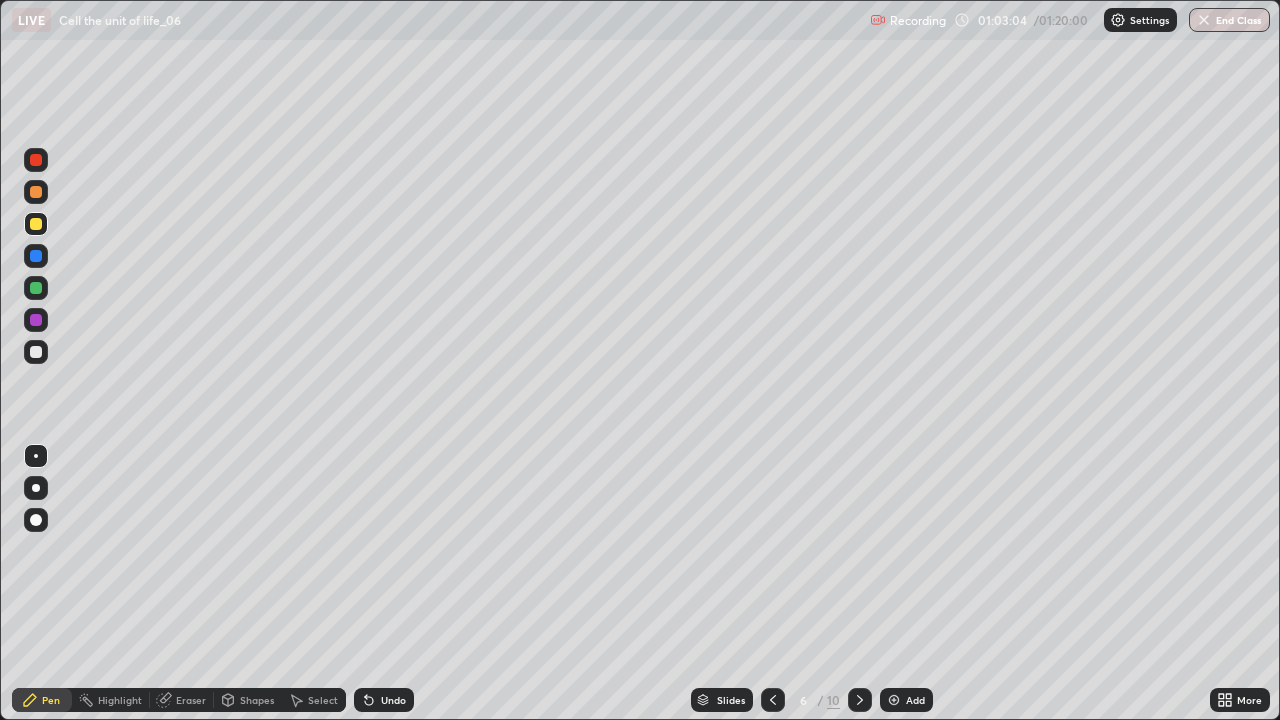click at bounding box center (36, 320) 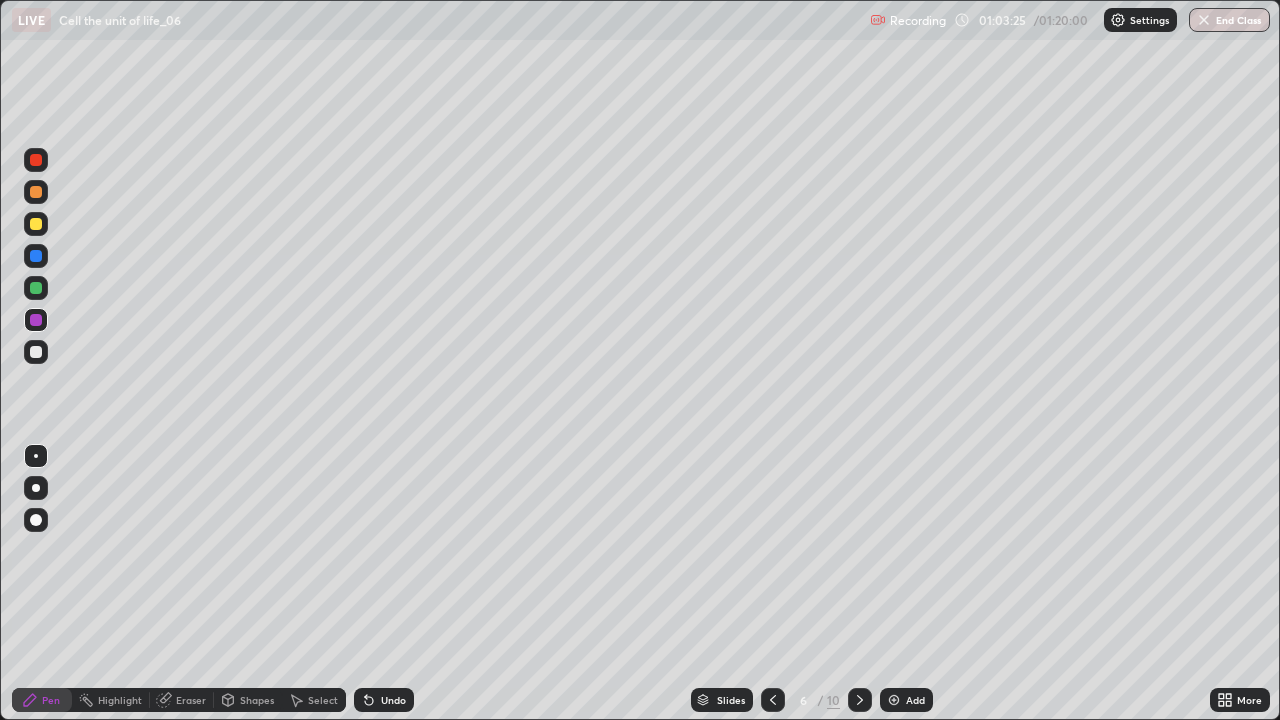 click at bounding box center (36, 488) 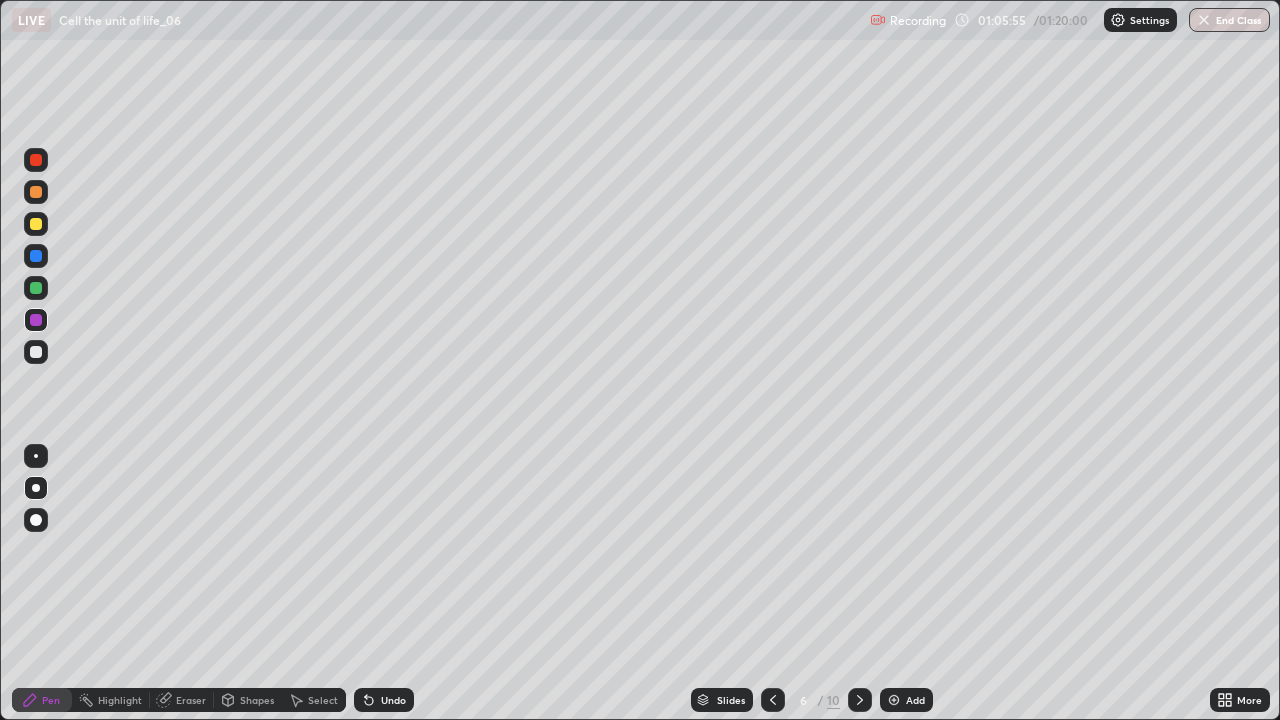 click on "Undo" at bounding box center (393, 700) 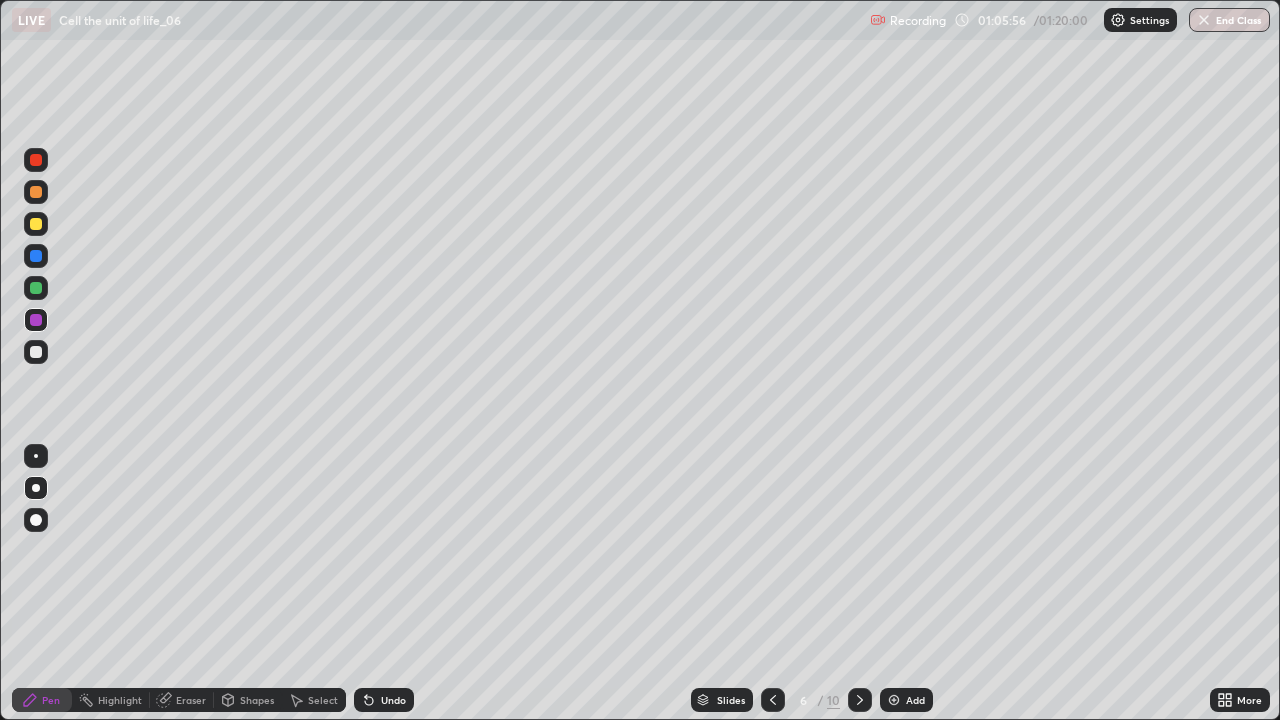 click on "Undo" at bounding box center (384, 700) 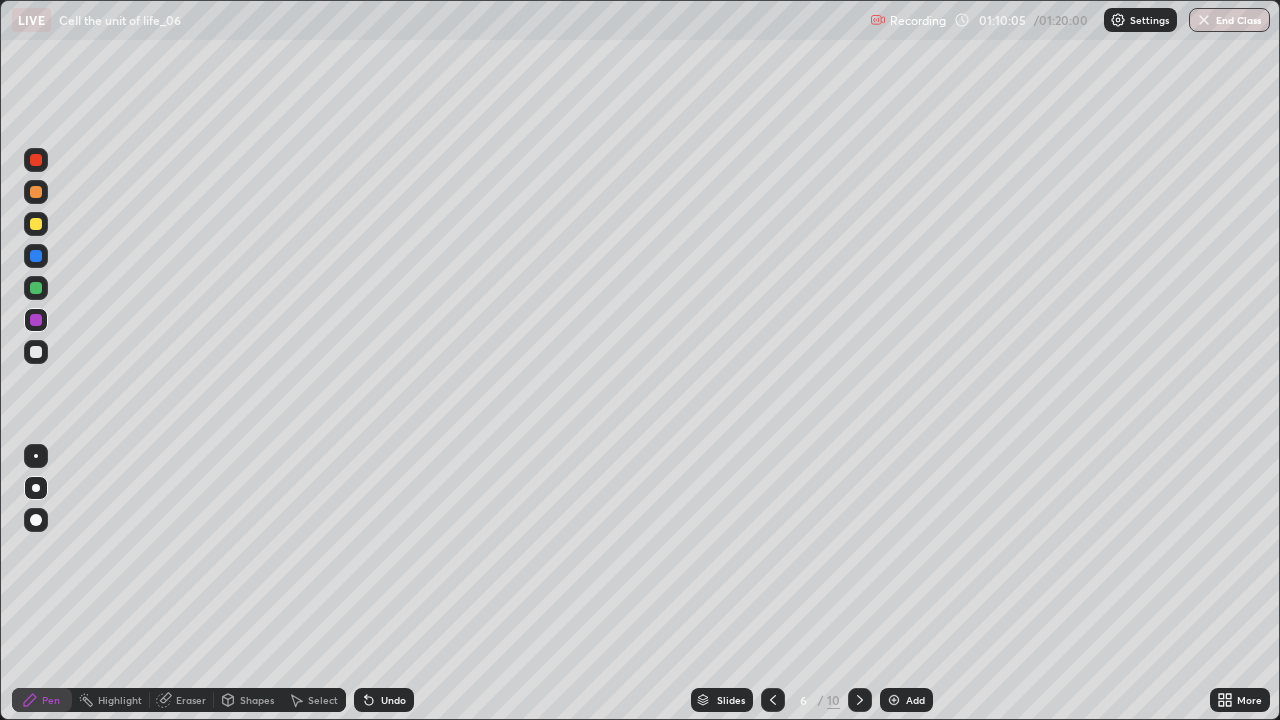 click at bounding box center [894, 700] 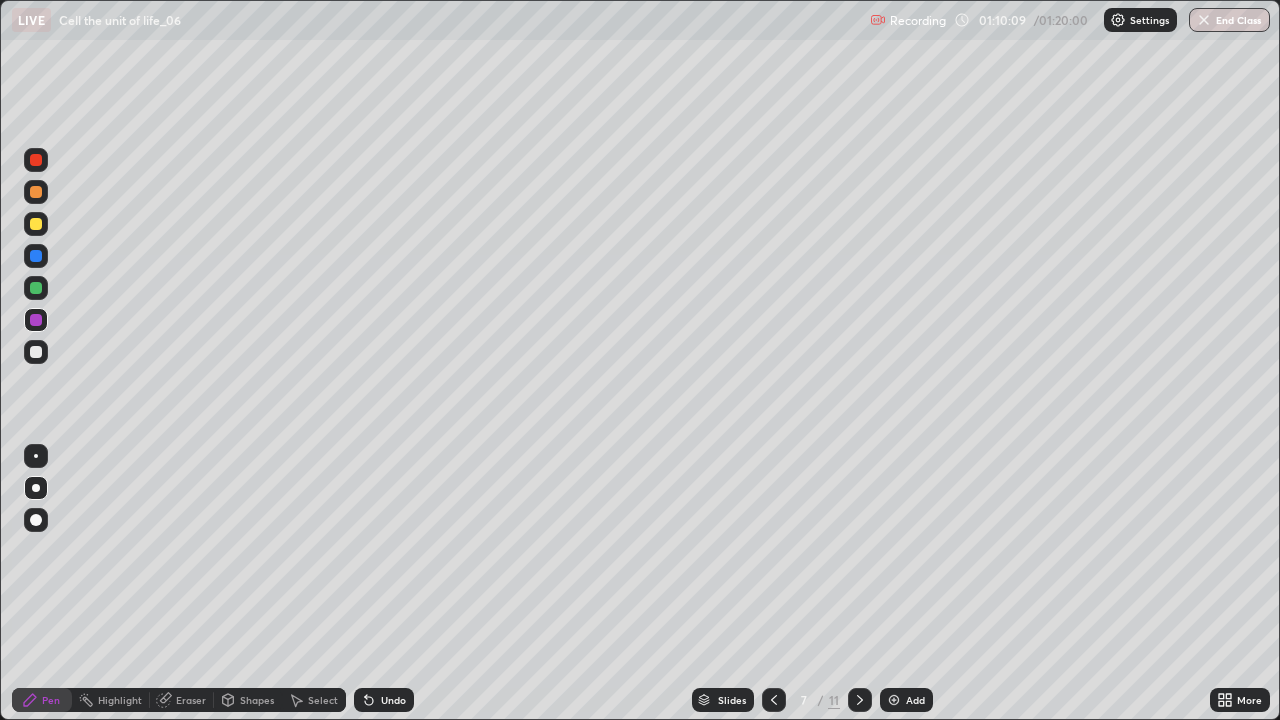click at bounding box center [36, 288] 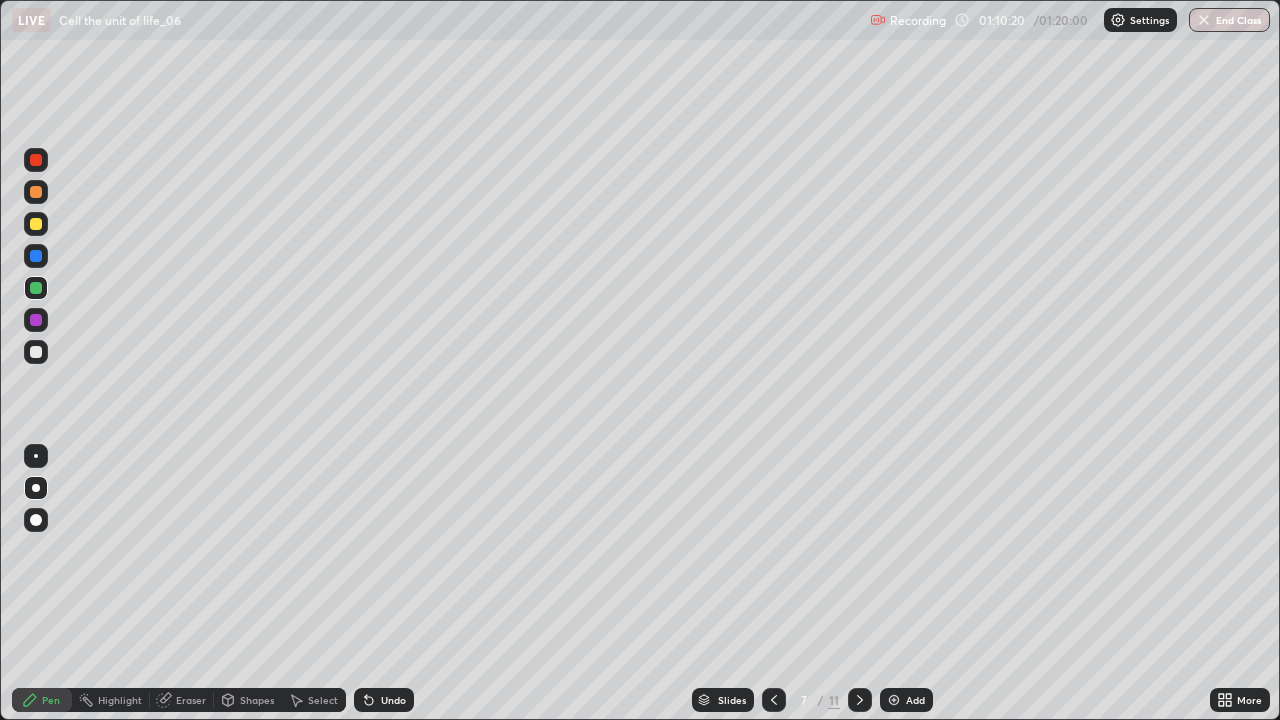 click at bounding box center [36, 520] 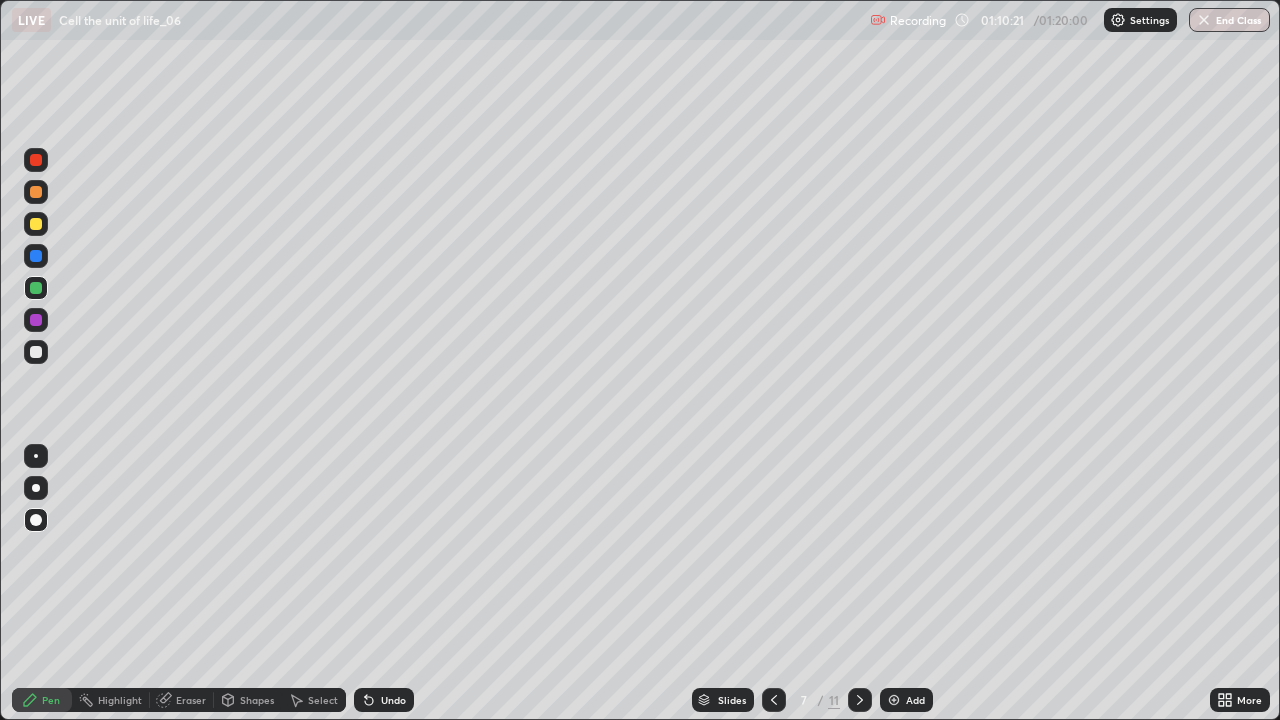 click at bounding box center [36, 320] 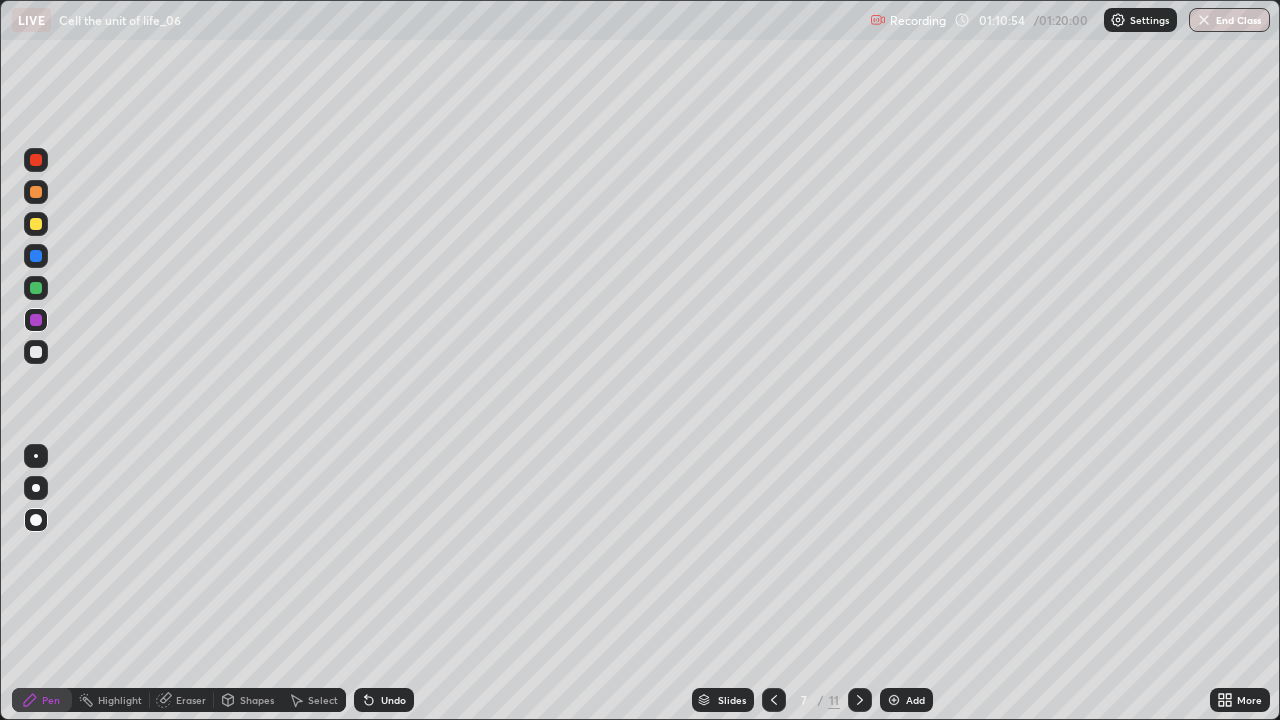 click at bounding box center [36, 224] 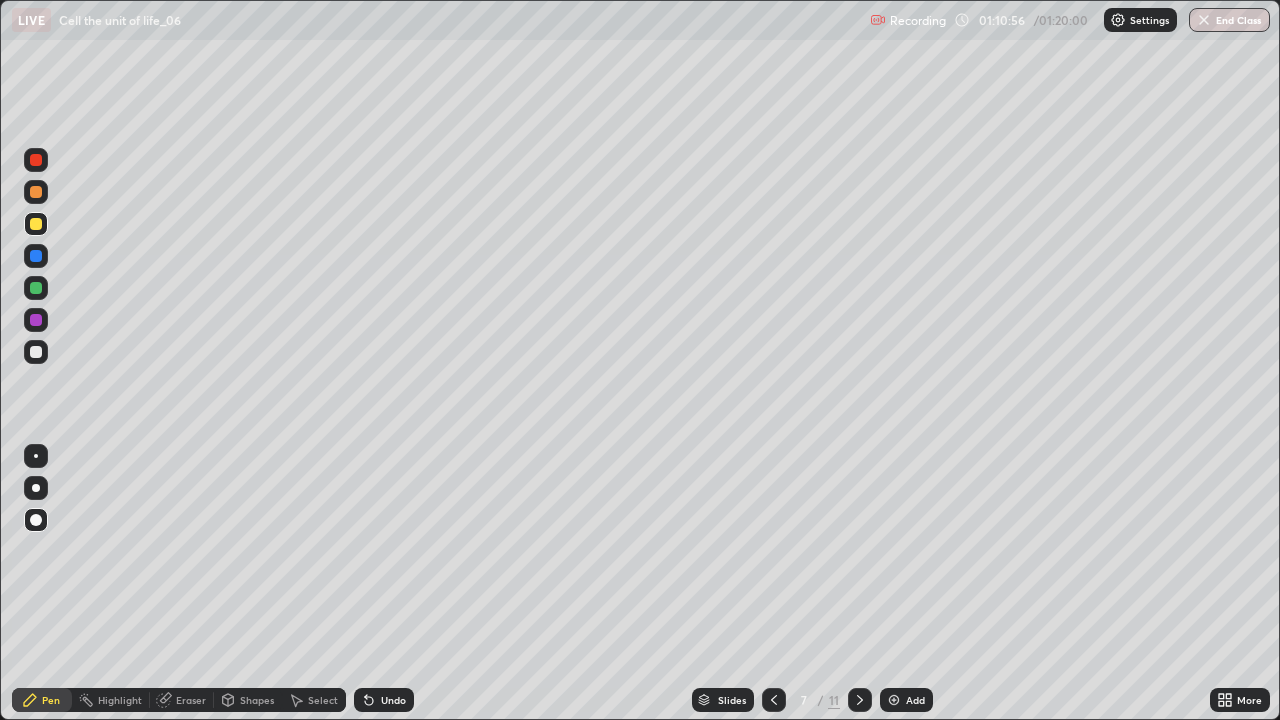 click at bounding box center [36, 456] 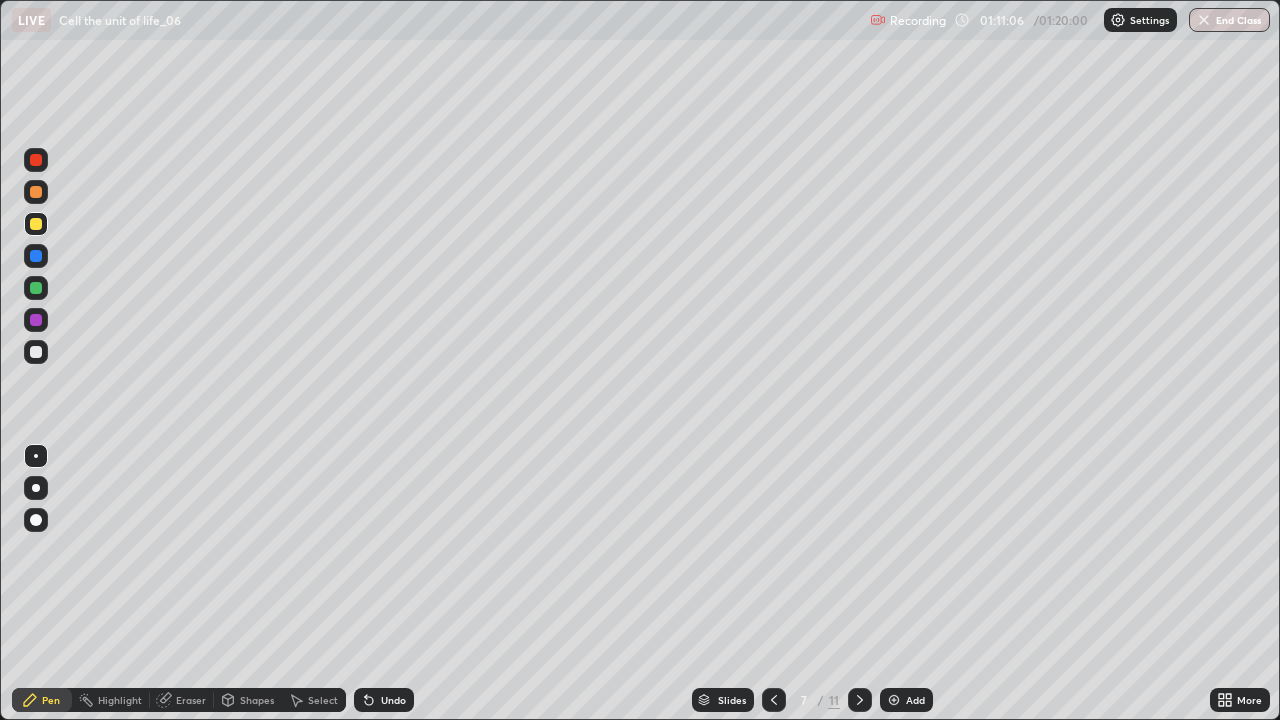 click on "Undo" at bounding box center [393, 700] 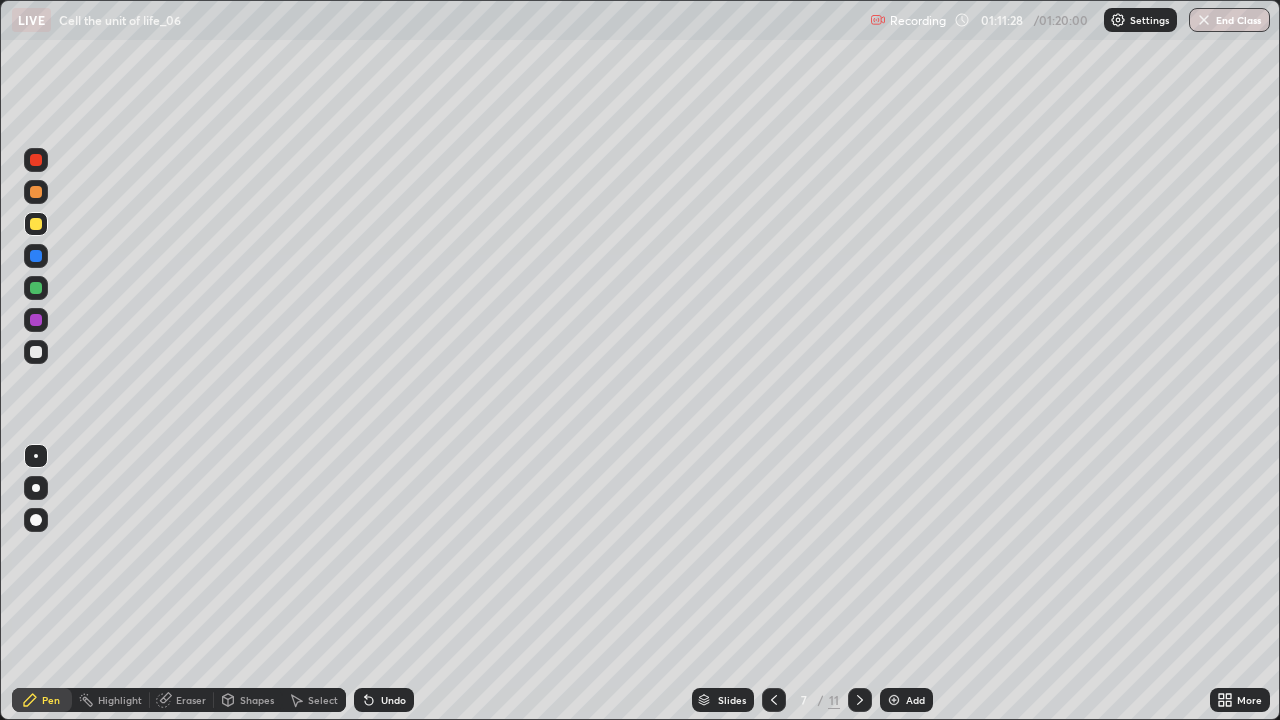 click at bounding box center [36, 288] 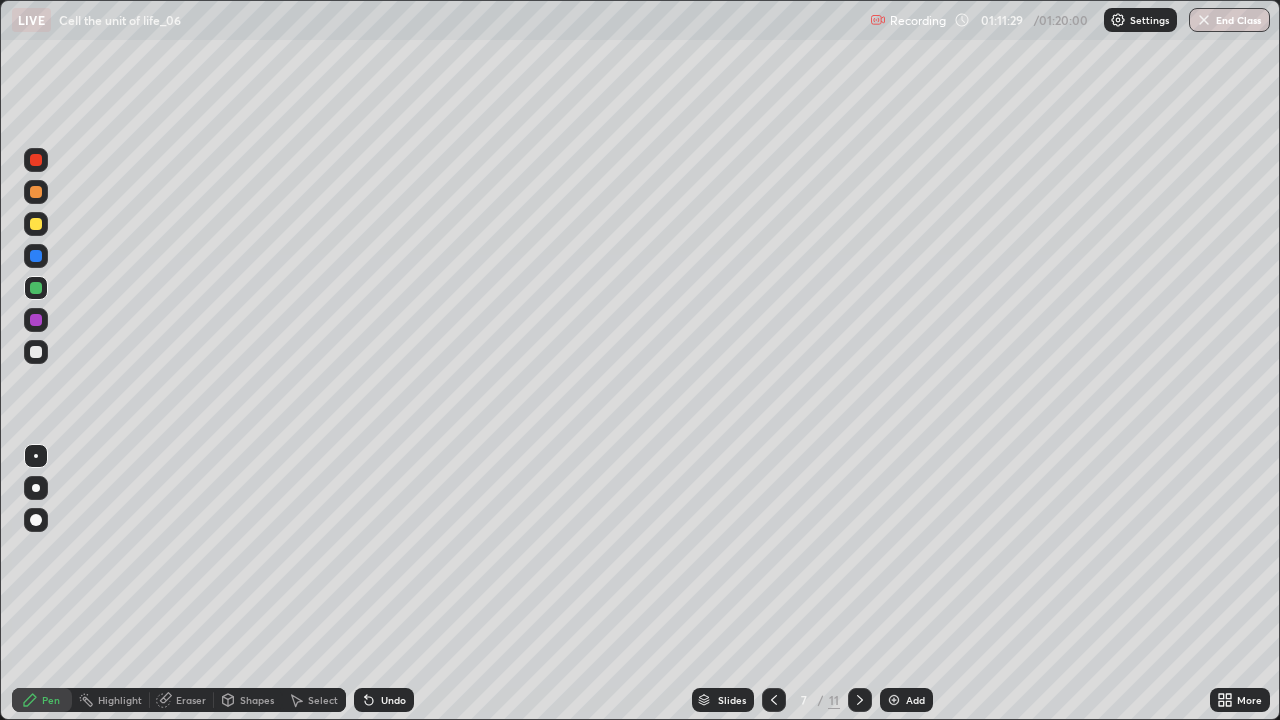 click at bounding box center (36, 488) 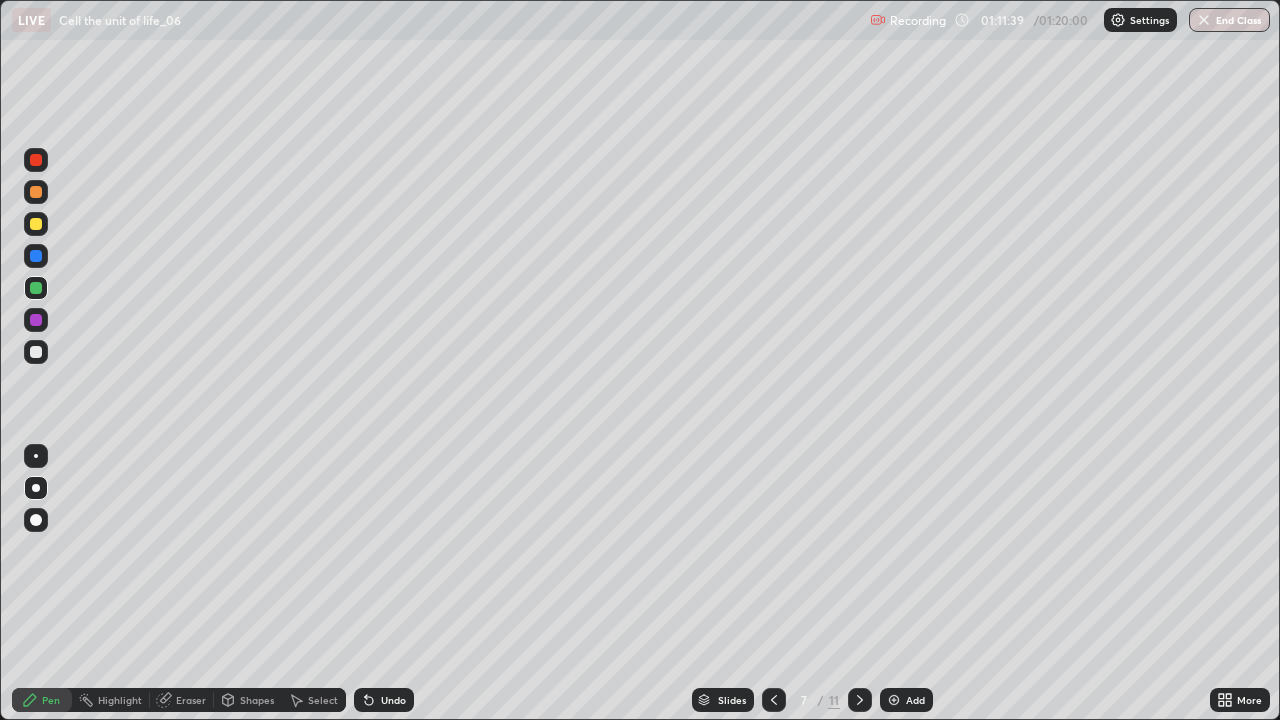 click on "Undo" at bounding box center (384, 700) 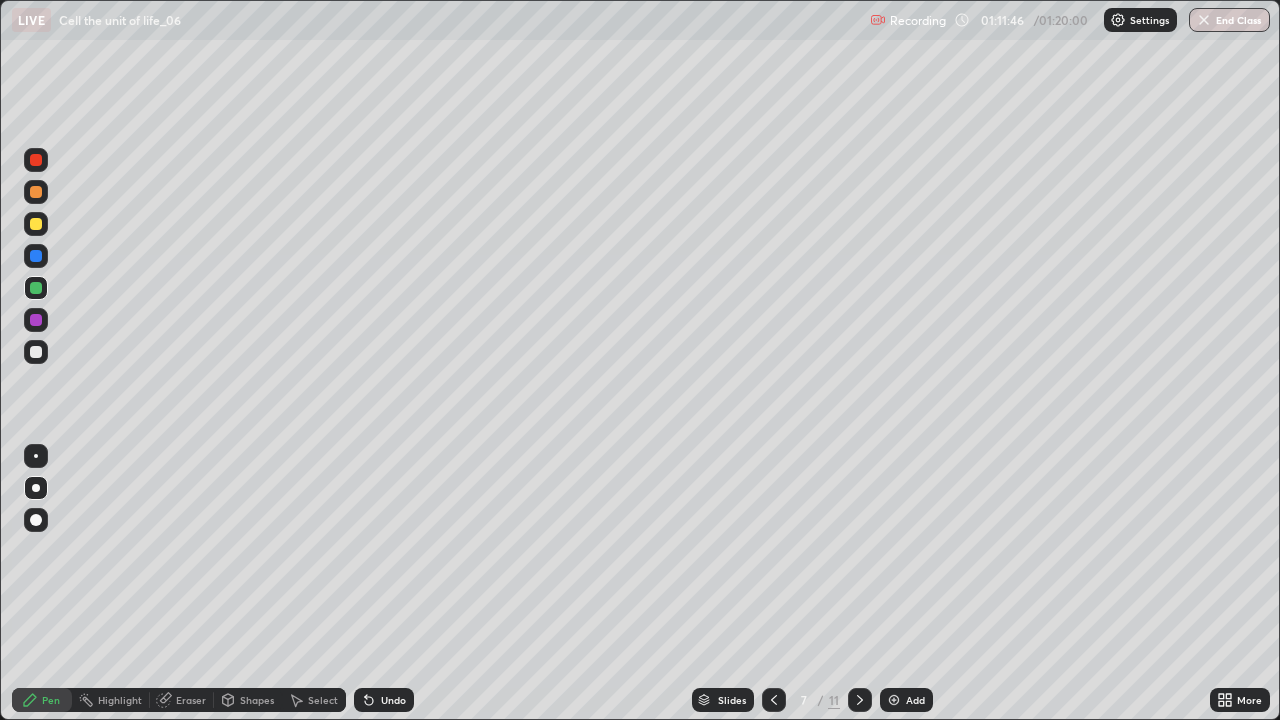 click at bounding box center (36, 520) 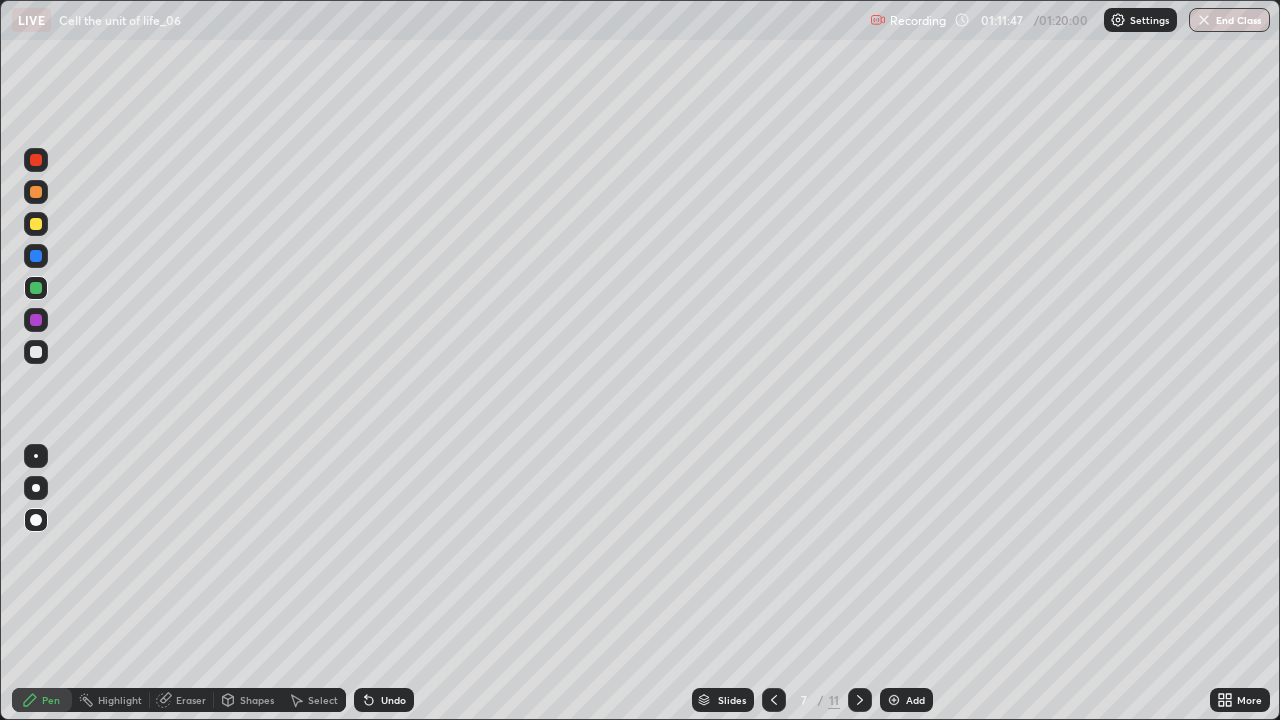 click at bounding box center [36, 320] 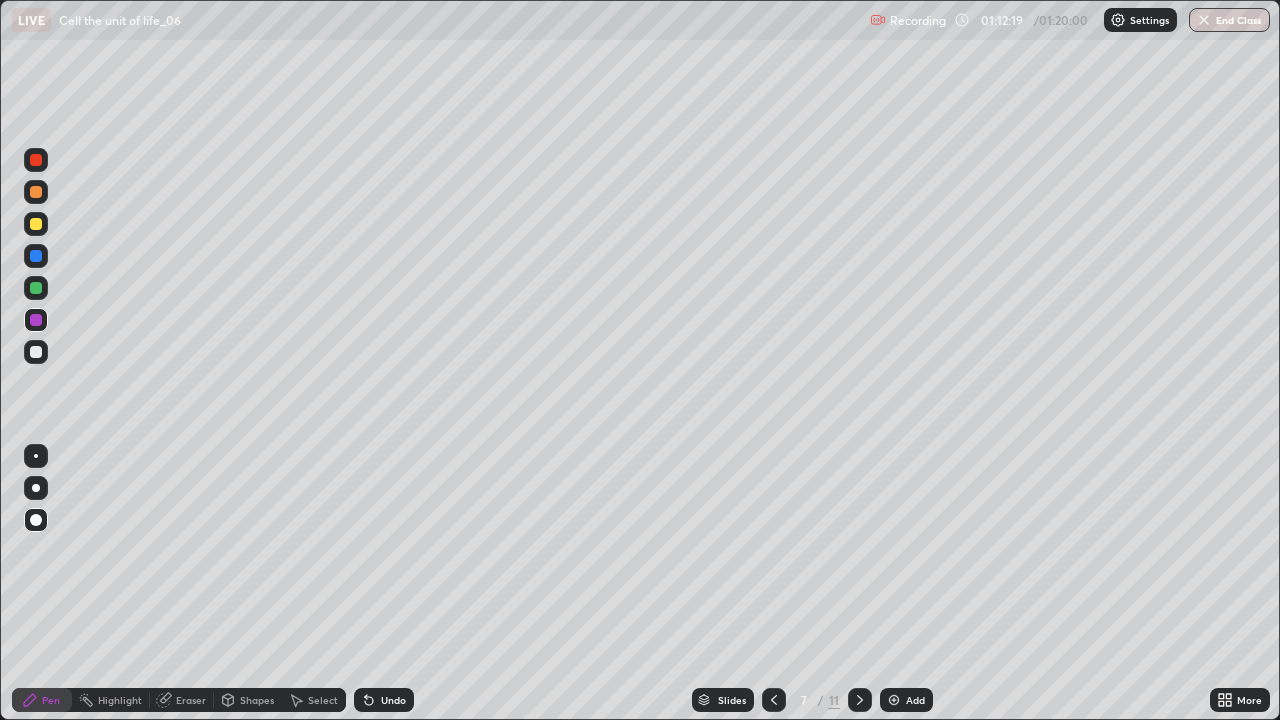click at bounding box center (36, 488) 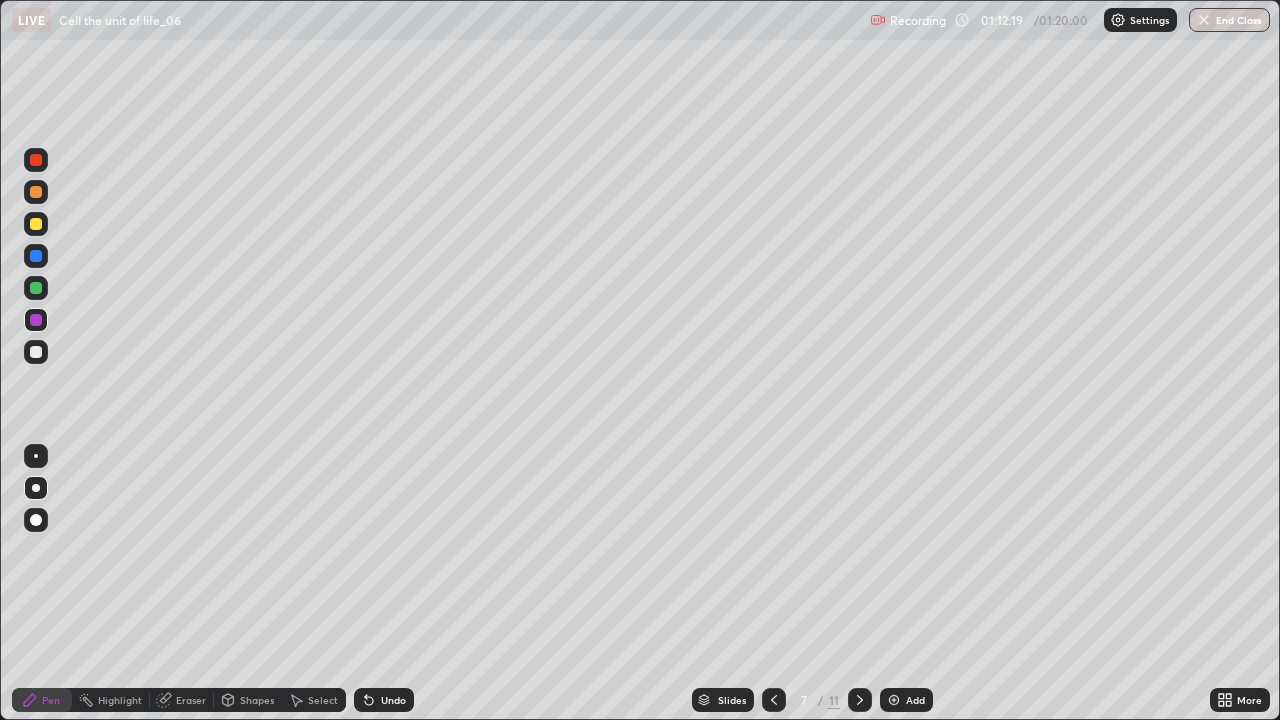 click at bounding box center (36, 456) 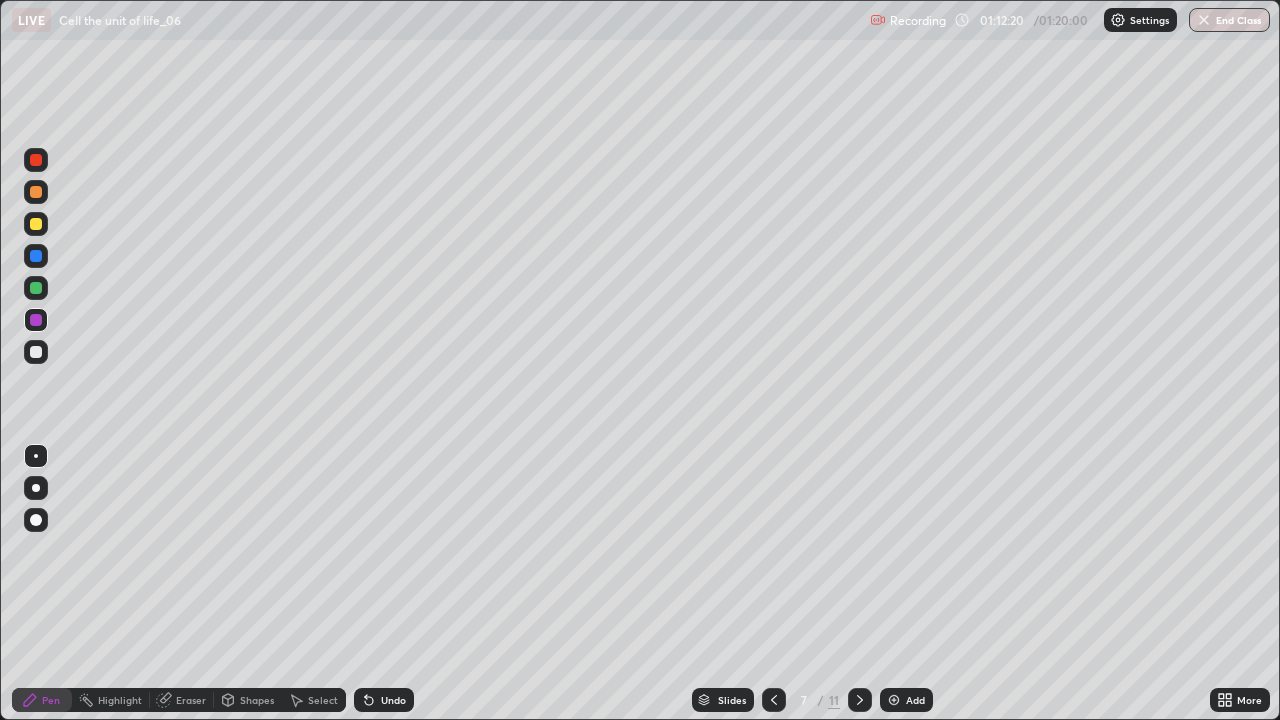 click at bounding box center [36, 224] 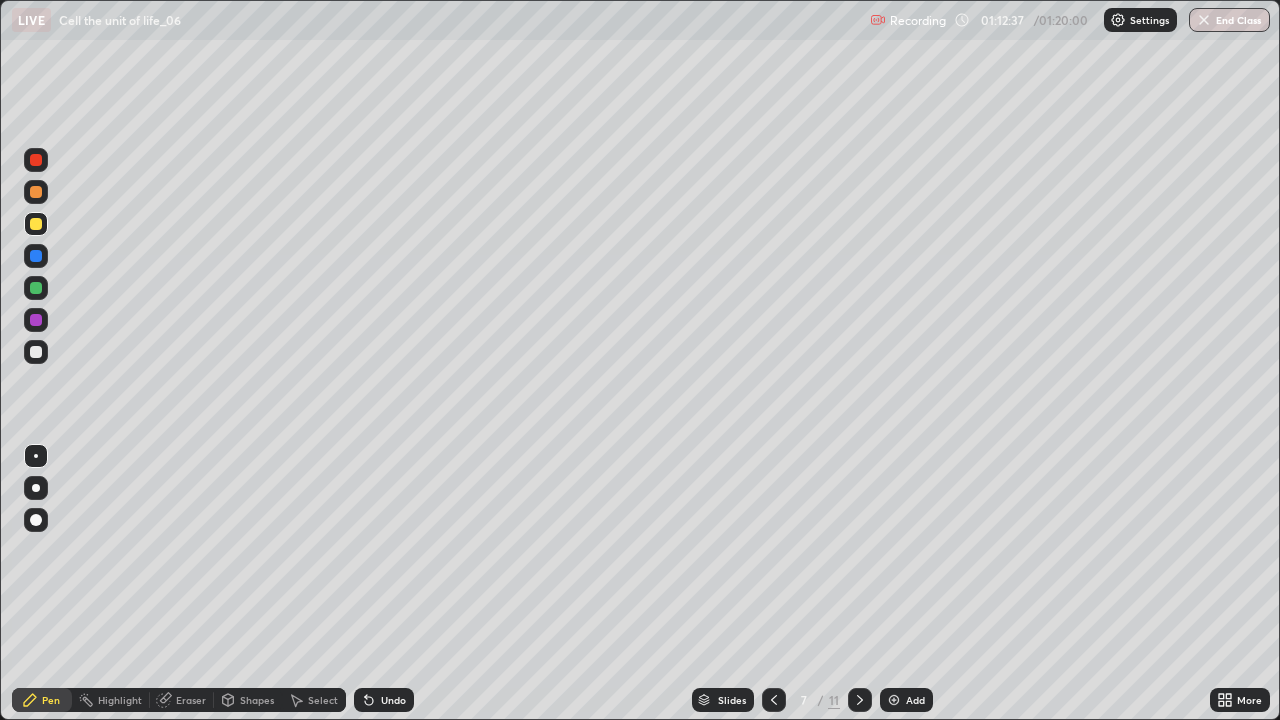 click at bounding box center [36, 192] 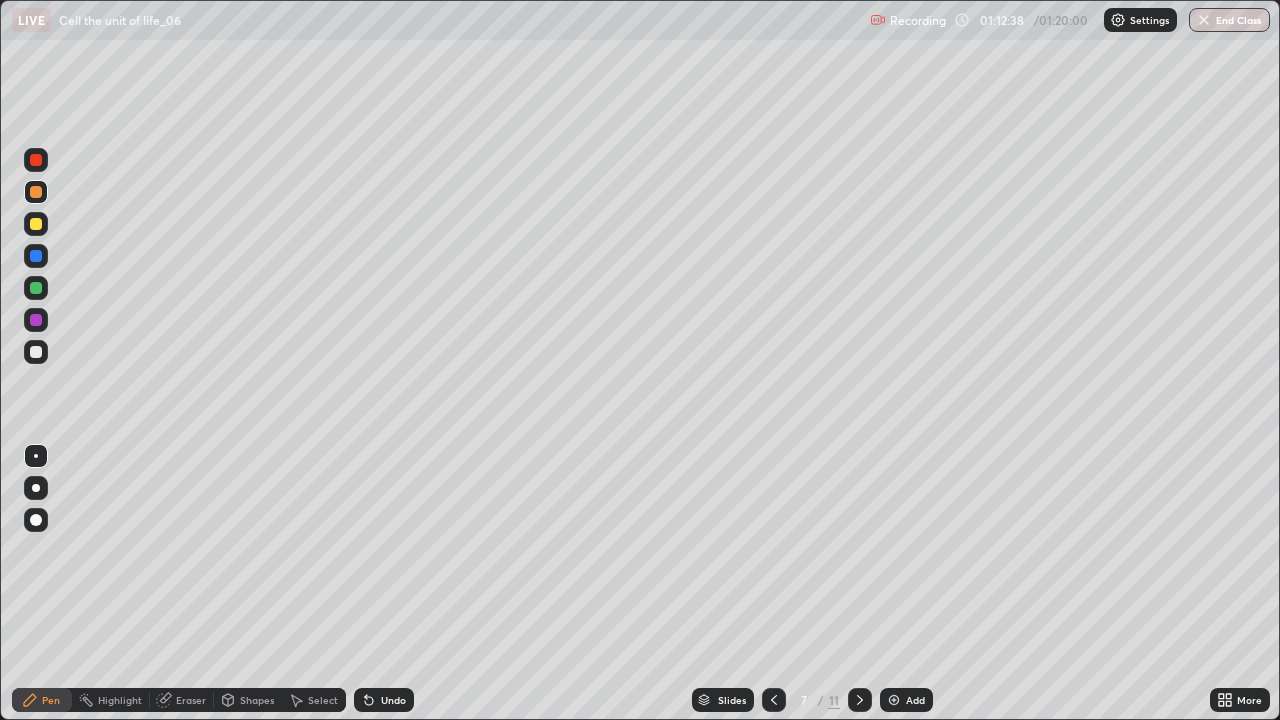 click at bounding box center (36, 488) 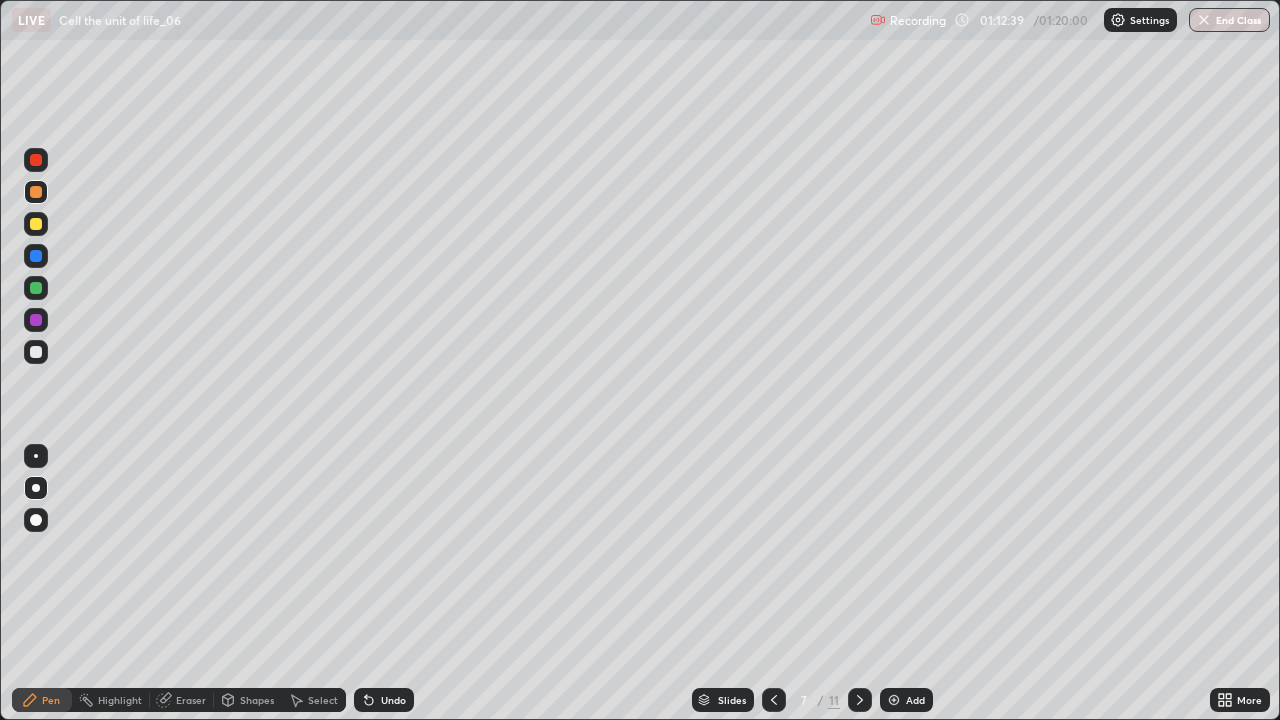 click at bounding box center [36, 224] 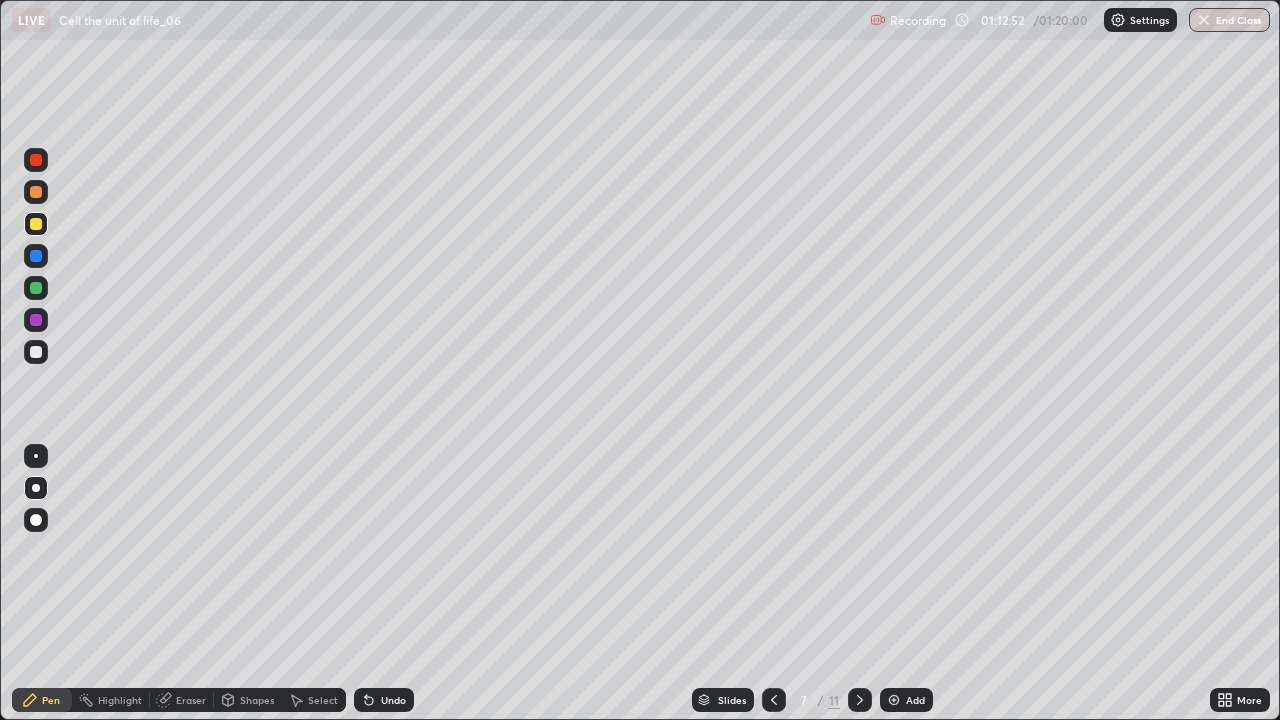 click at bounding box center (36, 320) 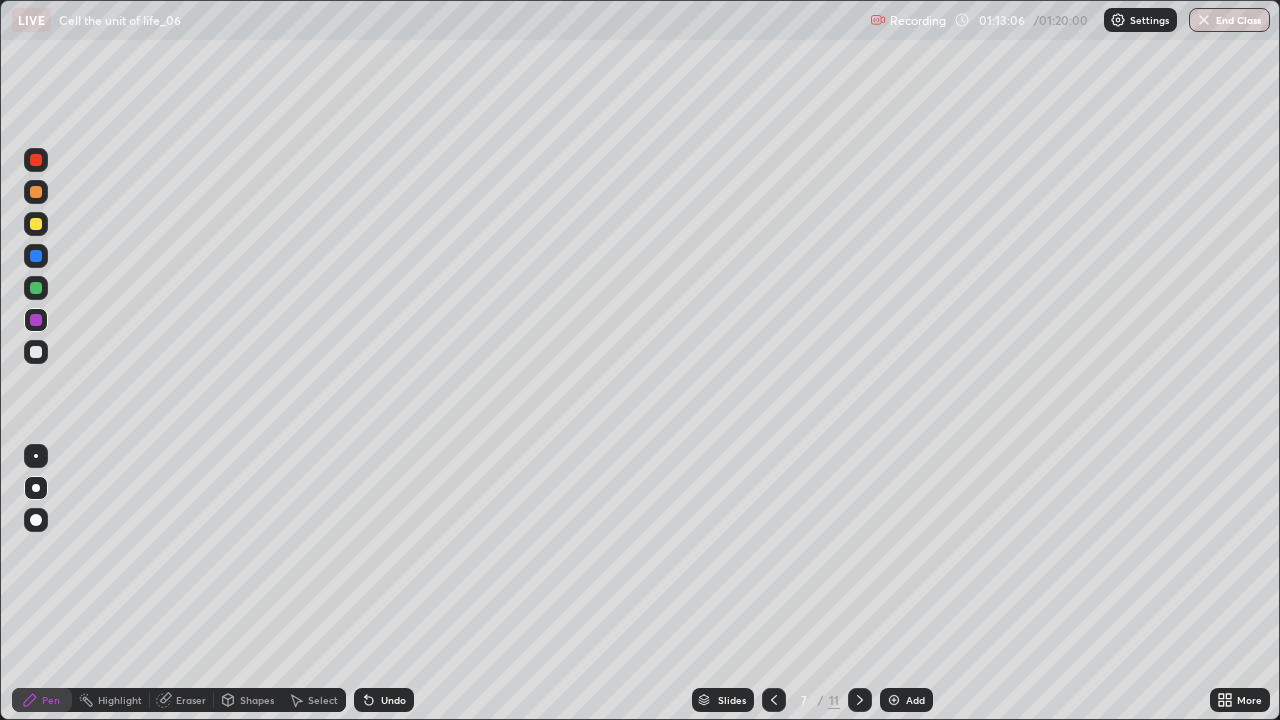 click at bounding box center (36, 288) 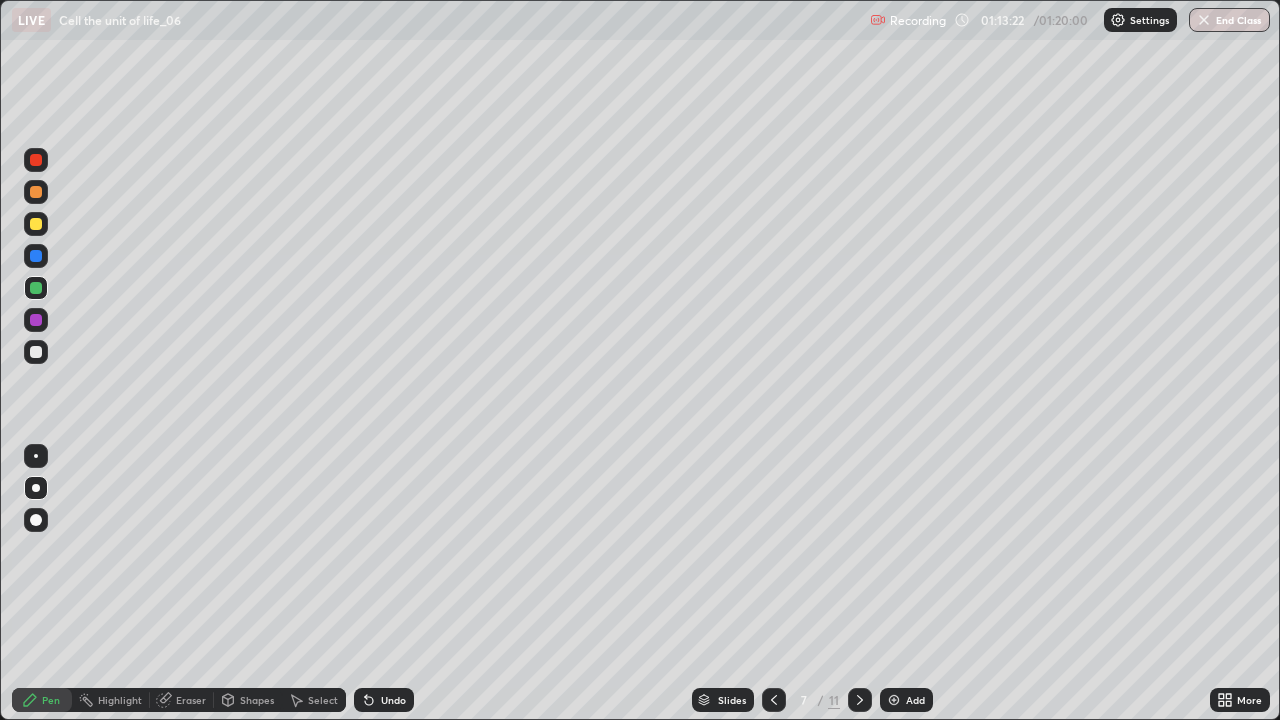 click at bounding box center (36, 192) 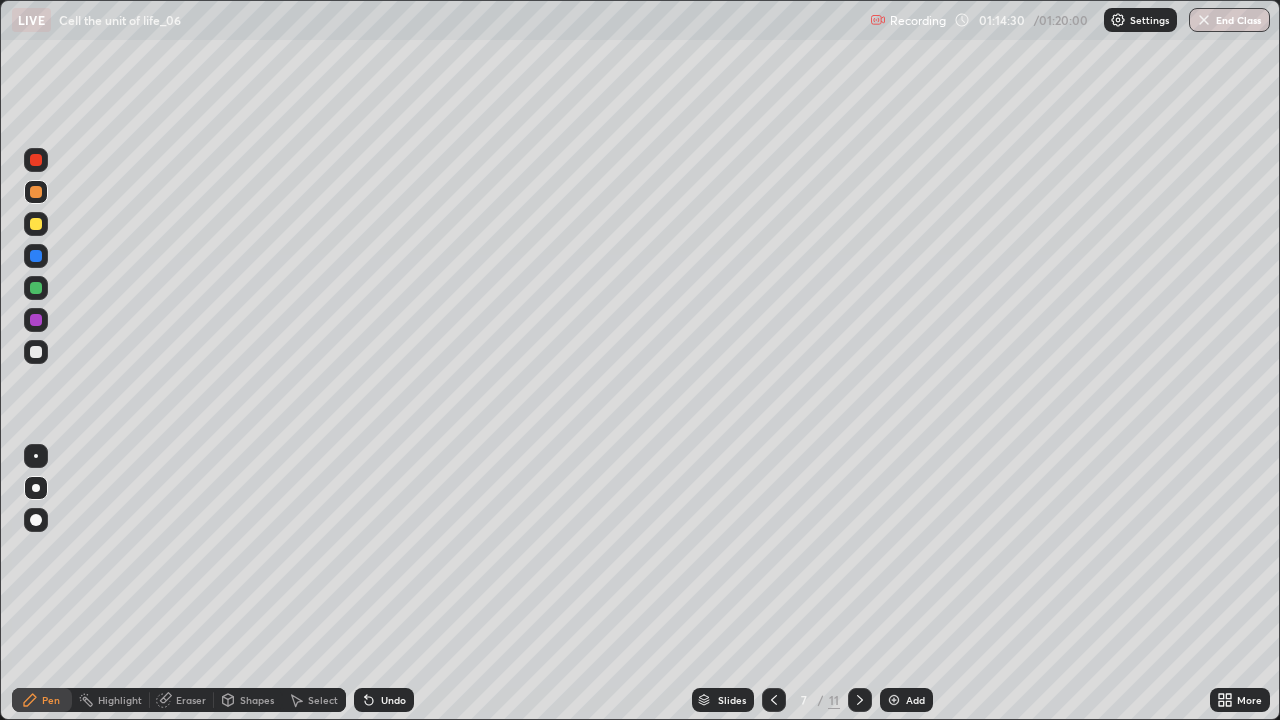 click at bounding box center [36, 288] 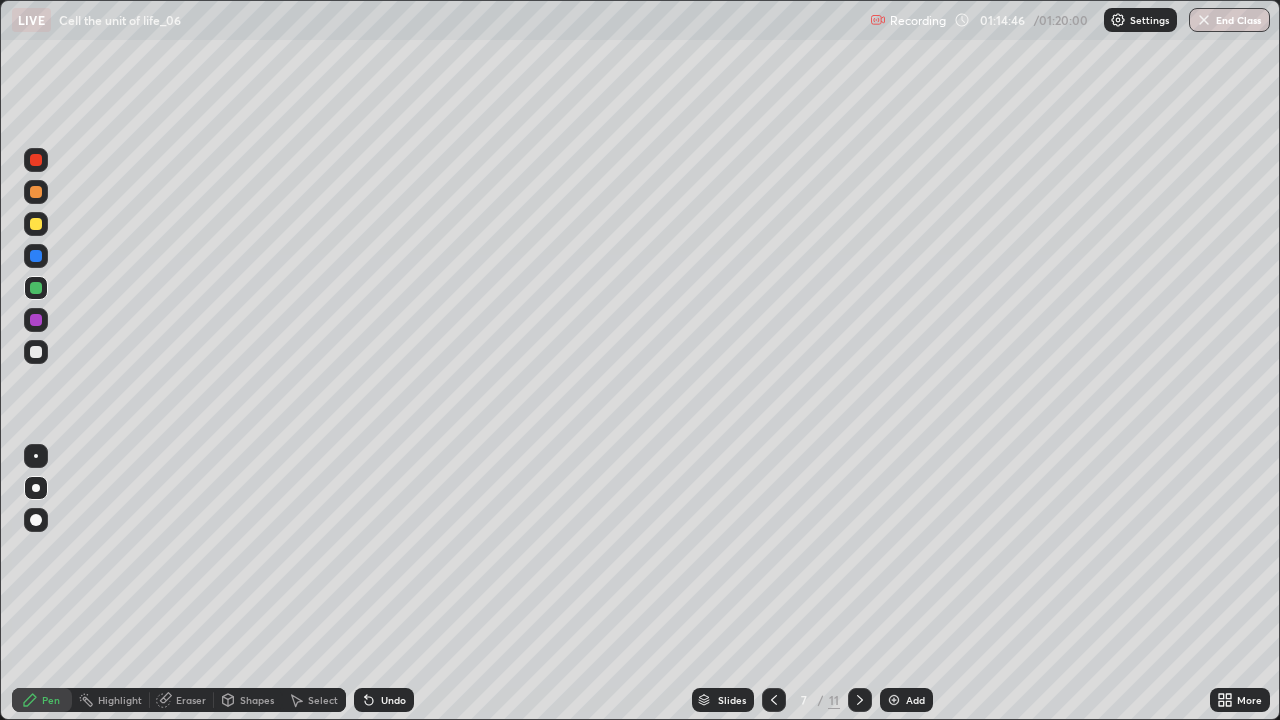 click at bounding box center (36, 192) 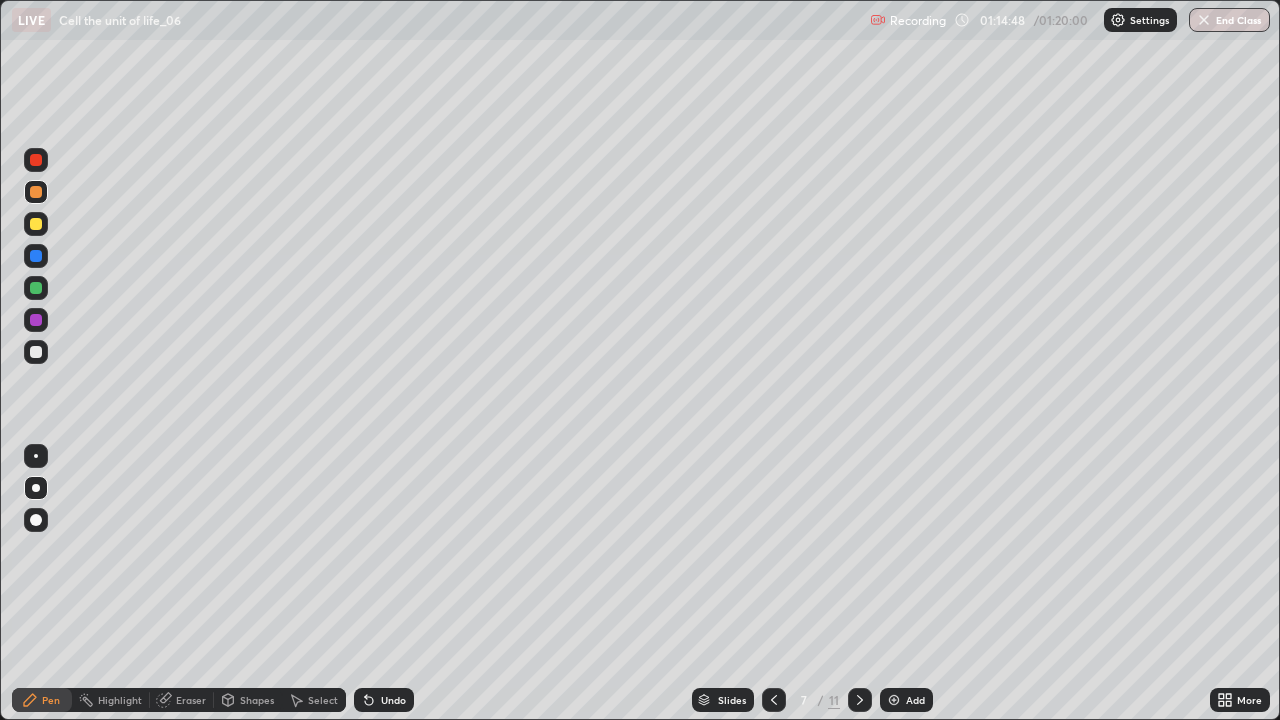 click on "Eraser" at bounding box center (191, 700) 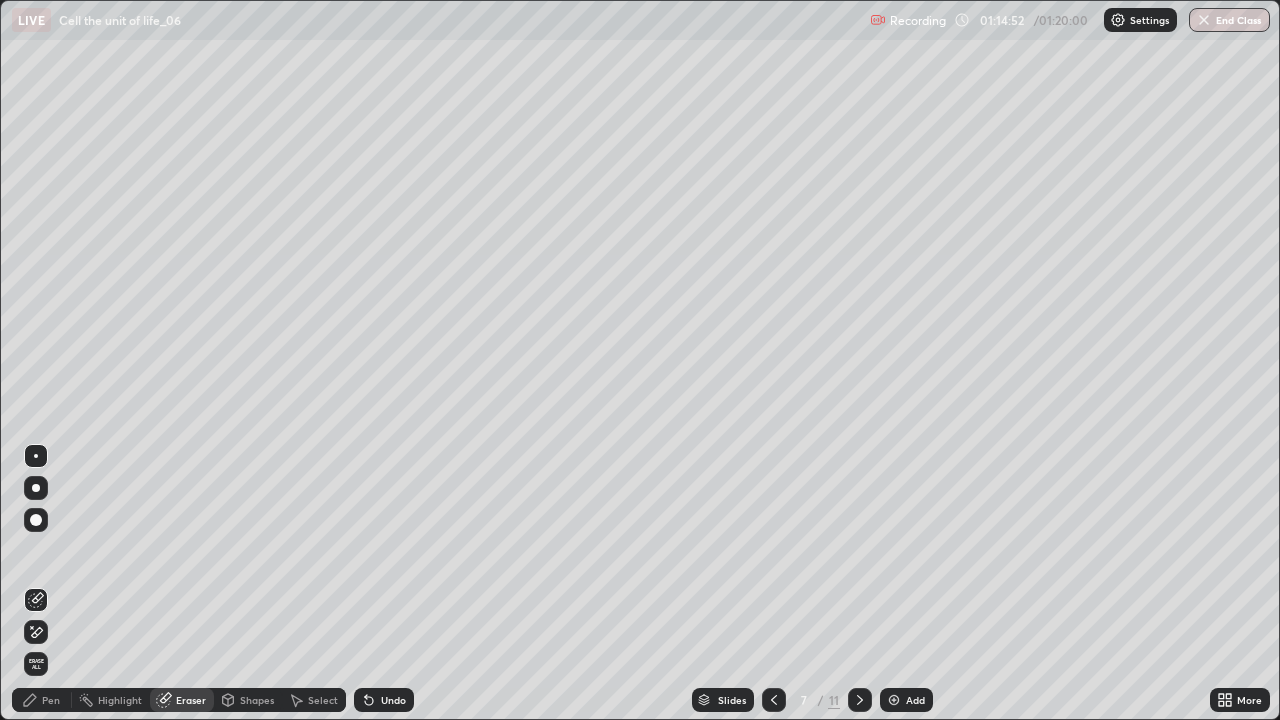 click on "Pen" at bounding box center (51, 700) 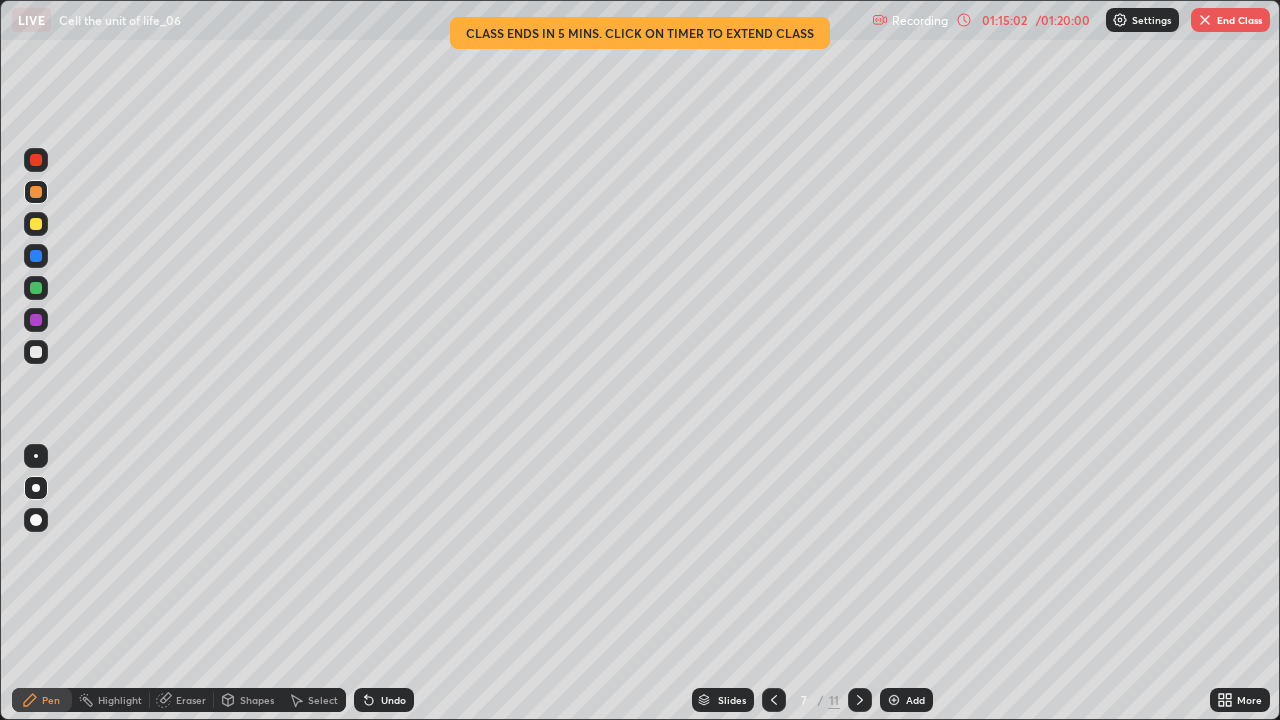click at bounding box center (36, 192) 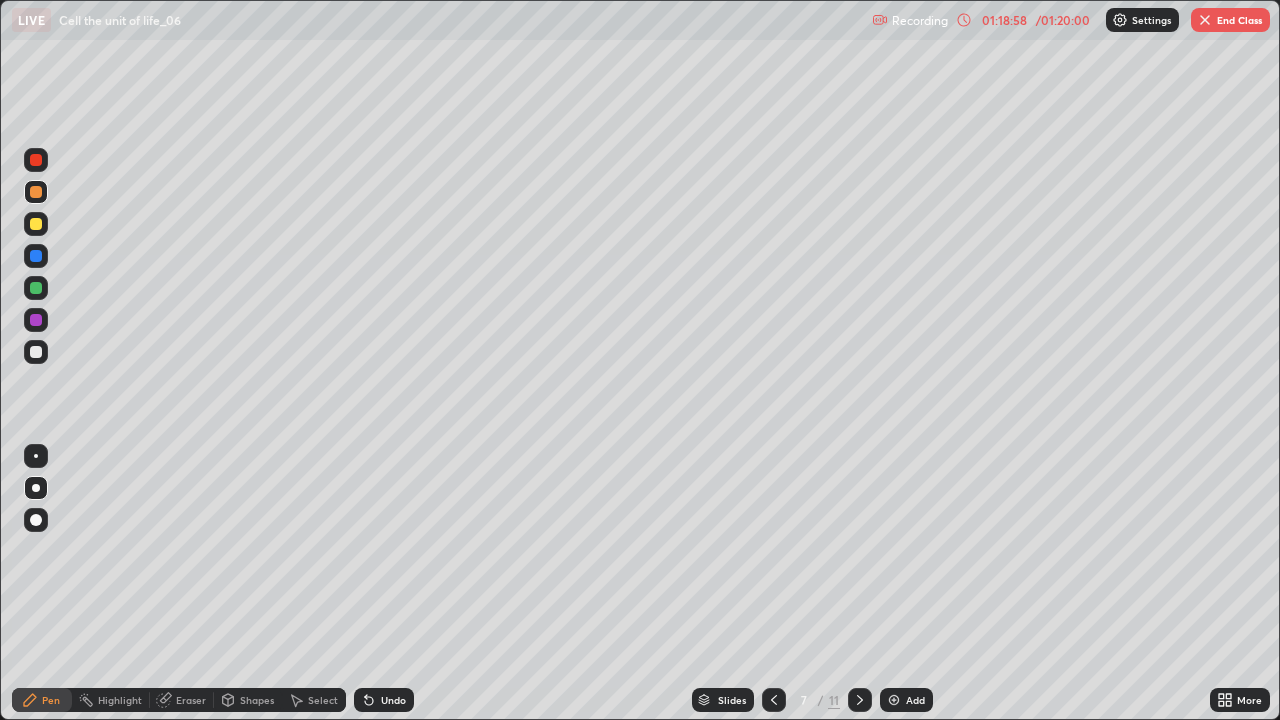 click 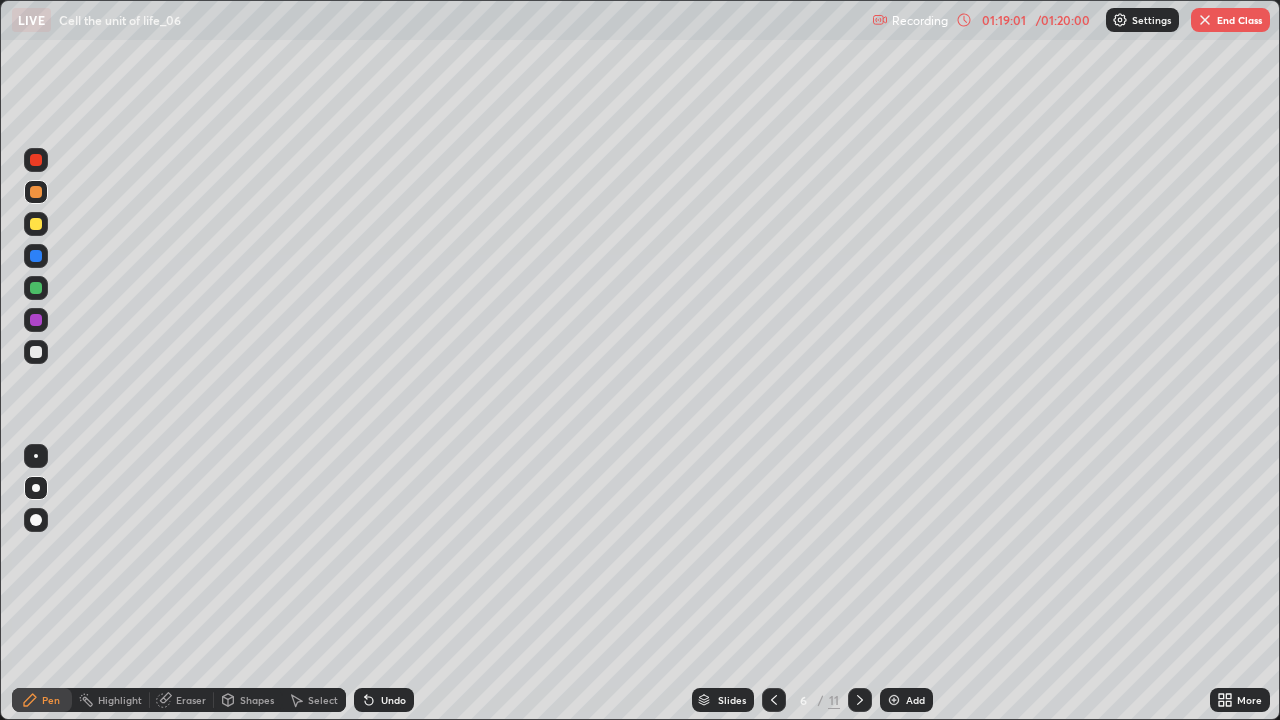 click 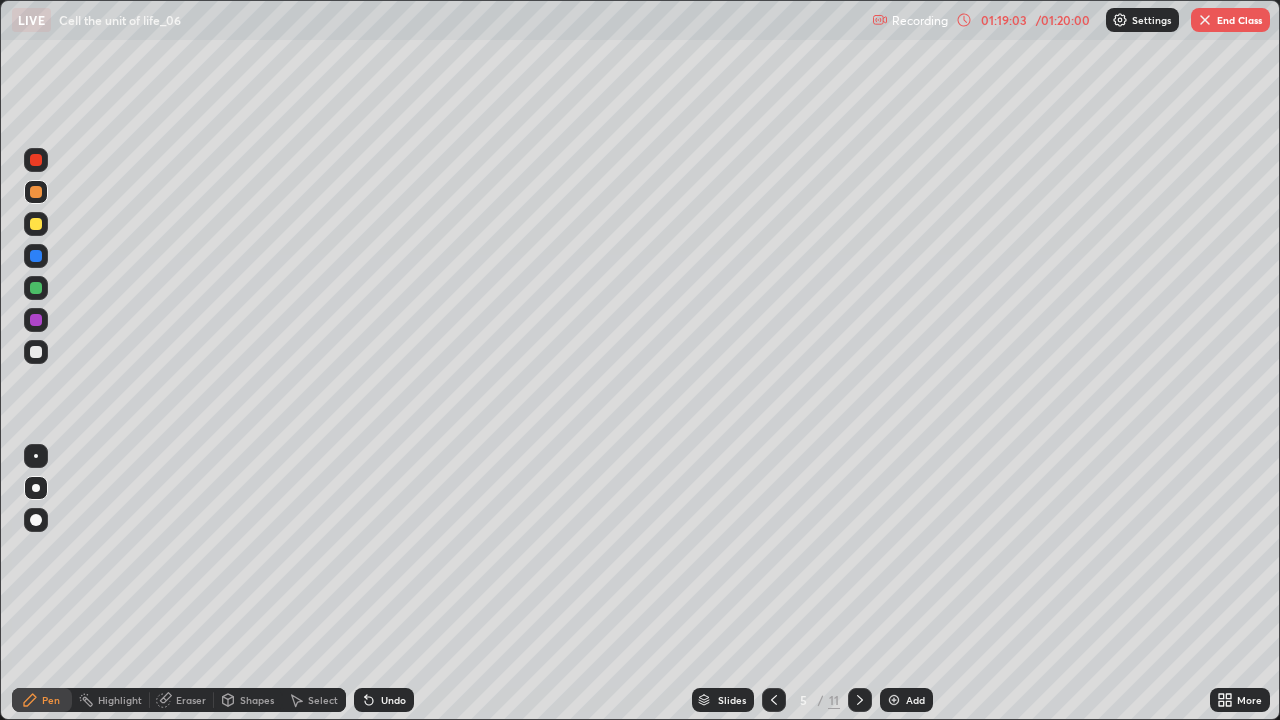 click 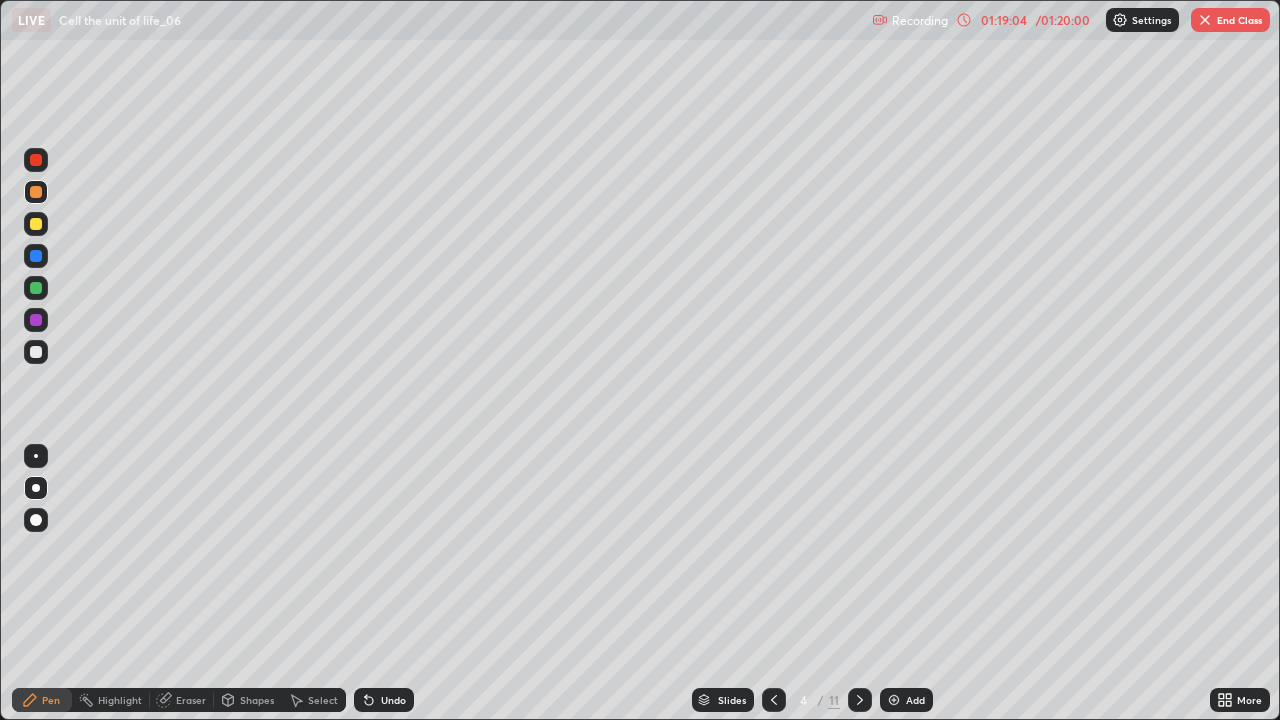 click 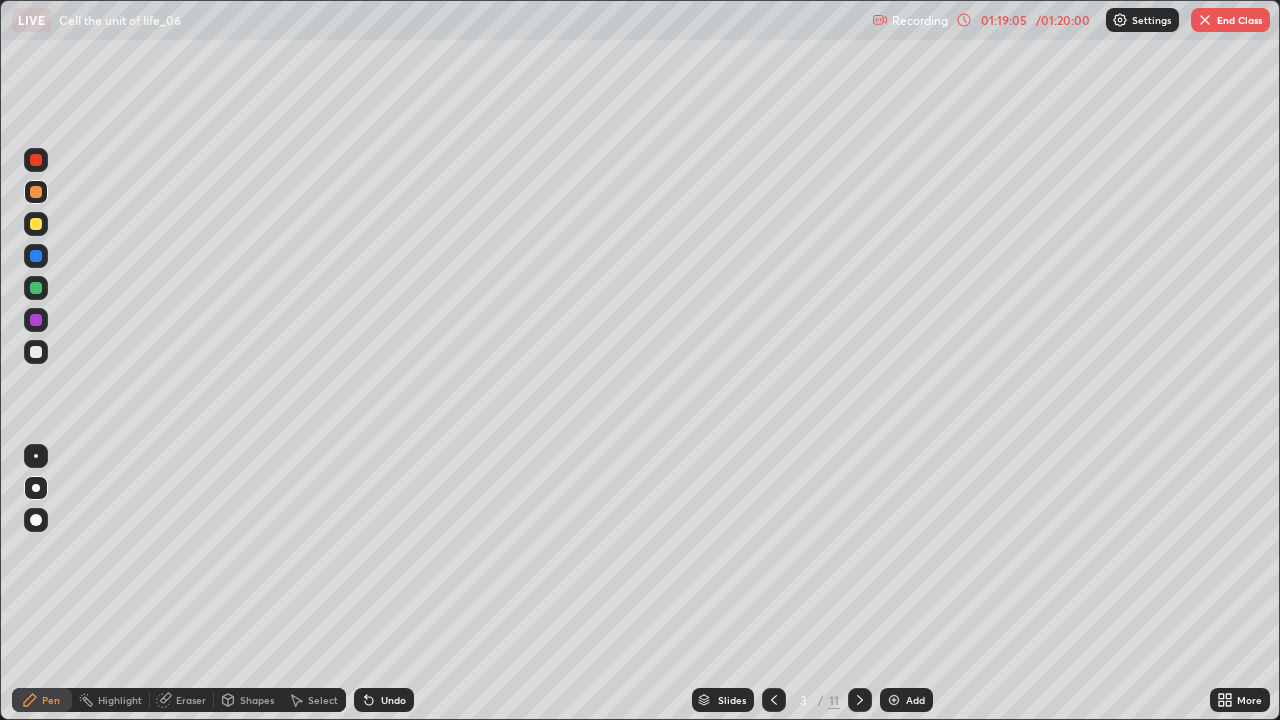 click 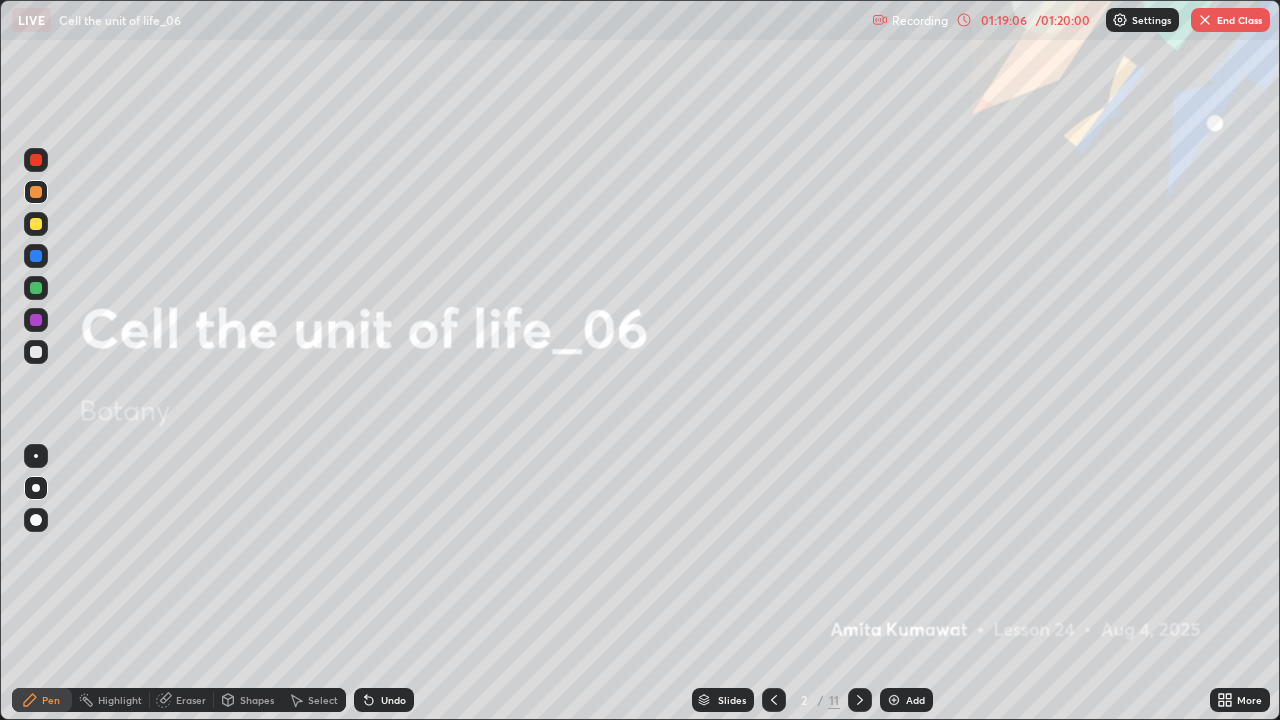 click 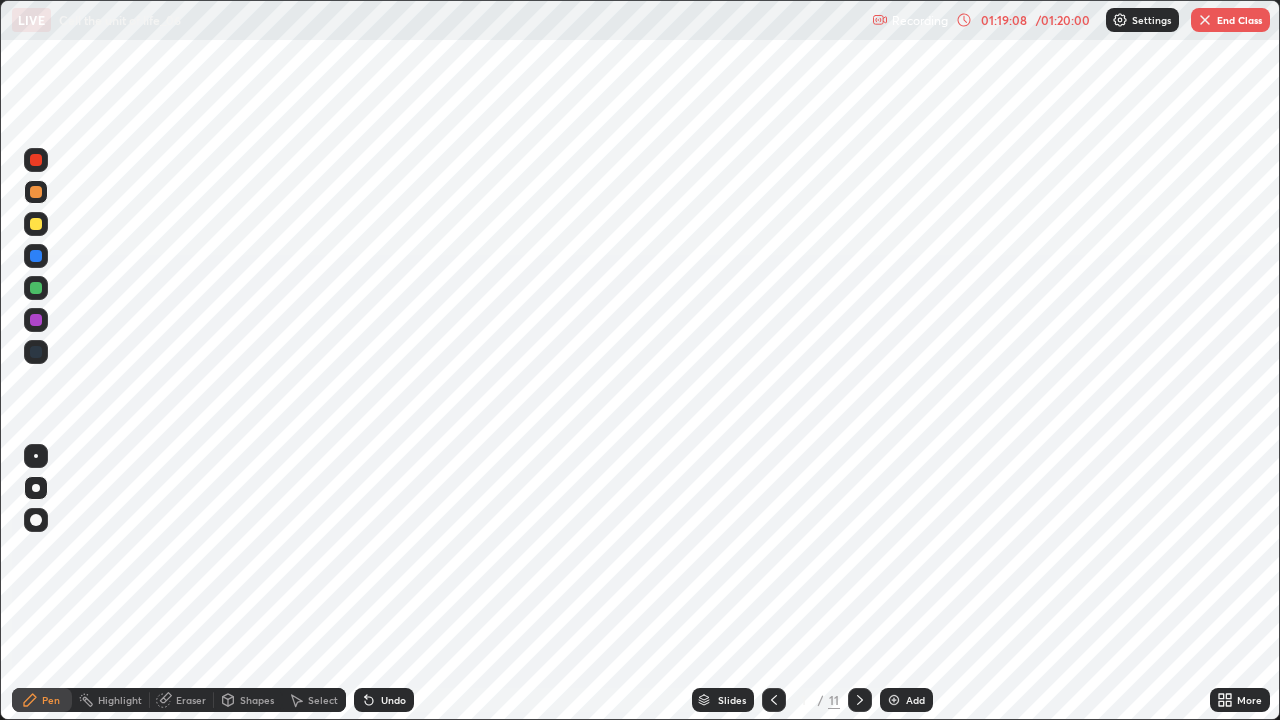 click 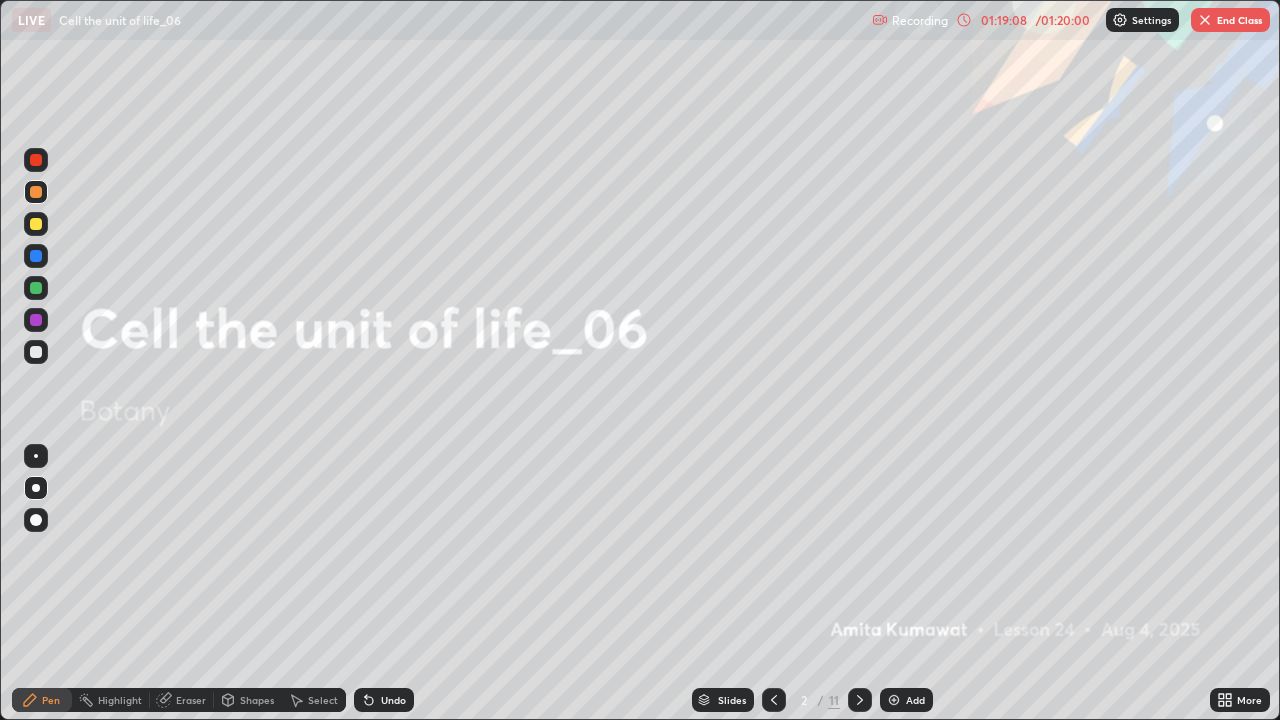 click 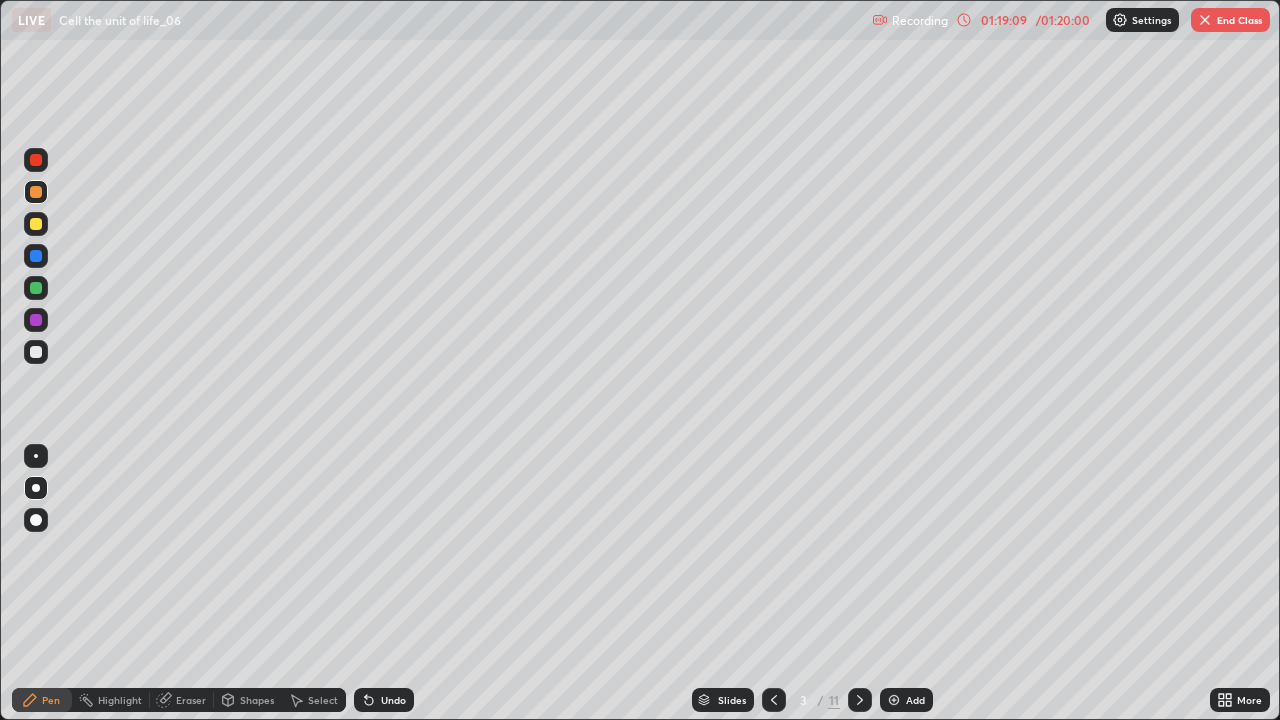 click 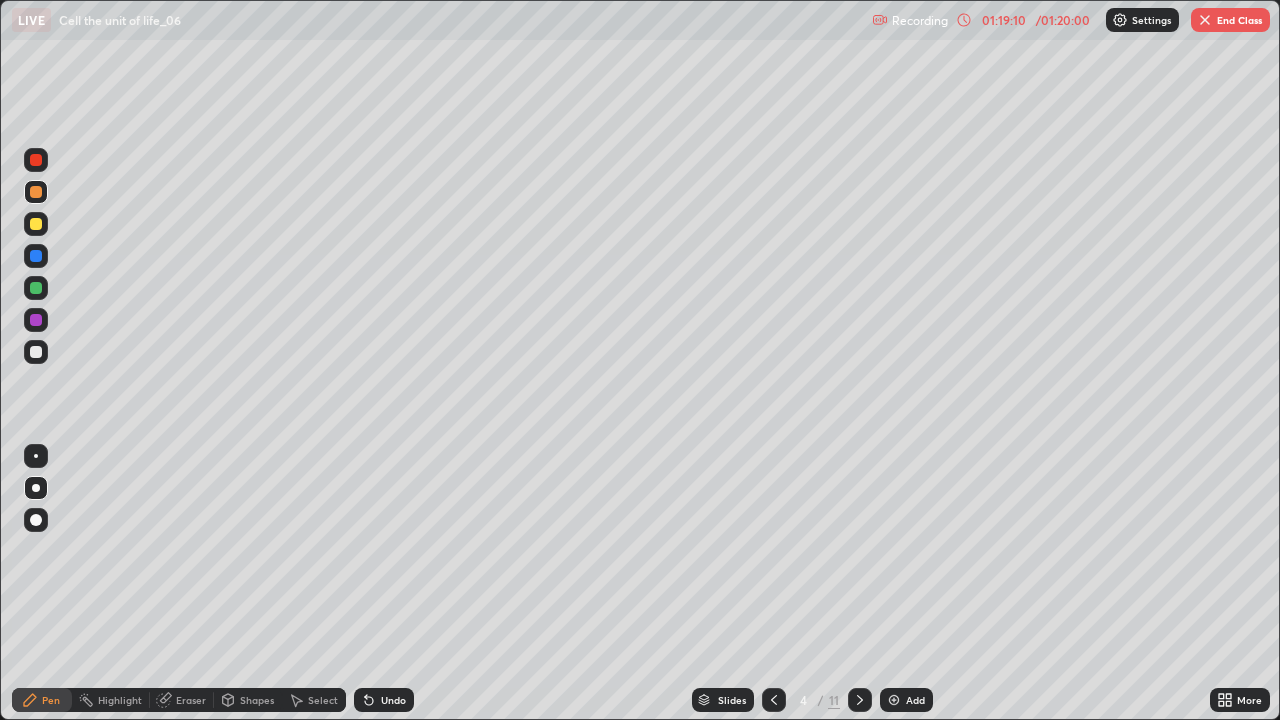 click 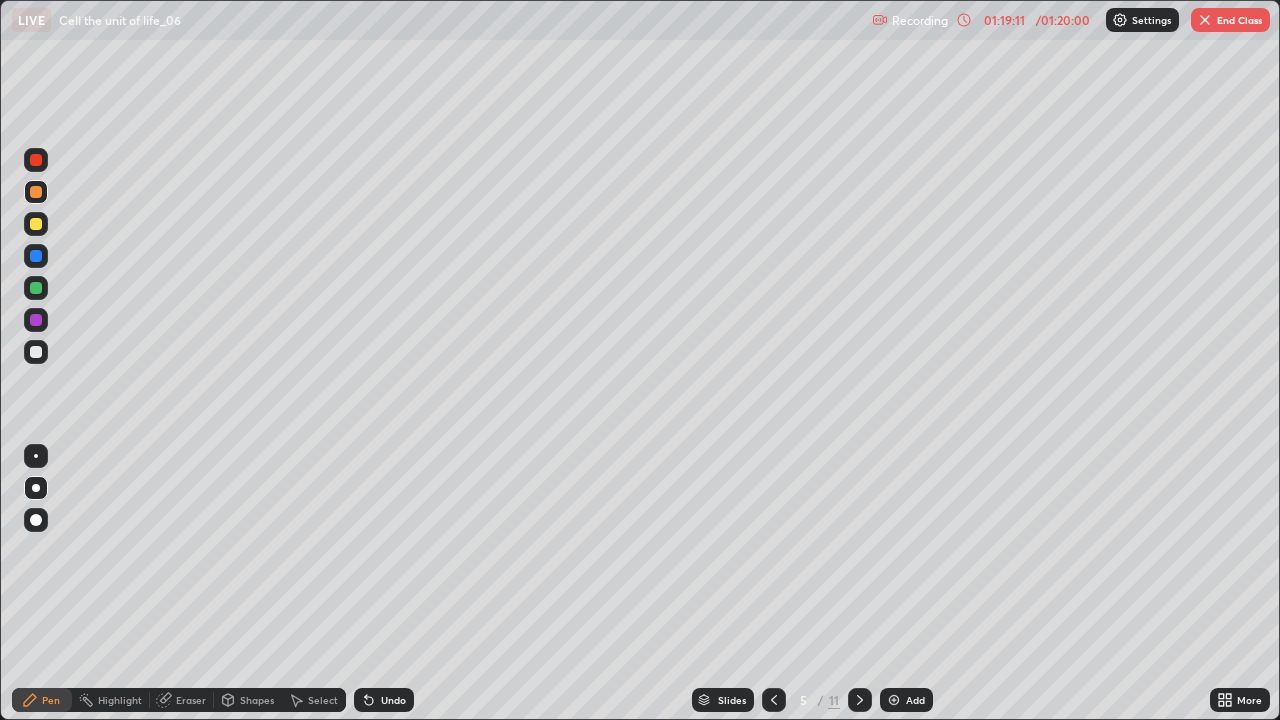 click 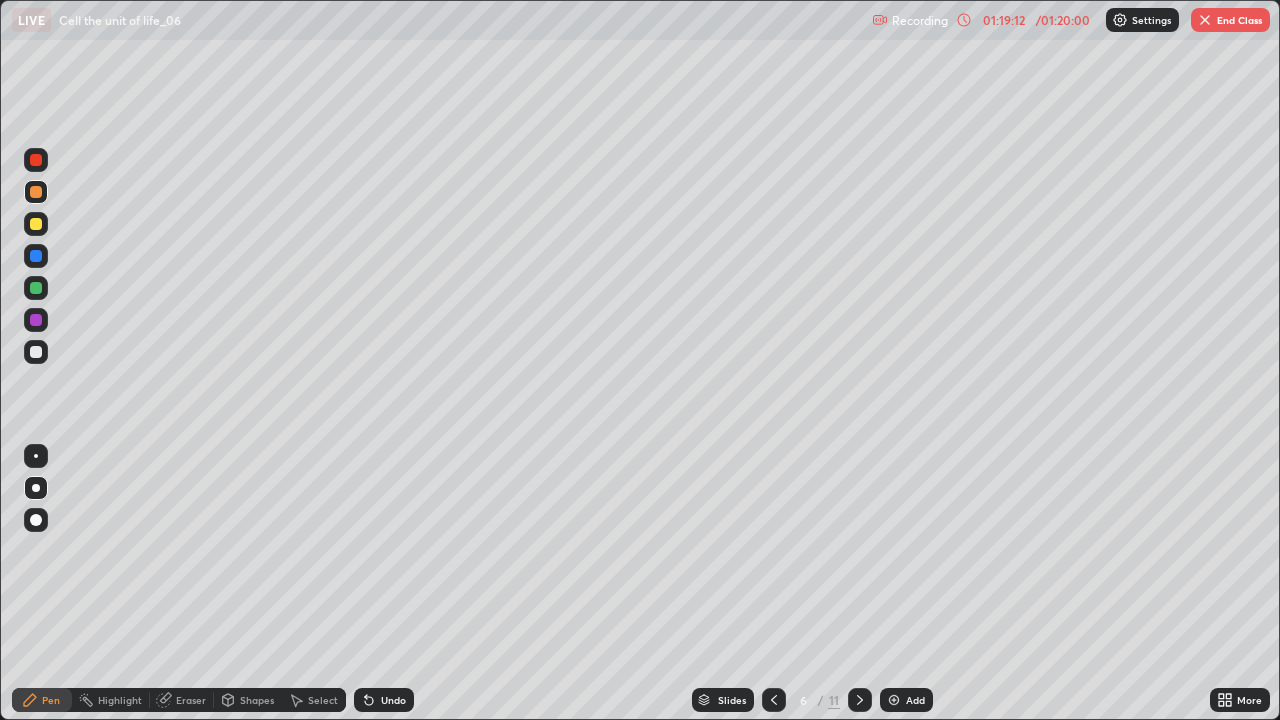 click at bounding box center (774, 700) 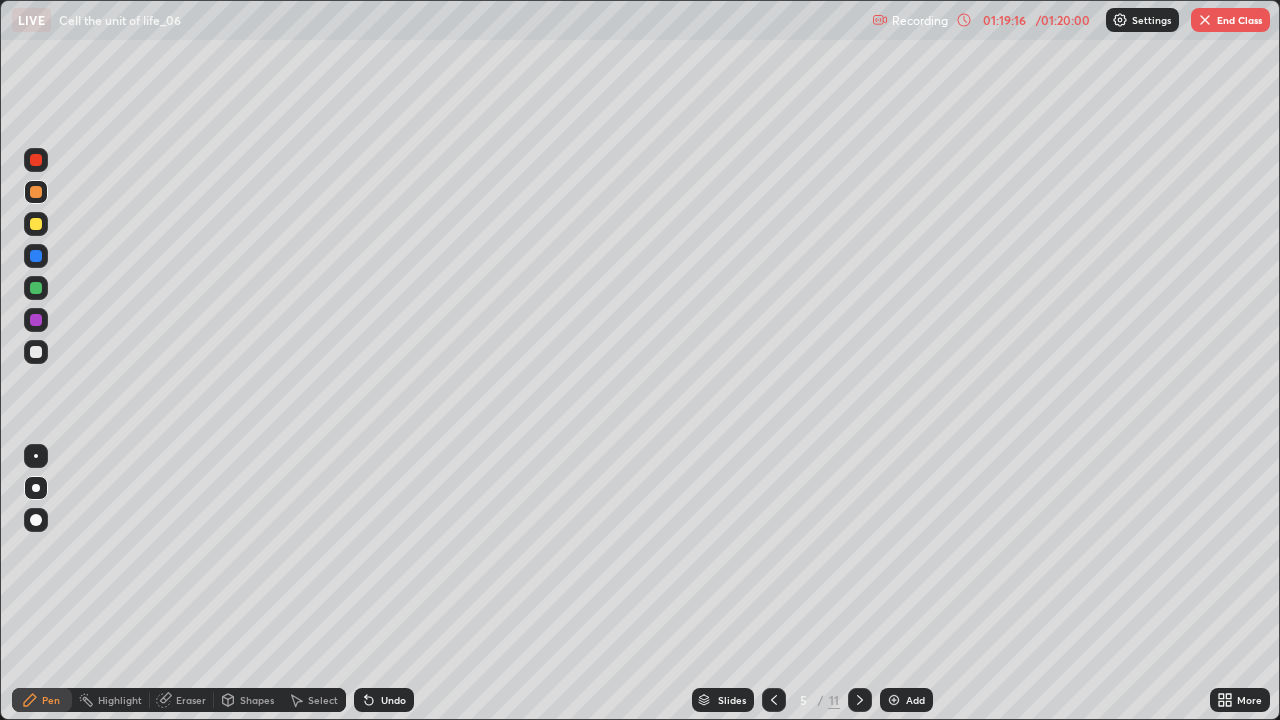 click 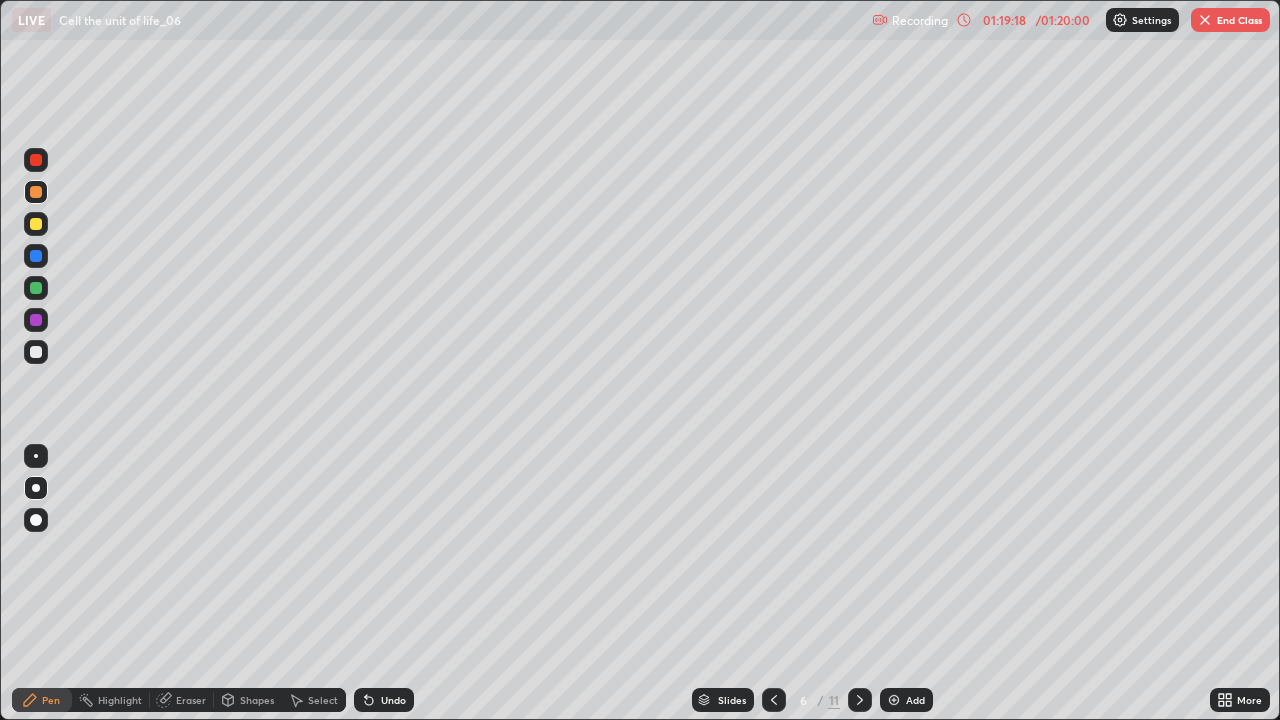click 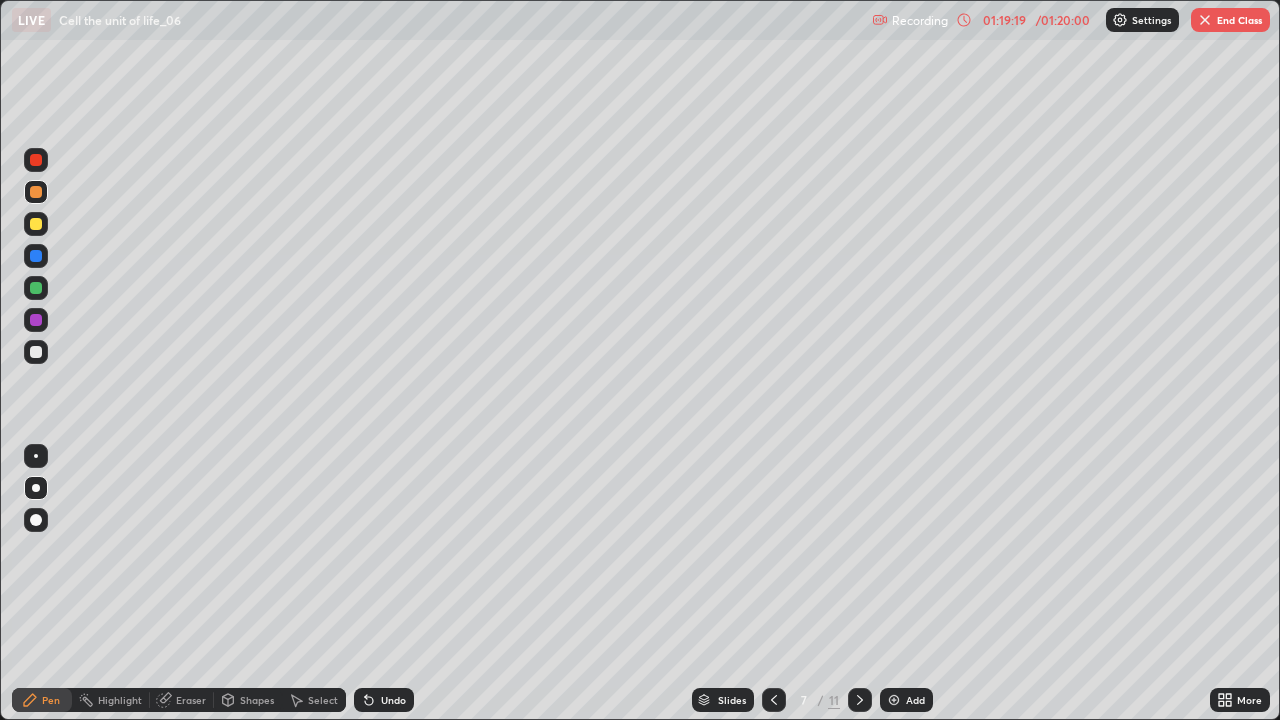 click 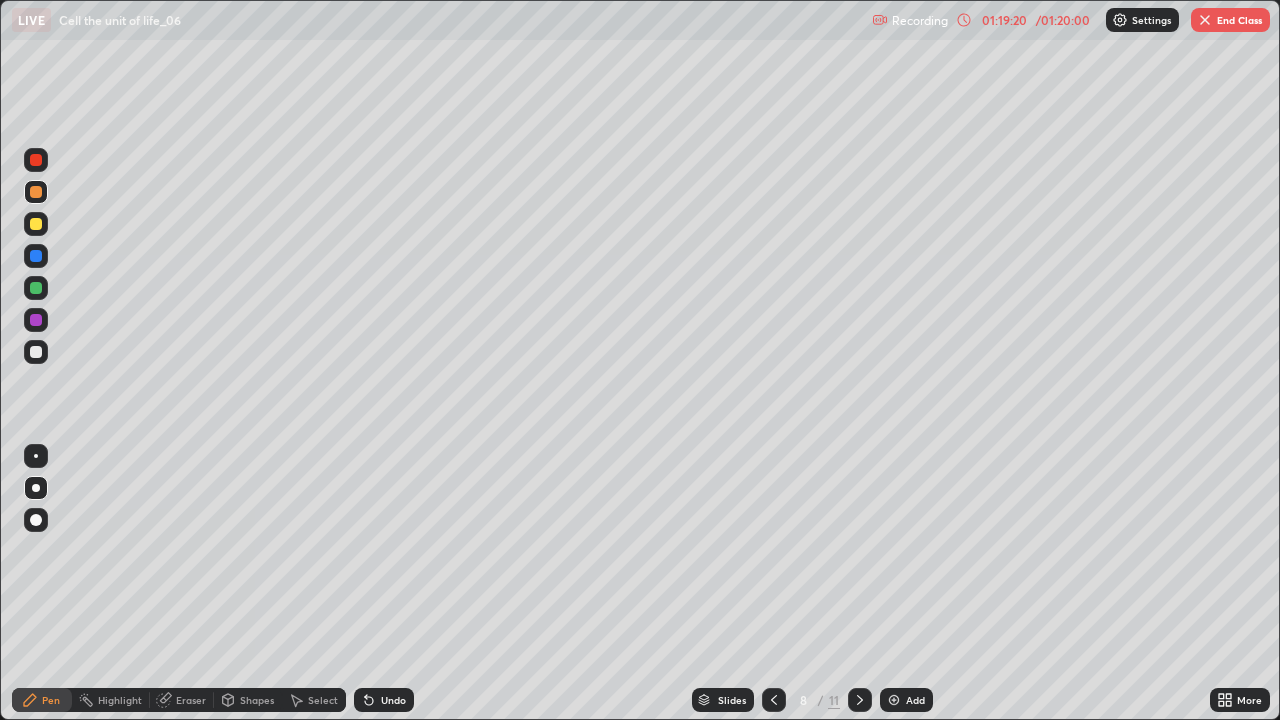 click 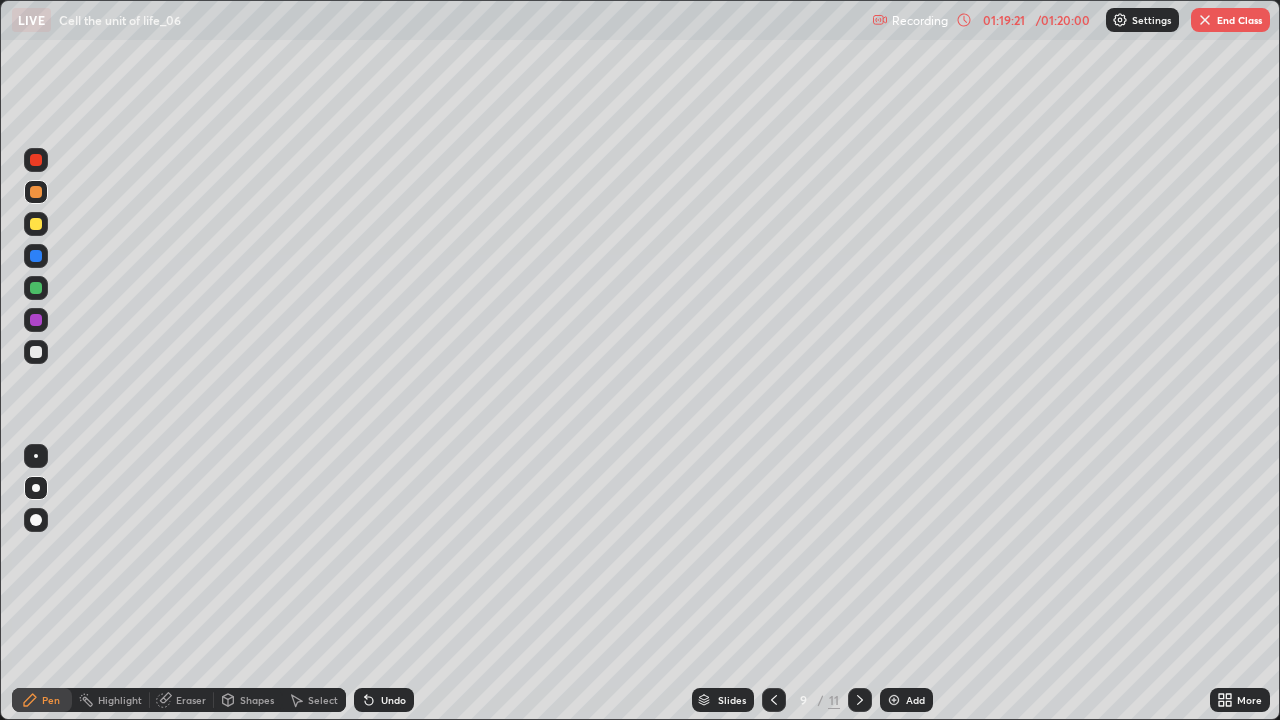 click 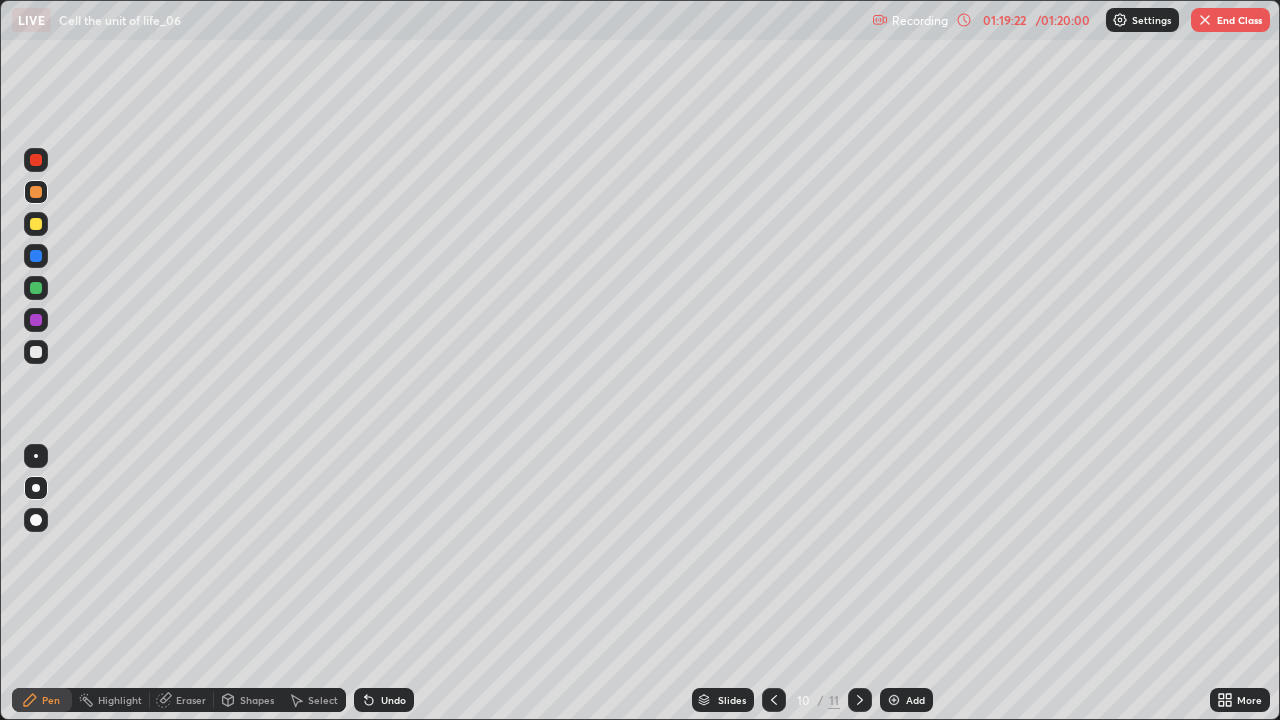 click 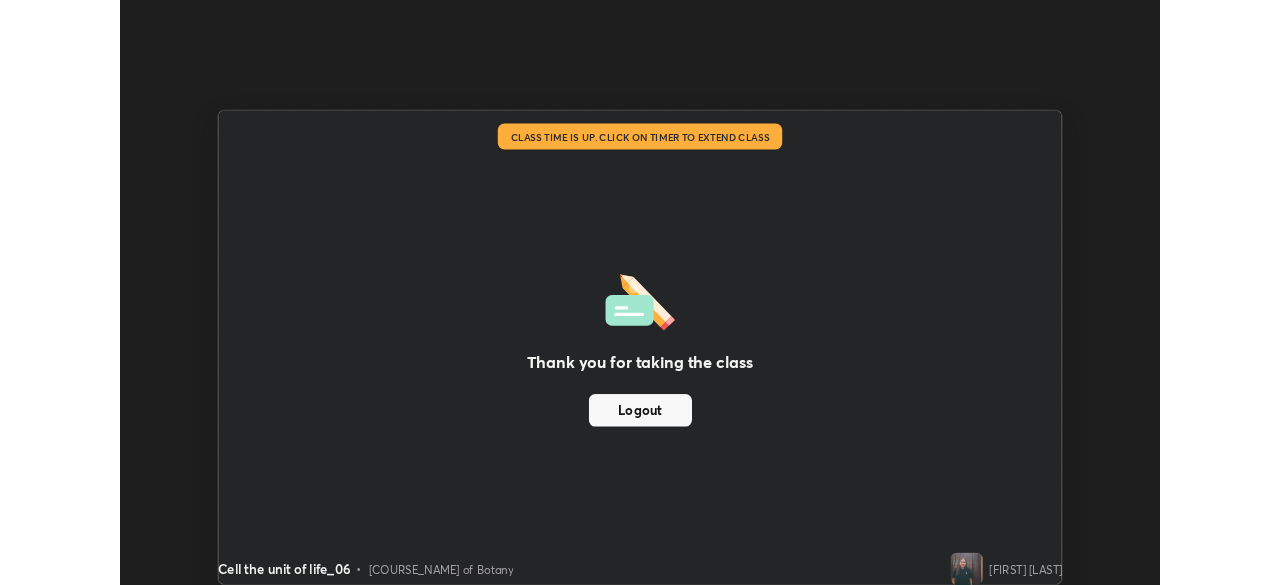 scroll, scrollTop: 585, scrollLeft: 1280, axis: both 